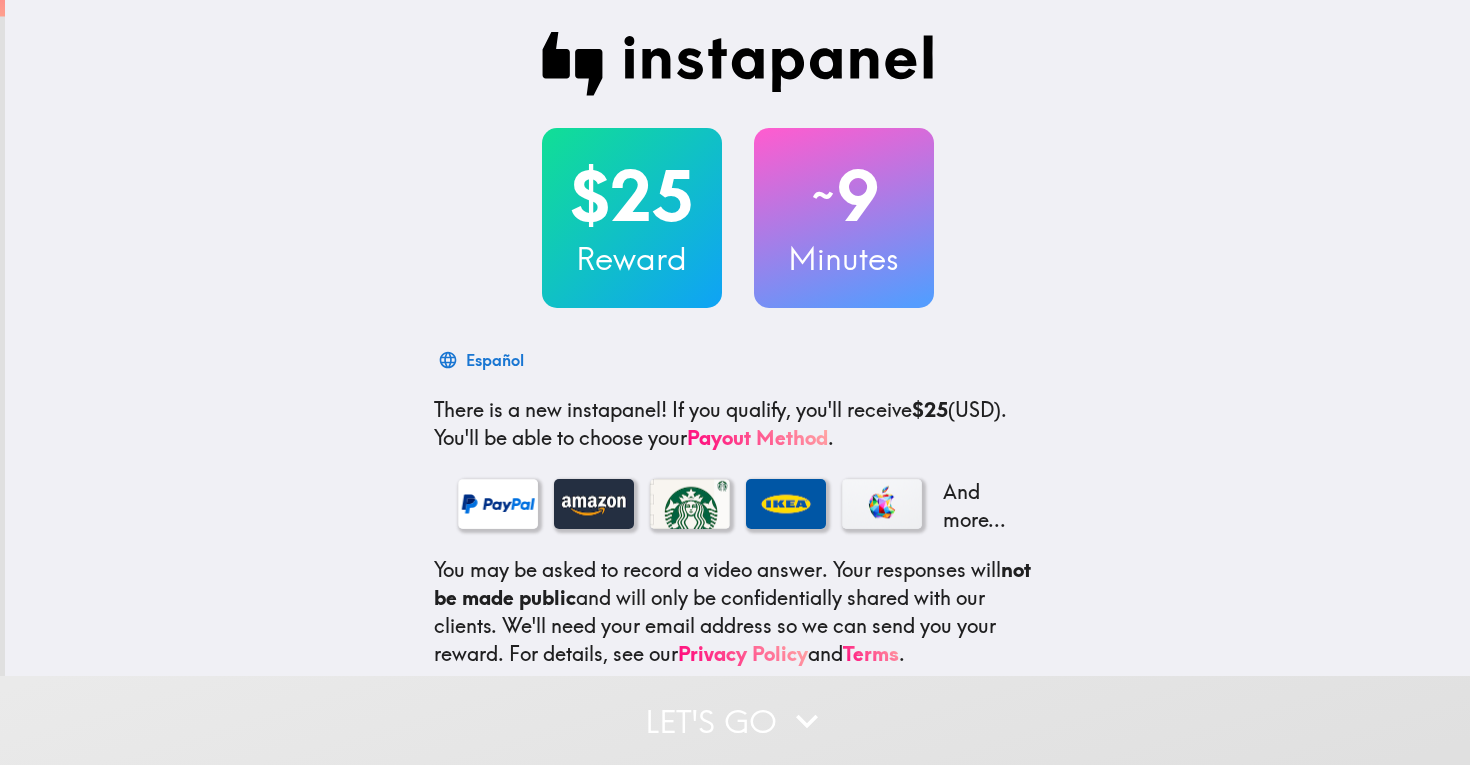scroll, scrollTop: 0, scrollLeft: 0, axis: both 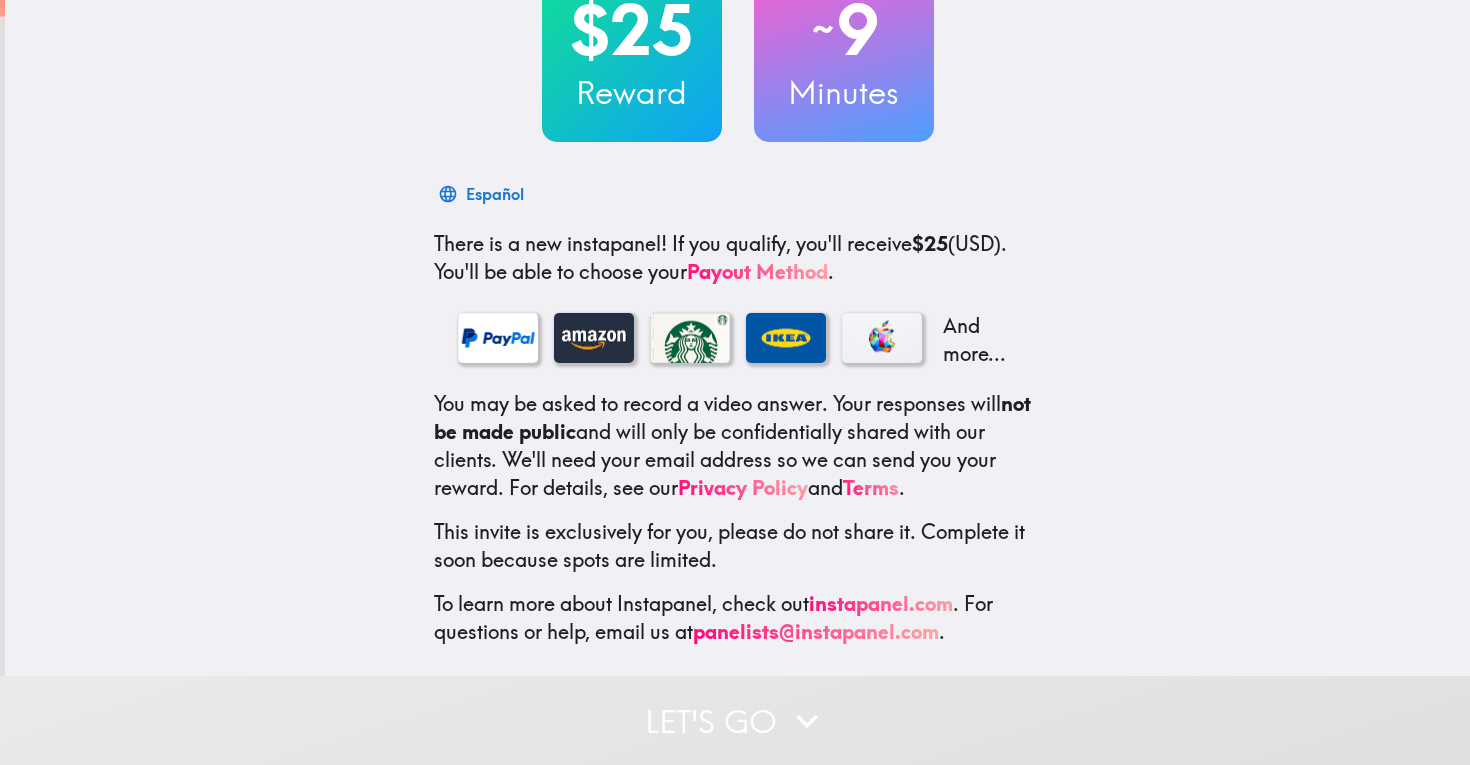 click on "Let's go" at bounding box center [735, 720] 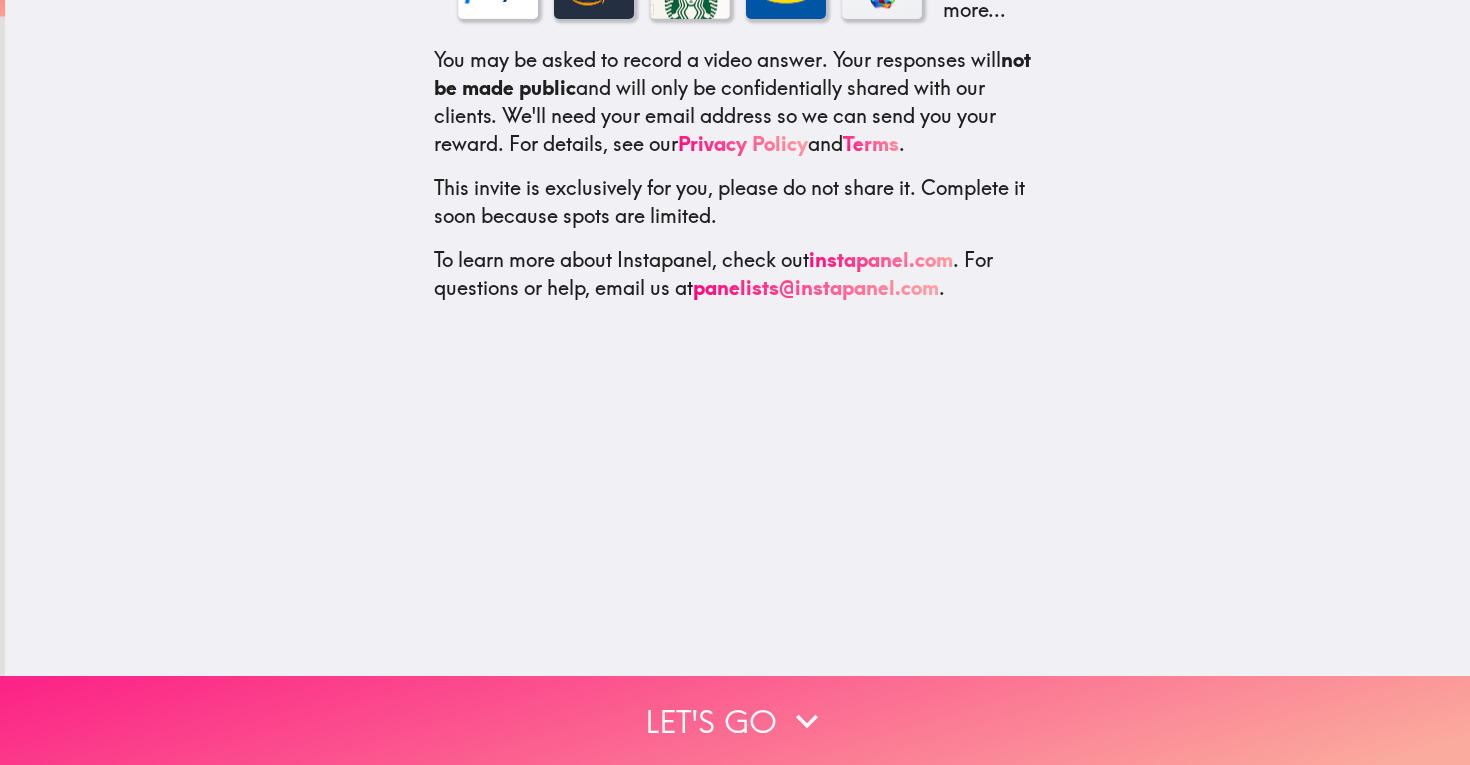 scroll, scrollTop: 0, scrollLeft: 0, axis: both 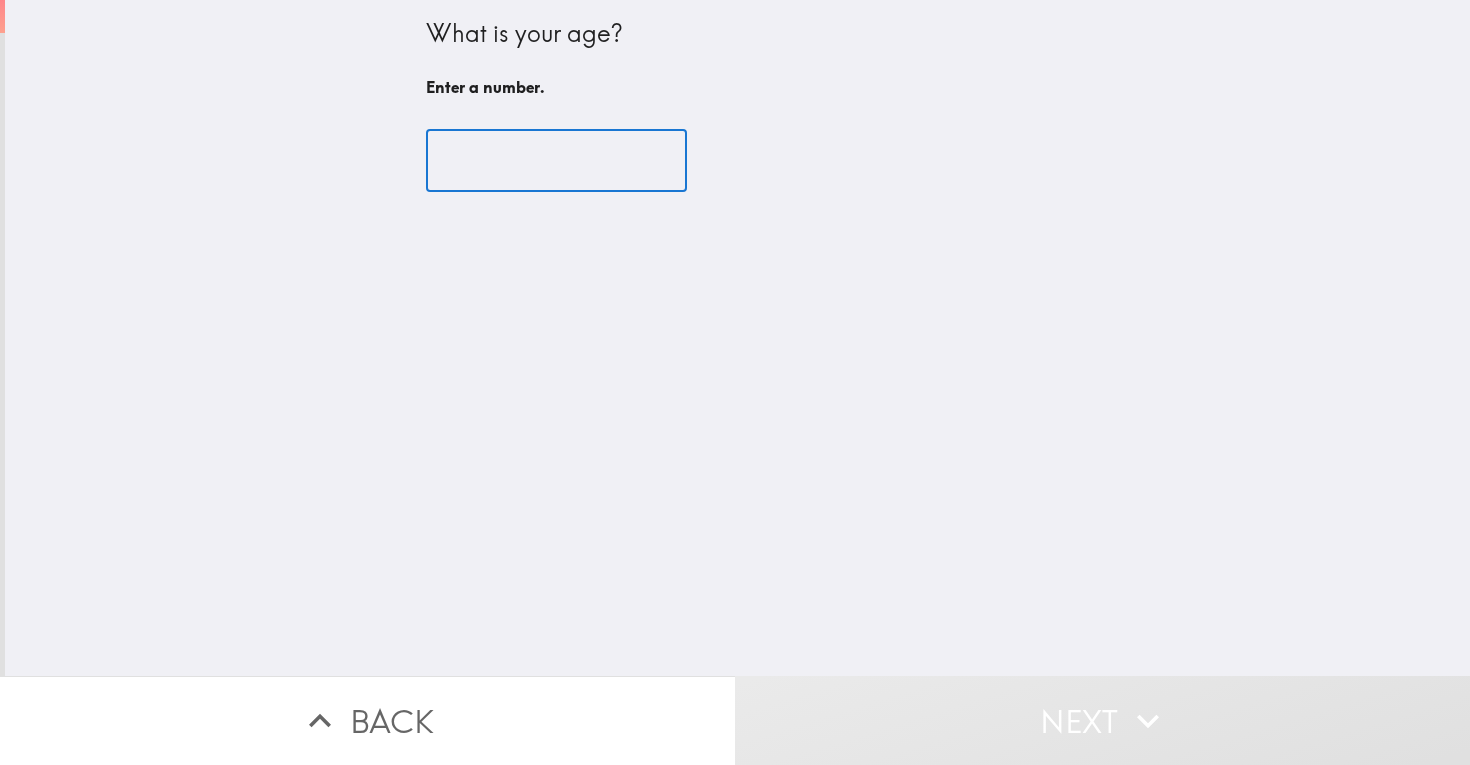 click at bounding box center [556, 161] 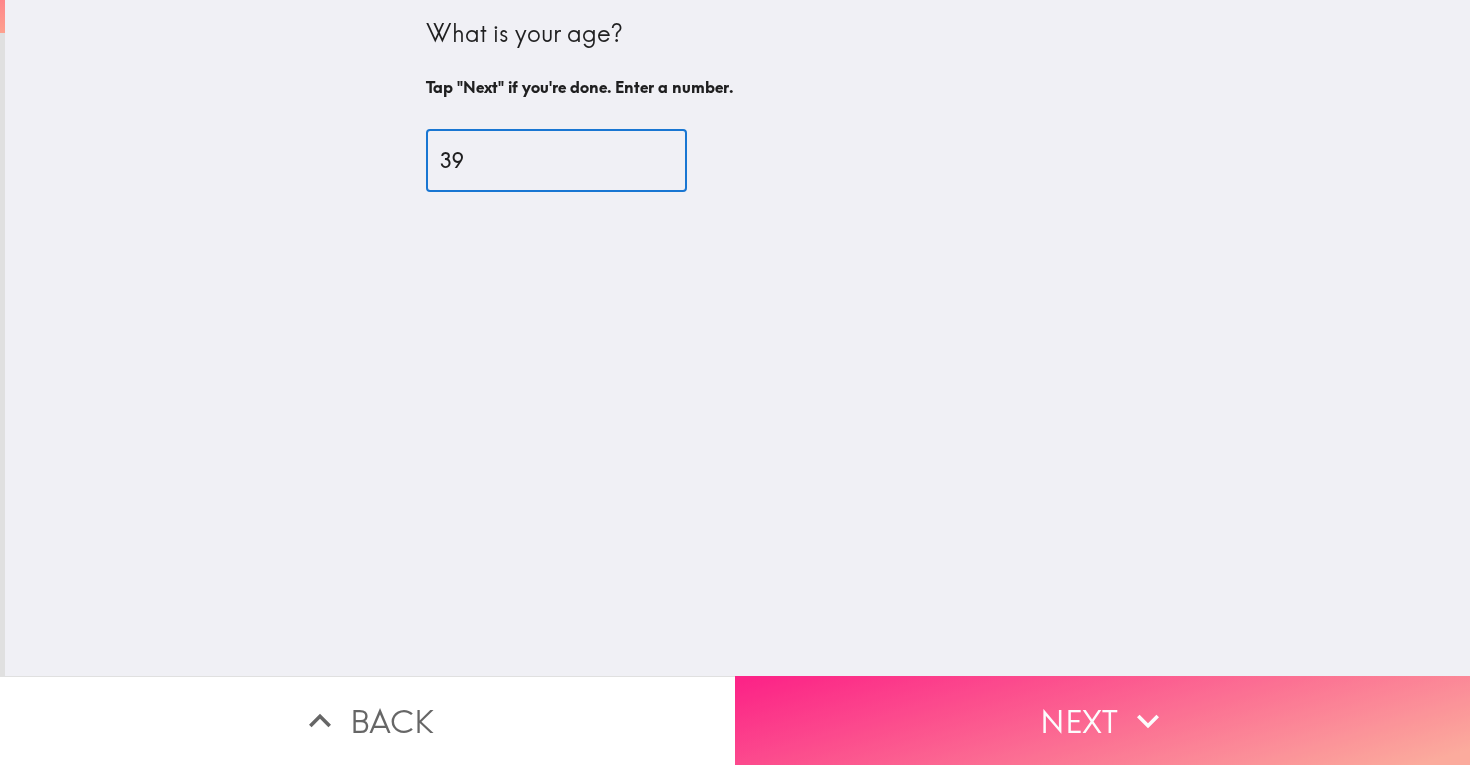type on "39" 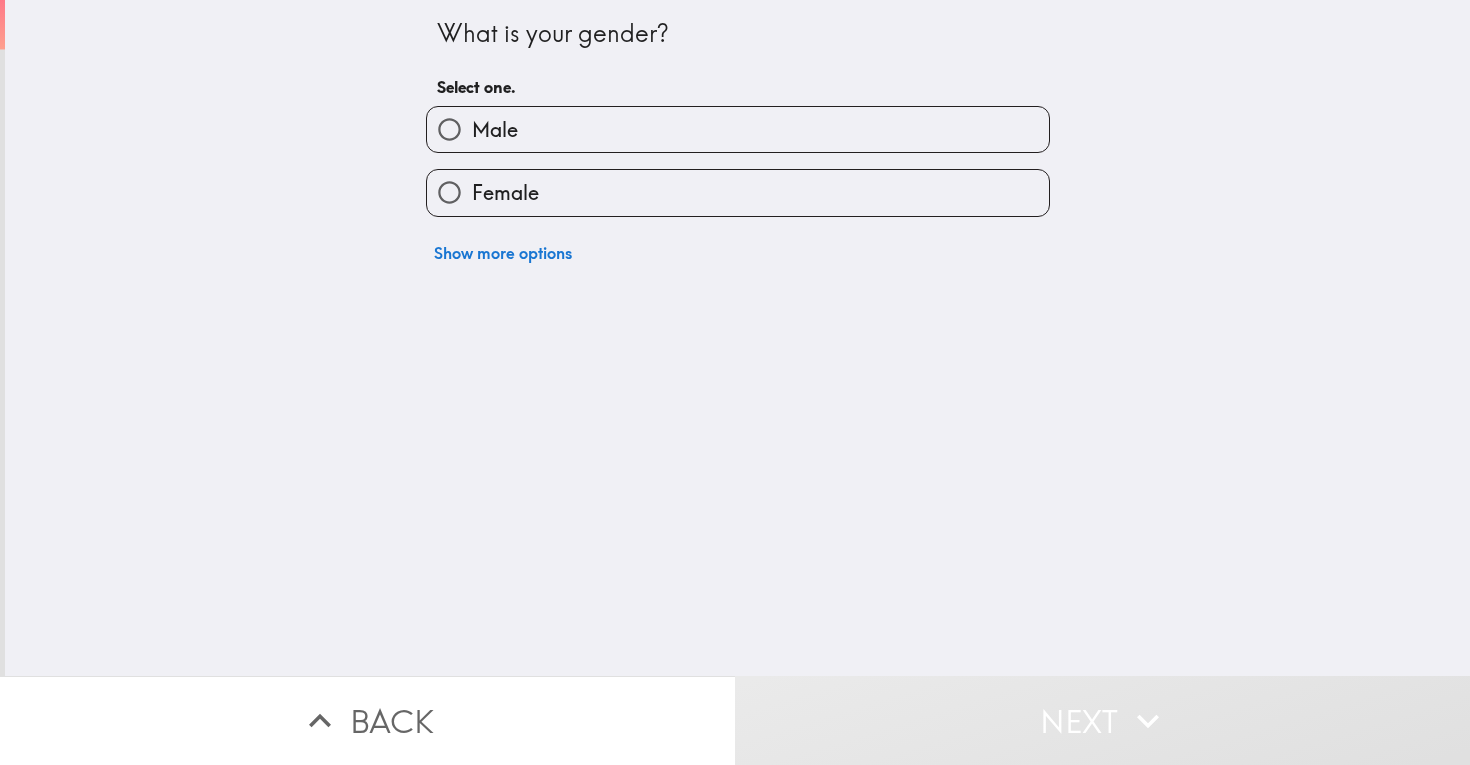 click on "Show more options" at bounding box center (730, 245) 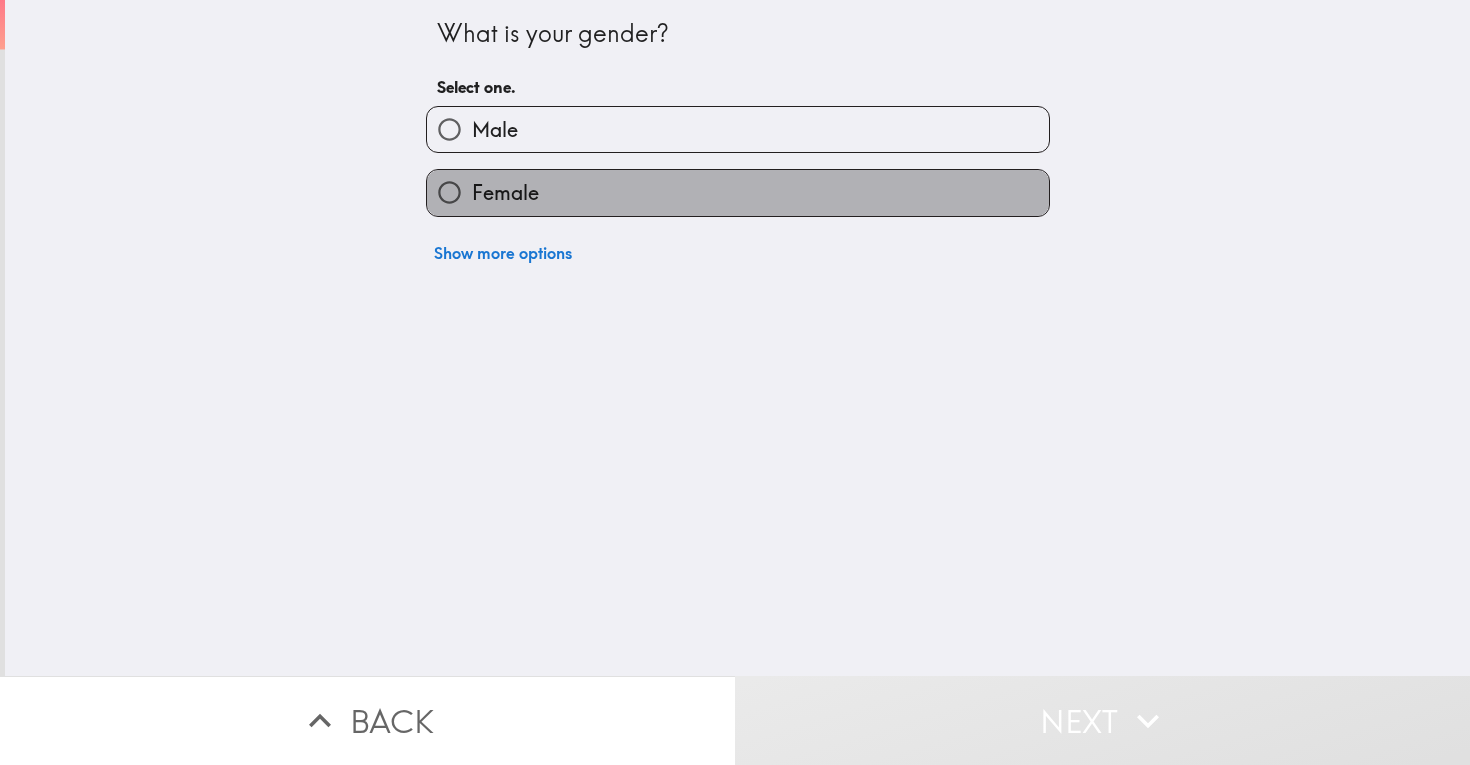 click on "Female" at bounding box center (738, 192) 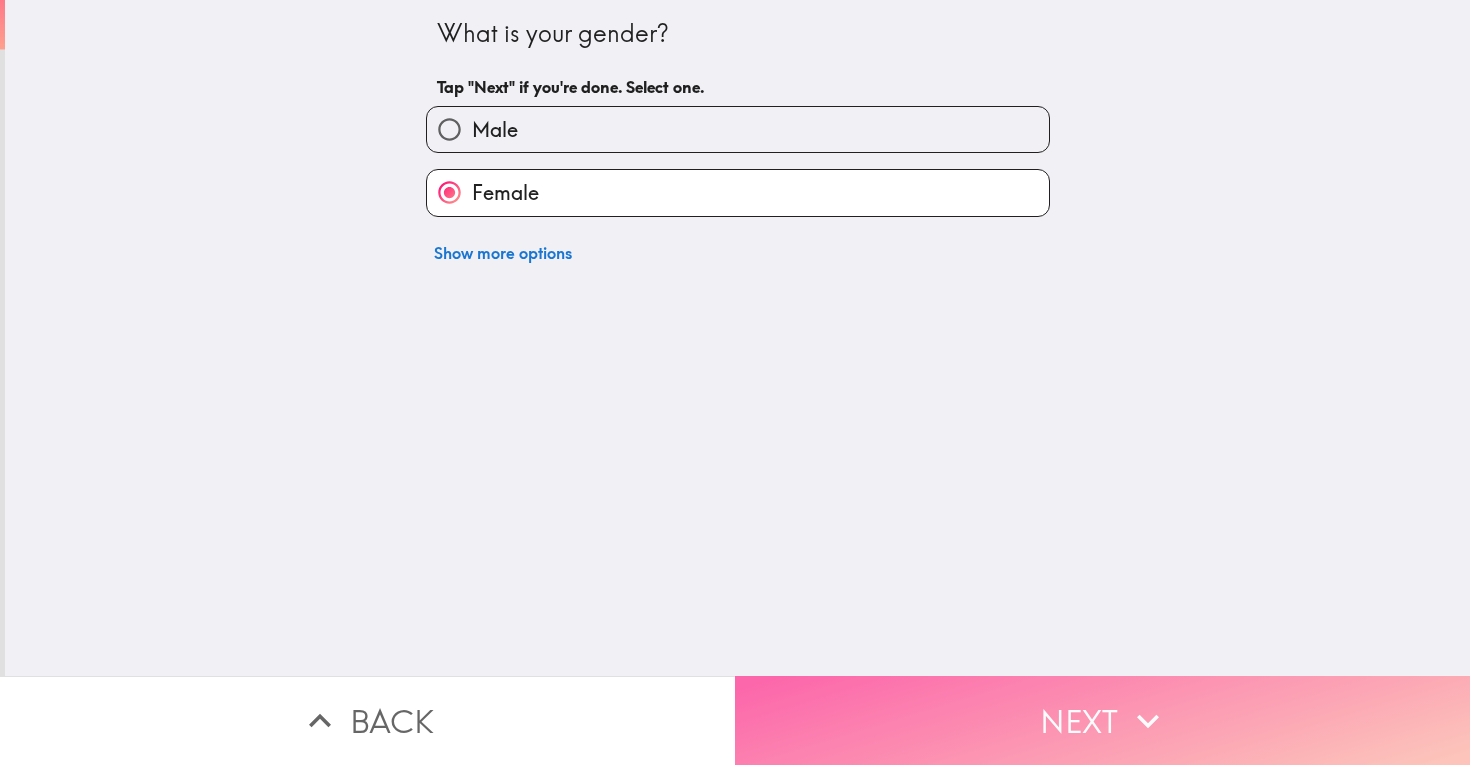 click on "Next" at bounding box center (1102, 720) 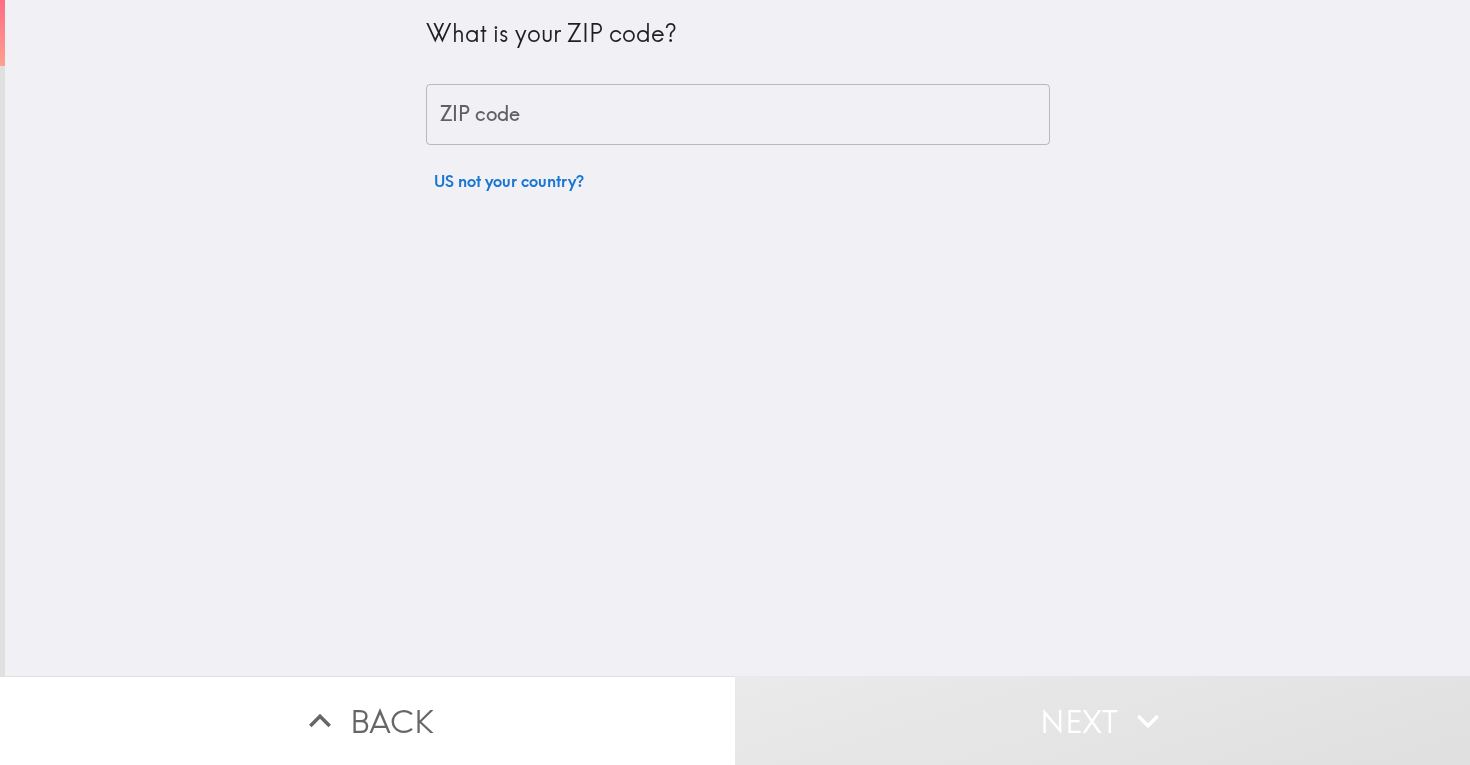 click on "What is your ZIP code? ZIP code ZIP code US not your country?" at bounding box center [738, 100] 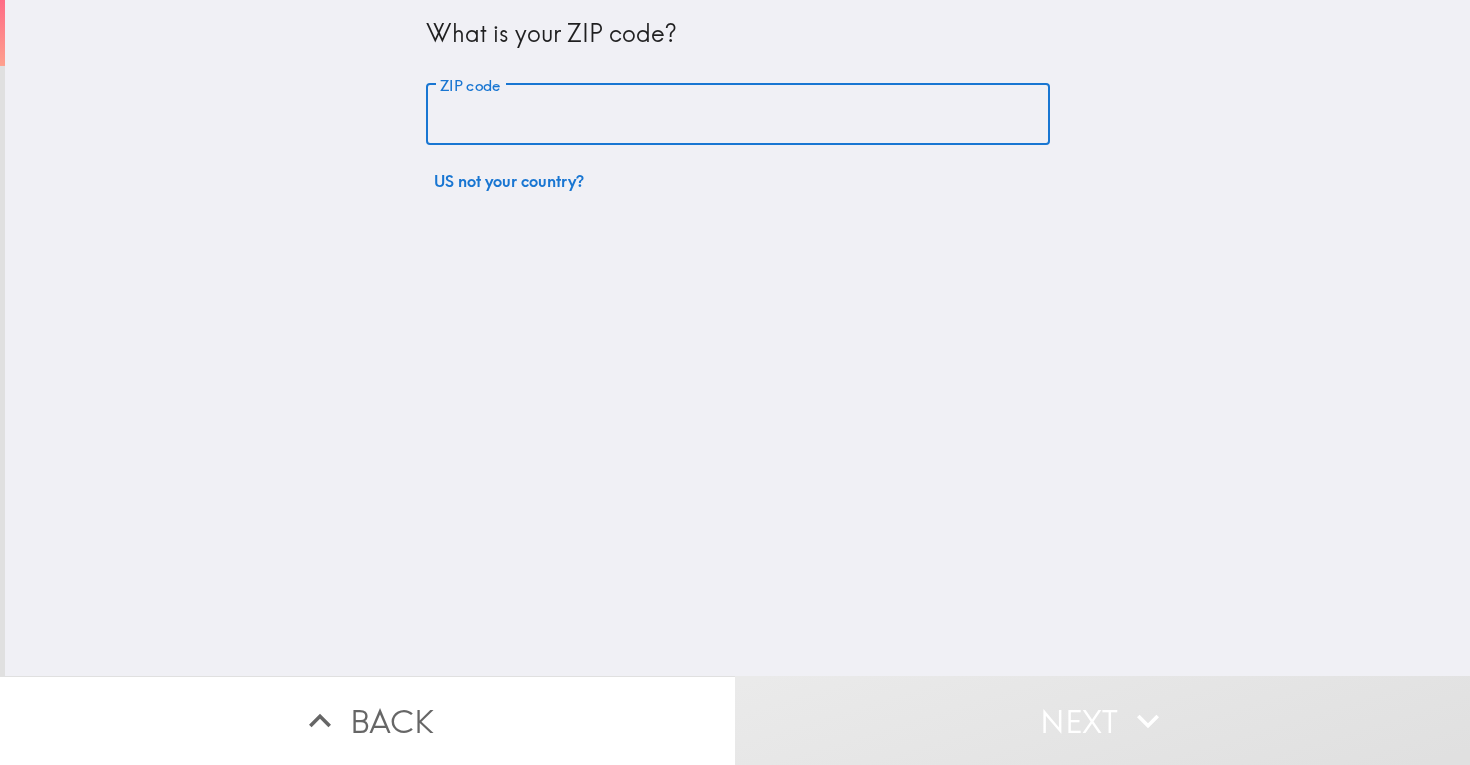 click on "ZIP code" at bounding box center (738, 115) 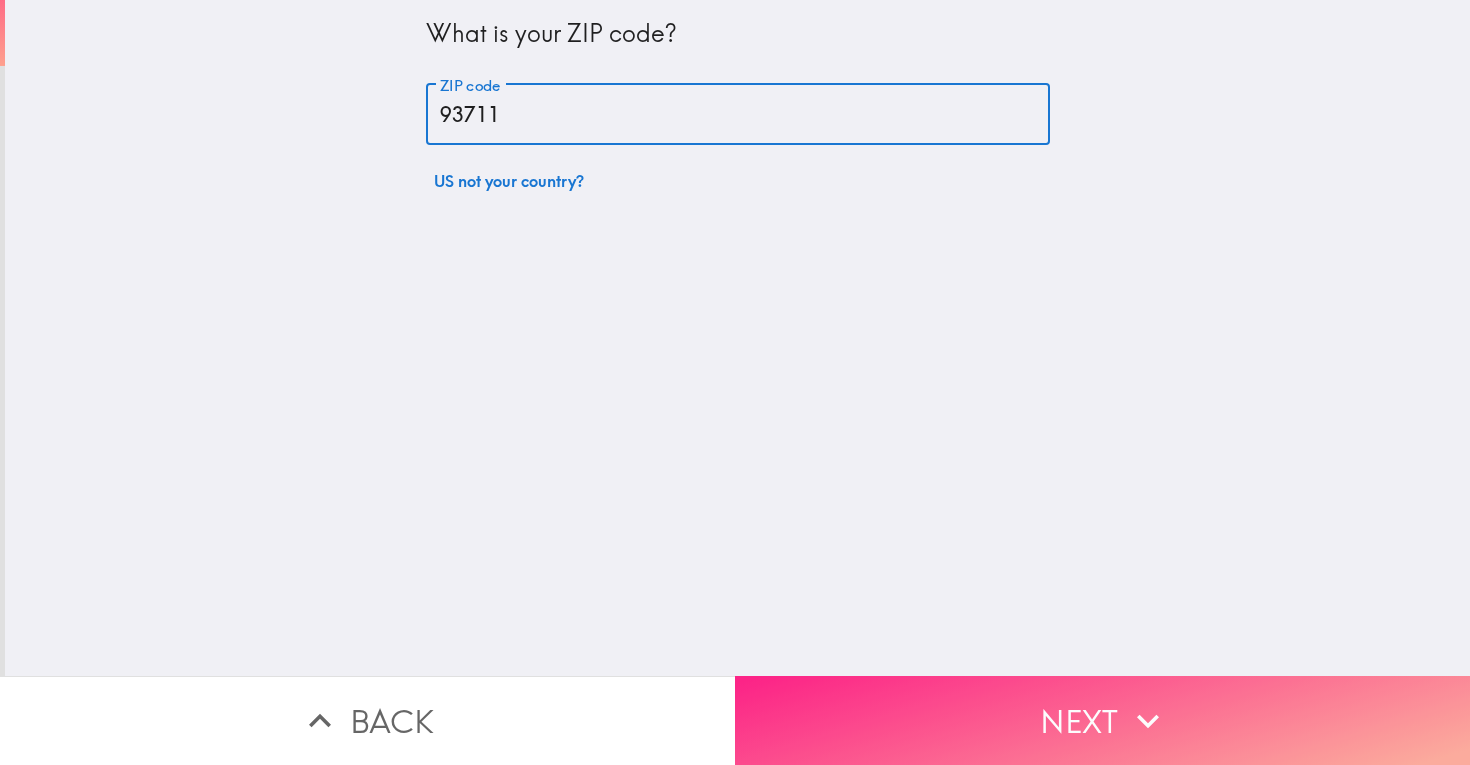 type on "93711" 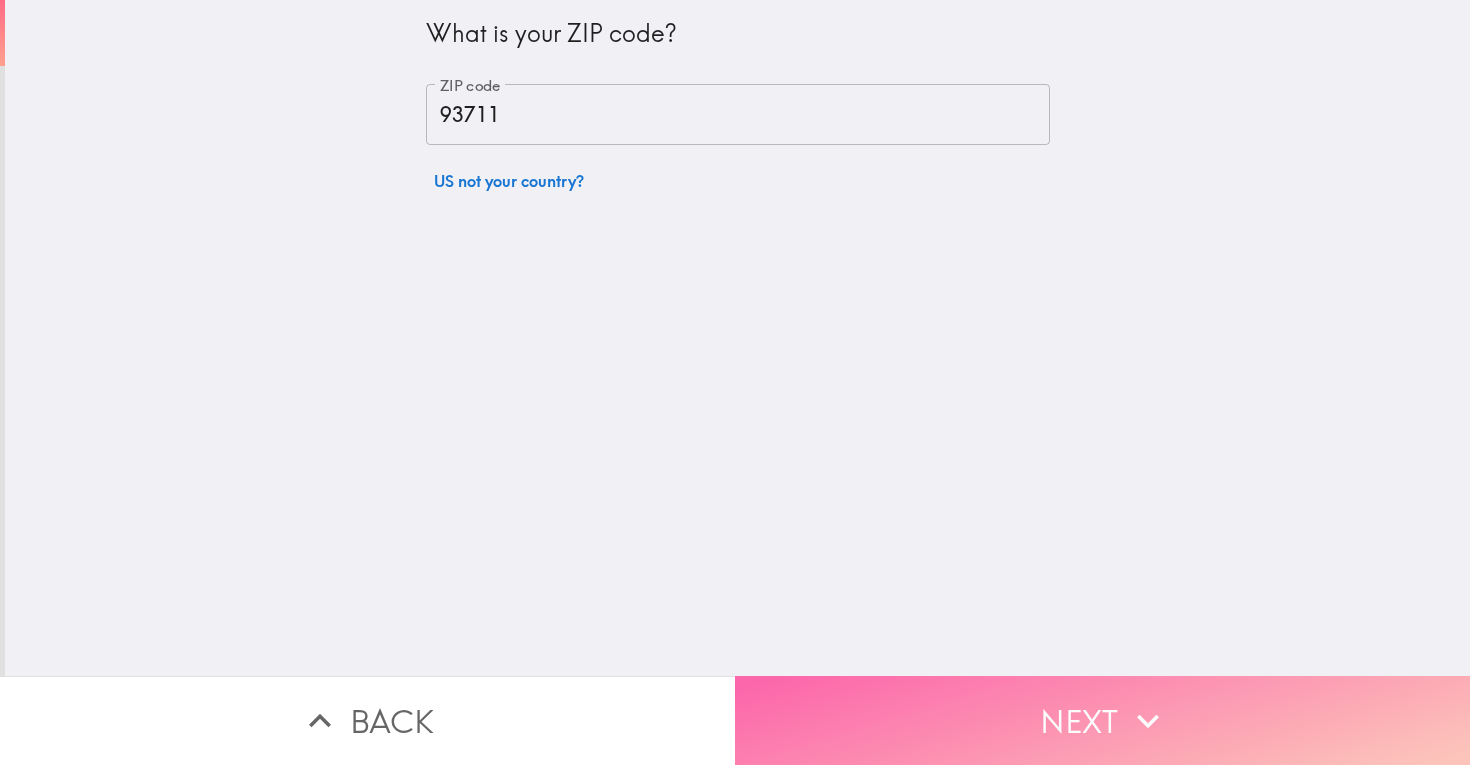 click on "Next" at bounding box center (1102, 720) 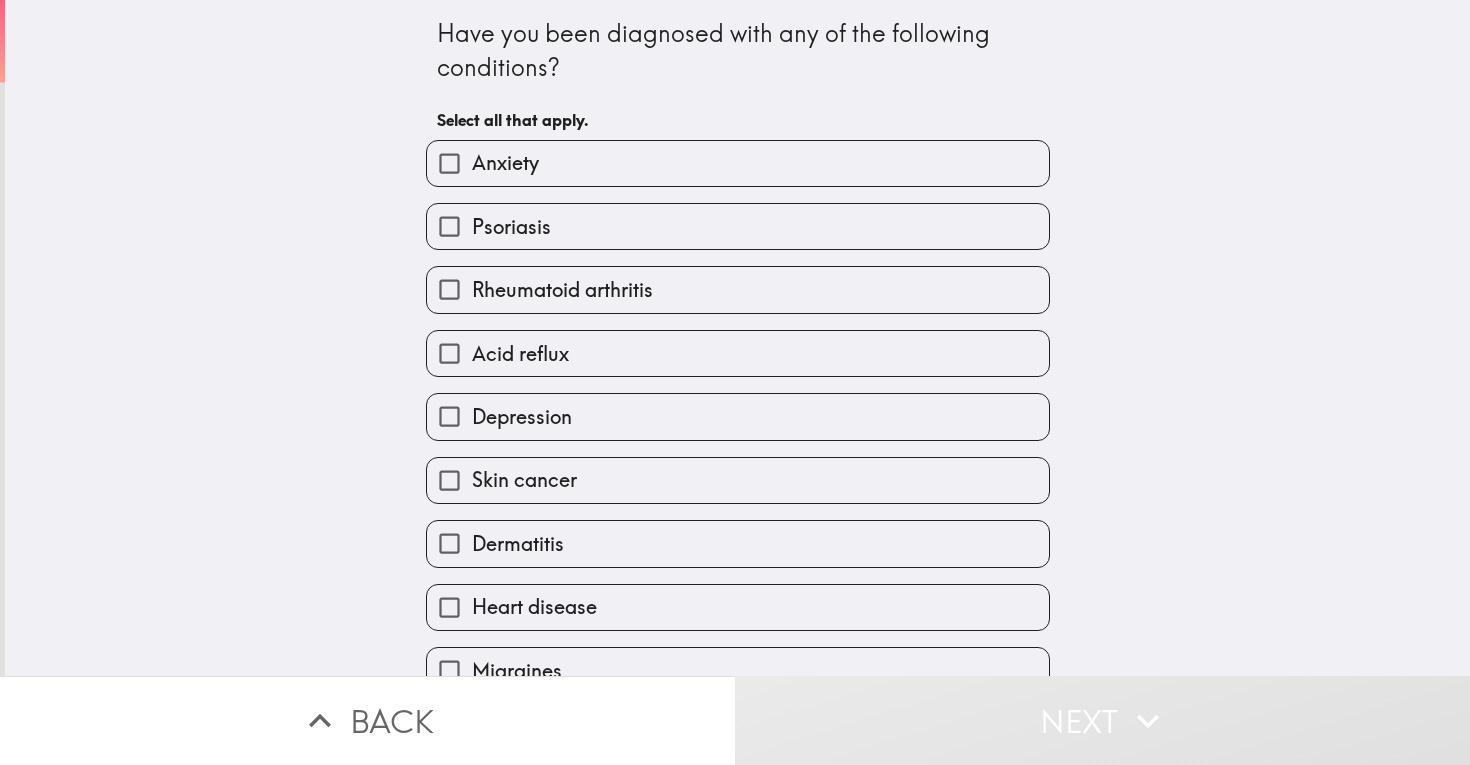 click on "Psoriasis" at bounding box center [730, 218] 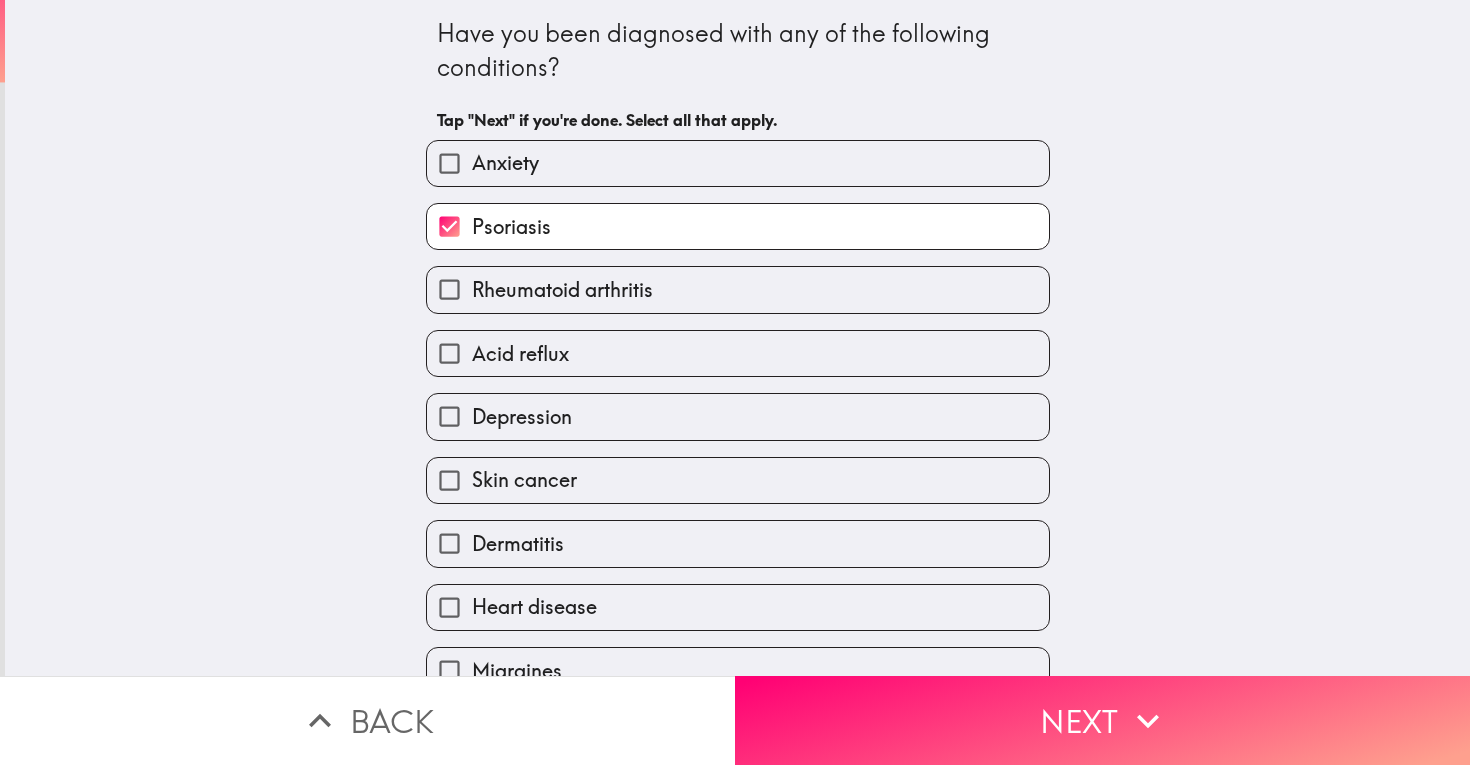 click on "Anxiety" at bounding box center (738, 163) 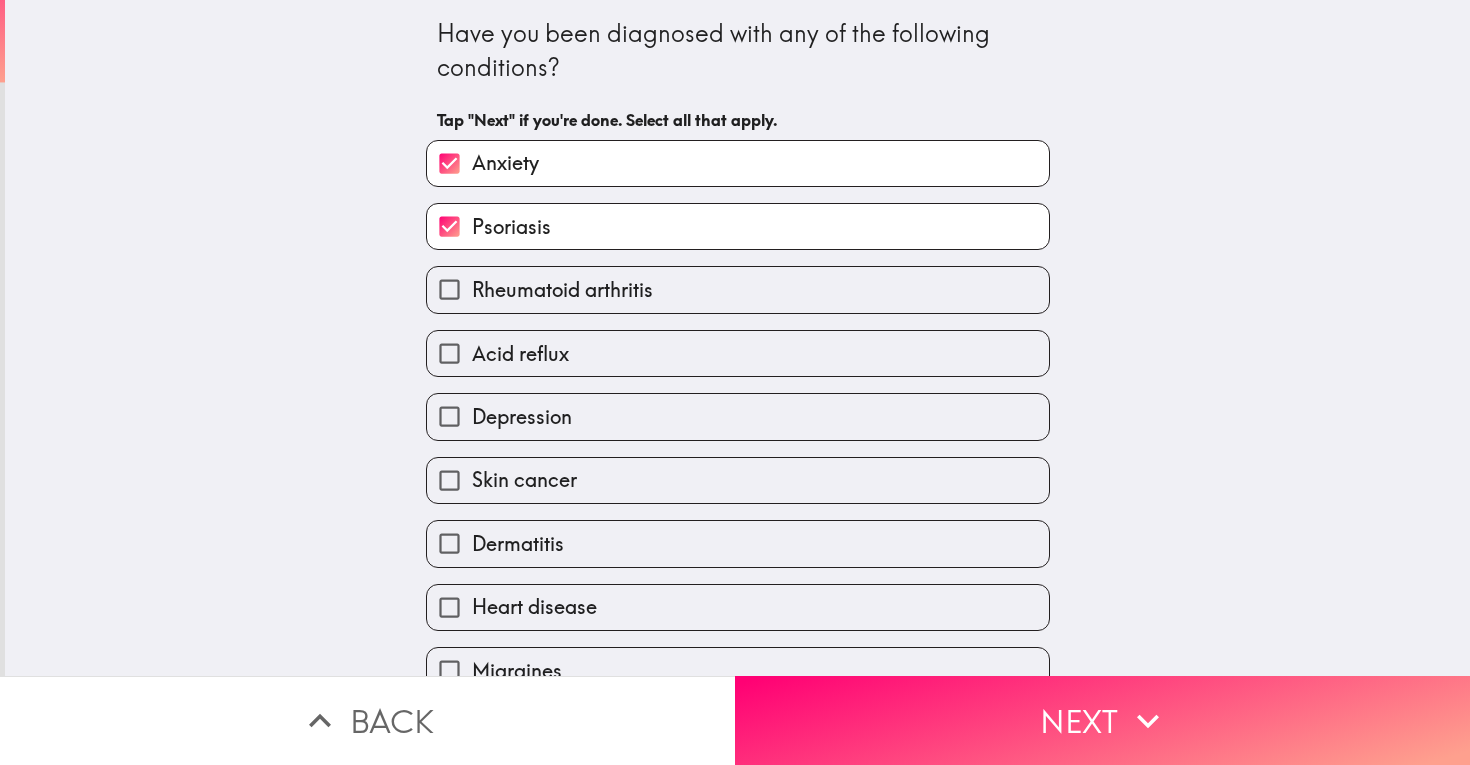 click on "Depression" at bounding box center [738, 416] 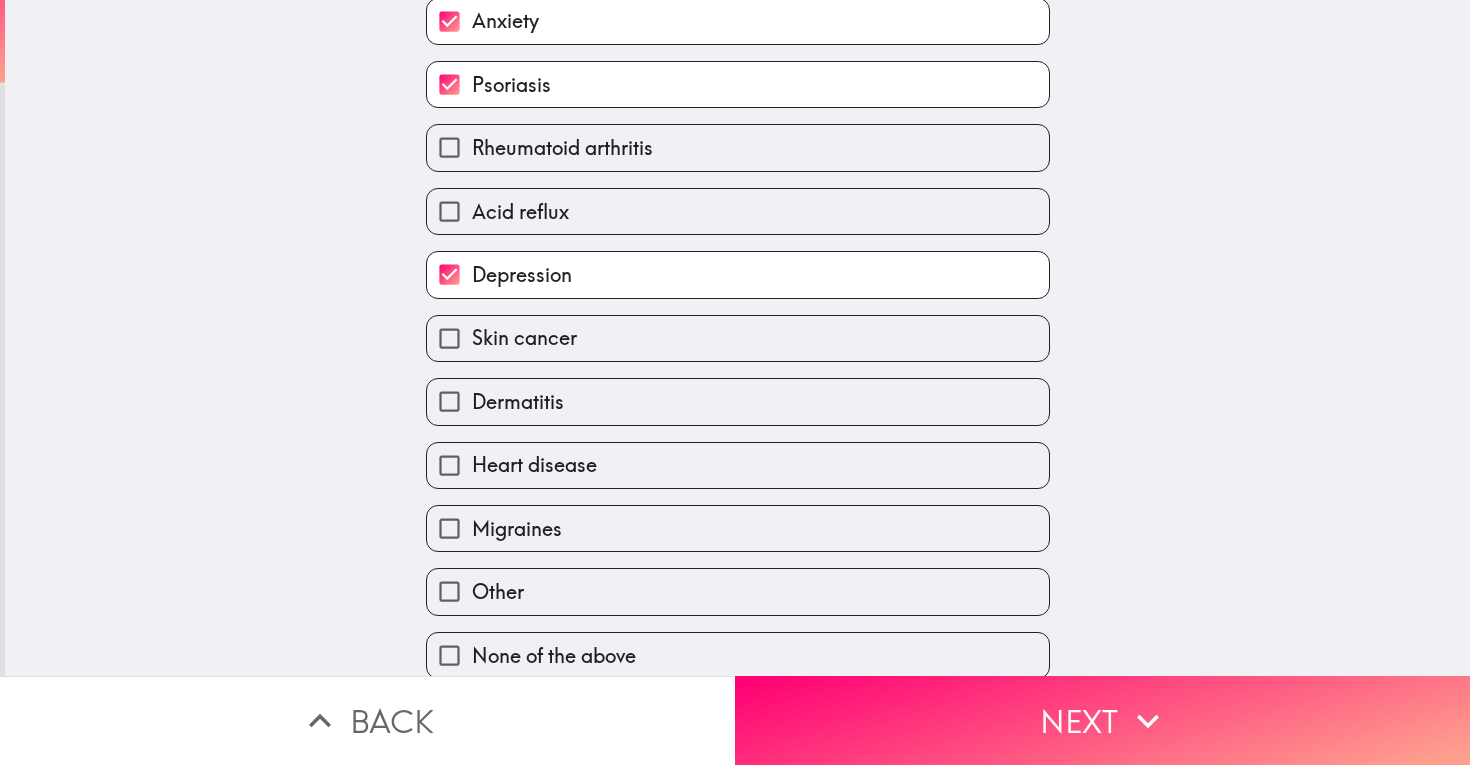 scroll, scrollTop: 156, scrollLeft: 0, axis: vertical 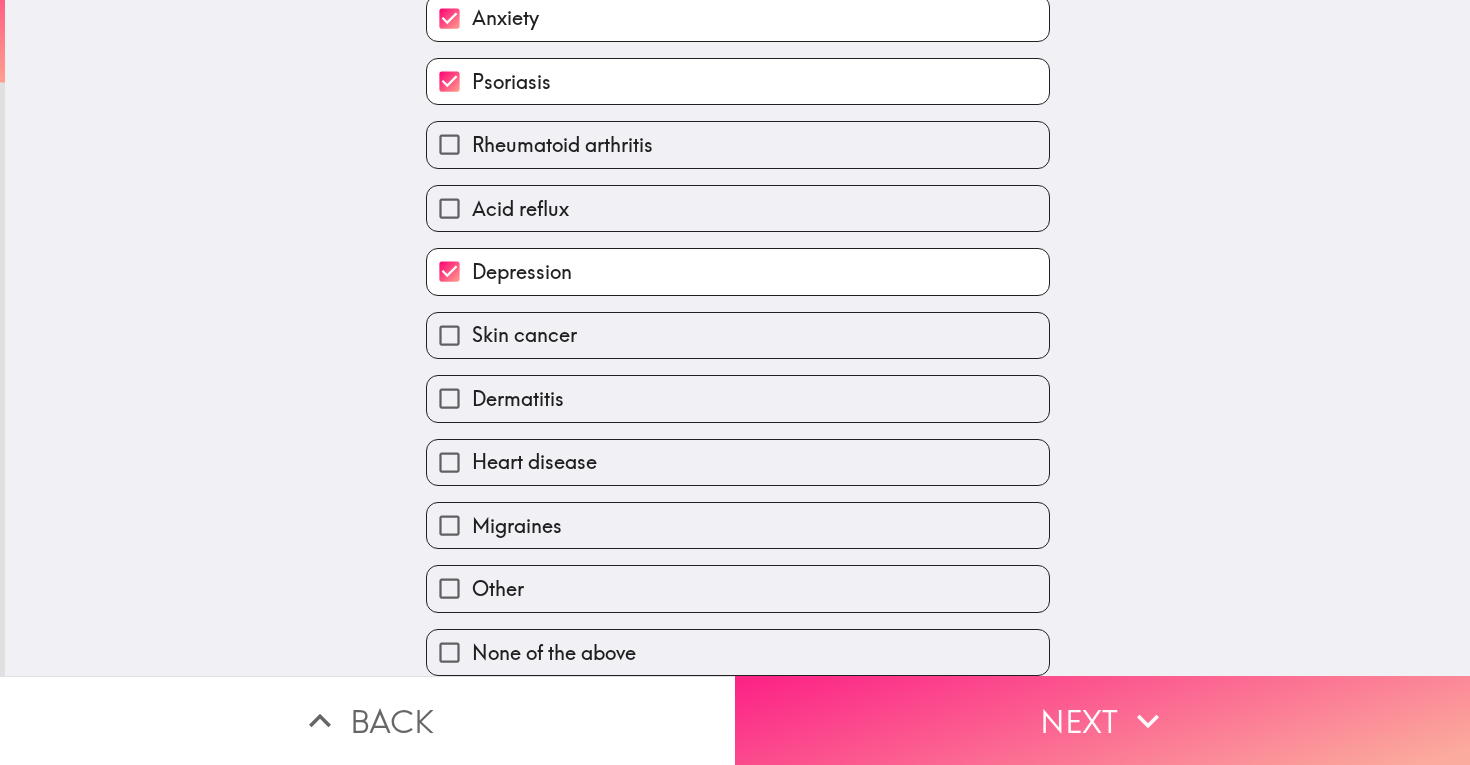 click on "Next" at bounding box center [1102, 720] 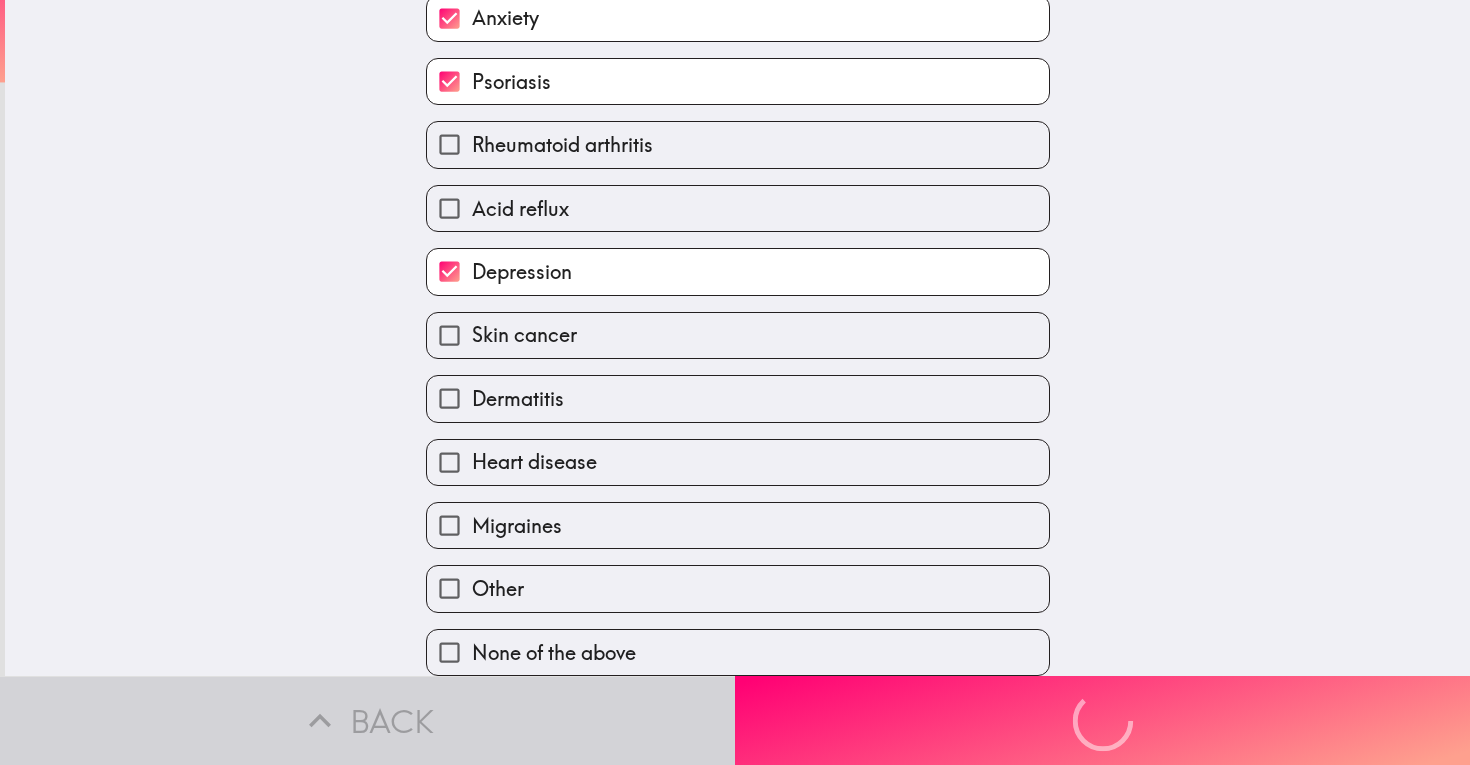scroll, scrollTop: 0, scrollLeft: 0, axis: both 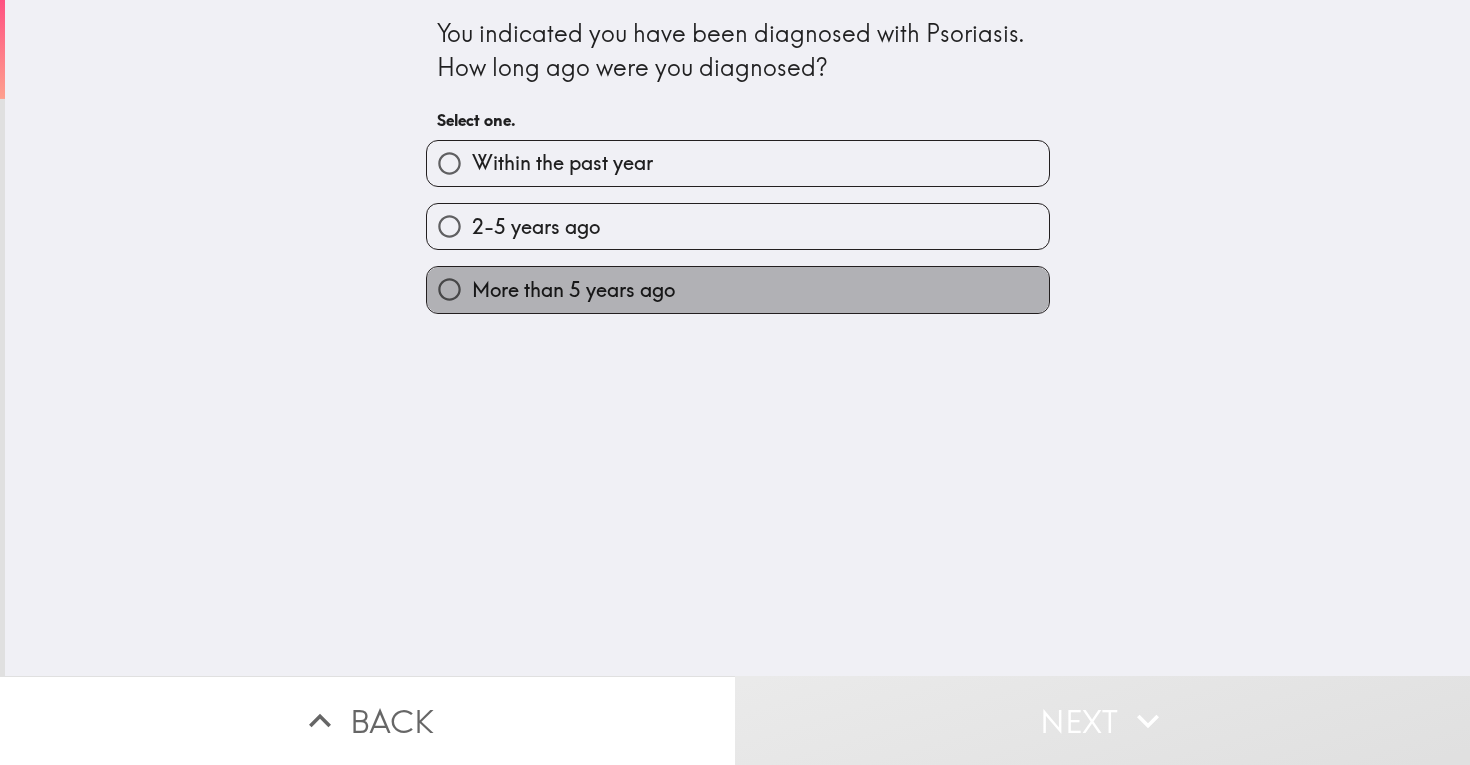 click on "More than 5 years ago" at bounding box center [738, 289] 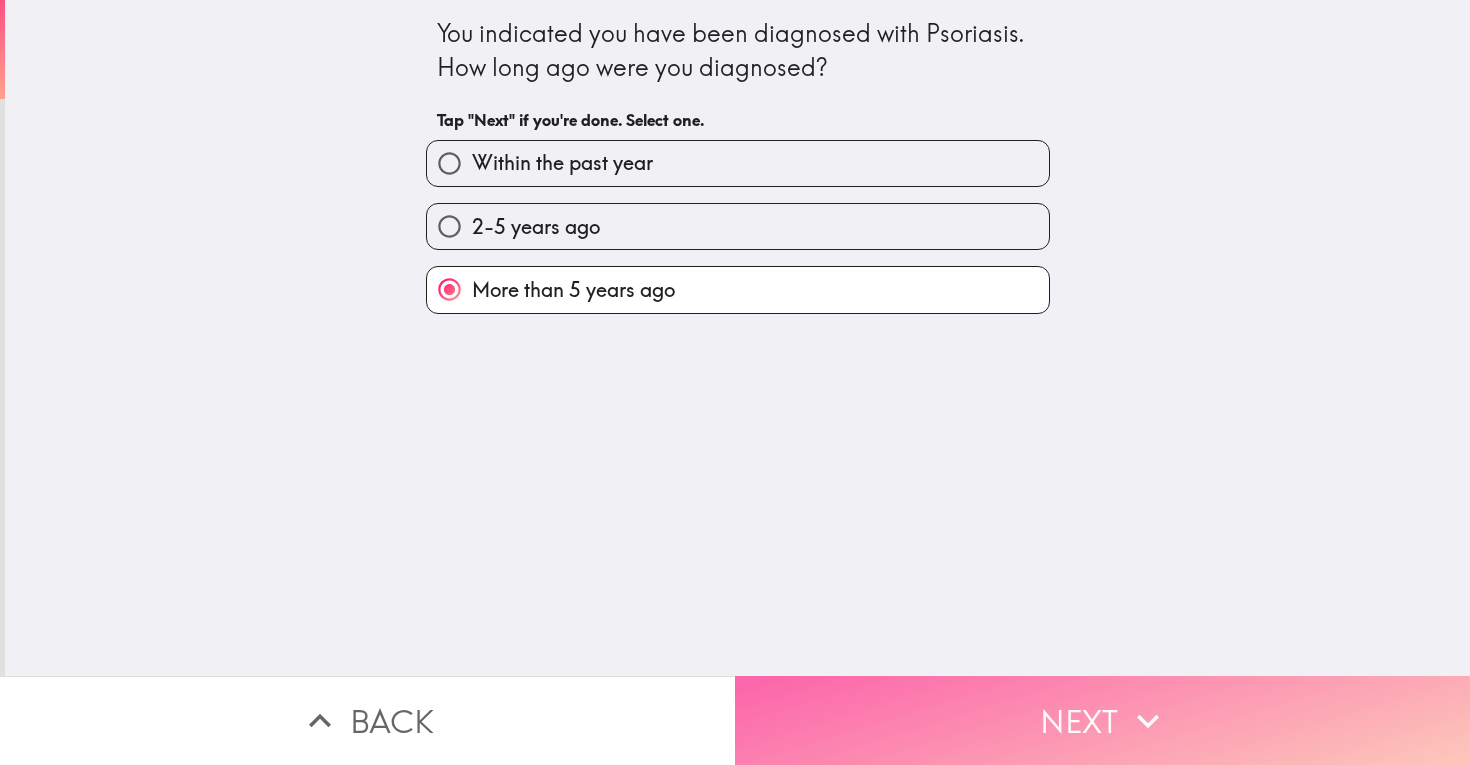 click on "Next" at bounding box center (1102, 720) 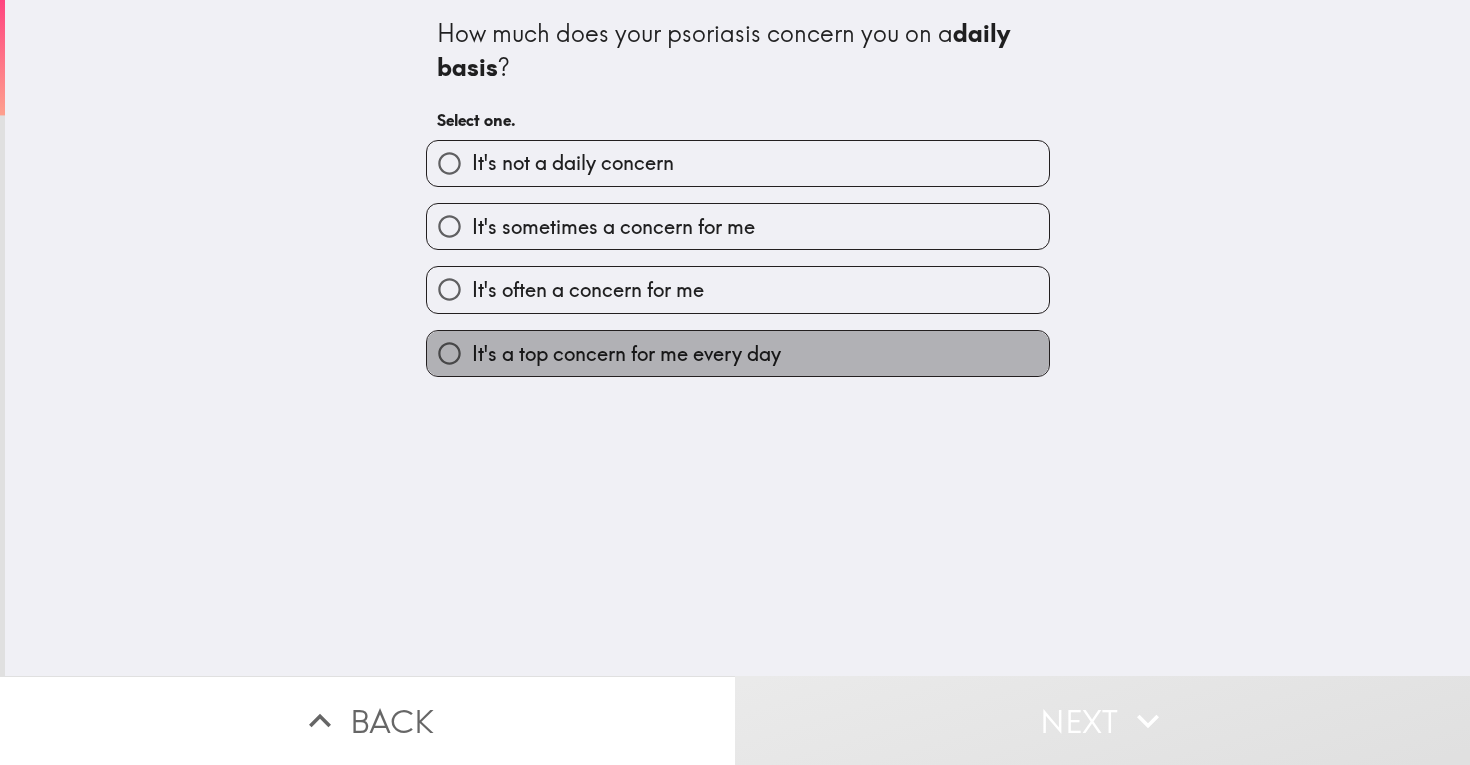 click on "It's a top concern for me every day" at bounding box center [738, 353] 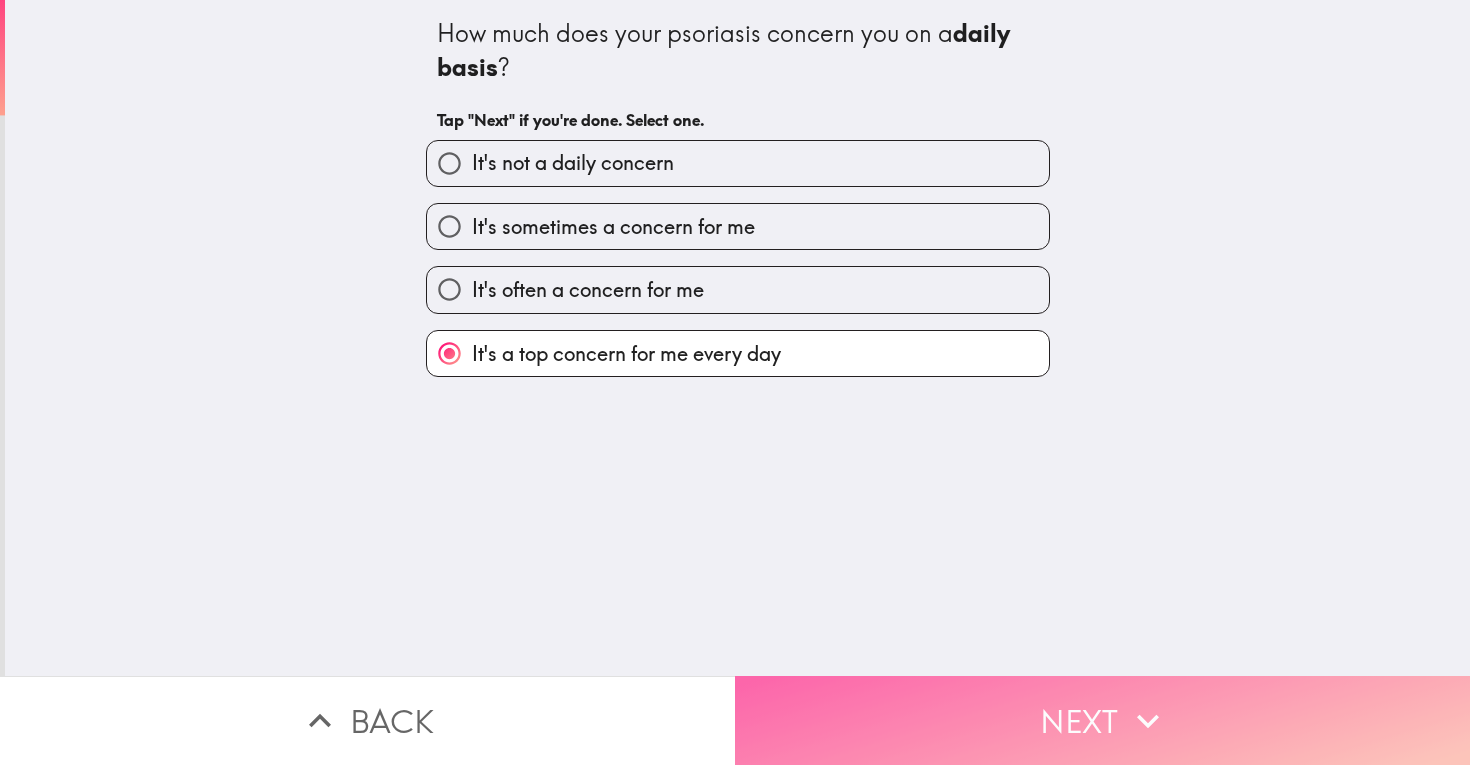 click on "Next" at bounding box center (1102, 720) 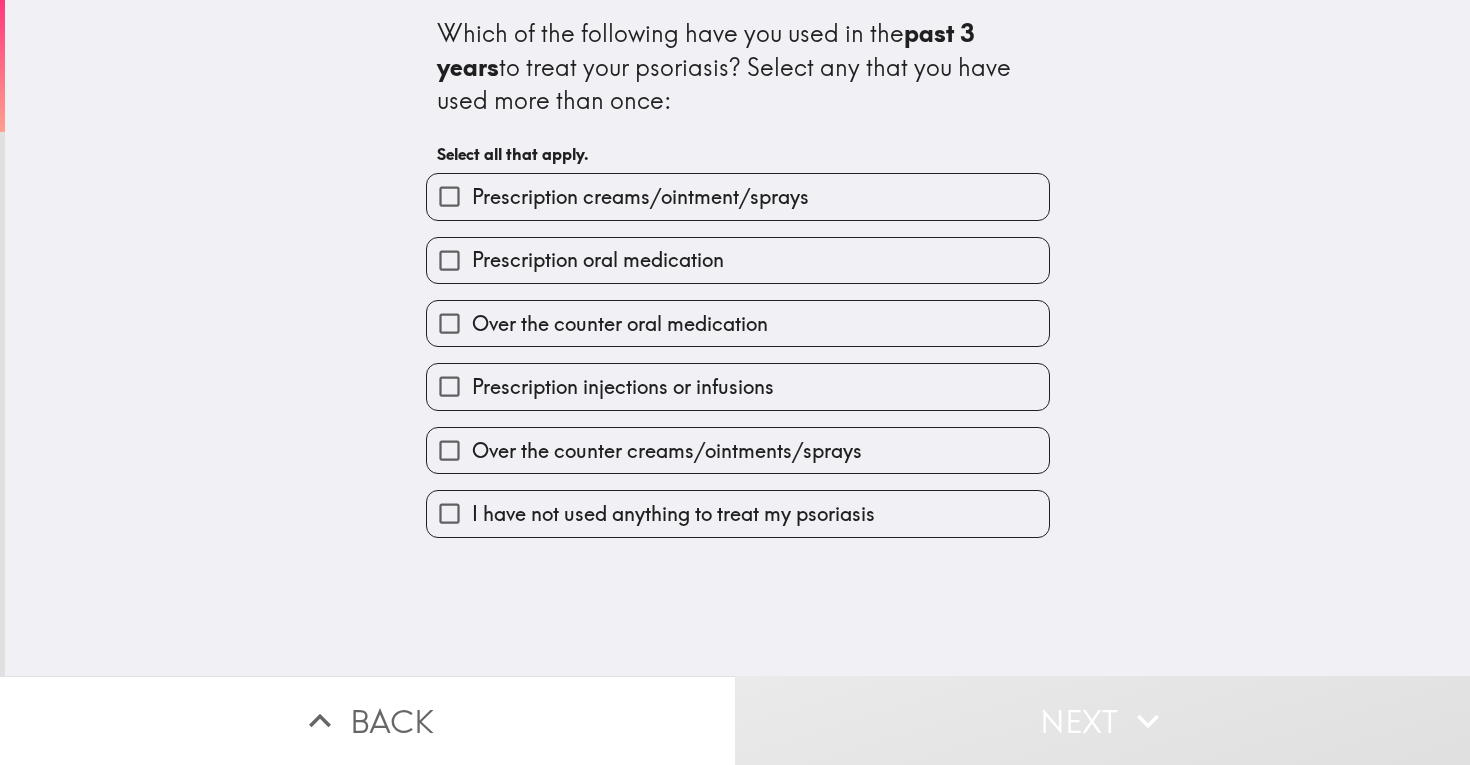 click on "Prescription creams/ointment/sprays" at bounding box center [640, 197] 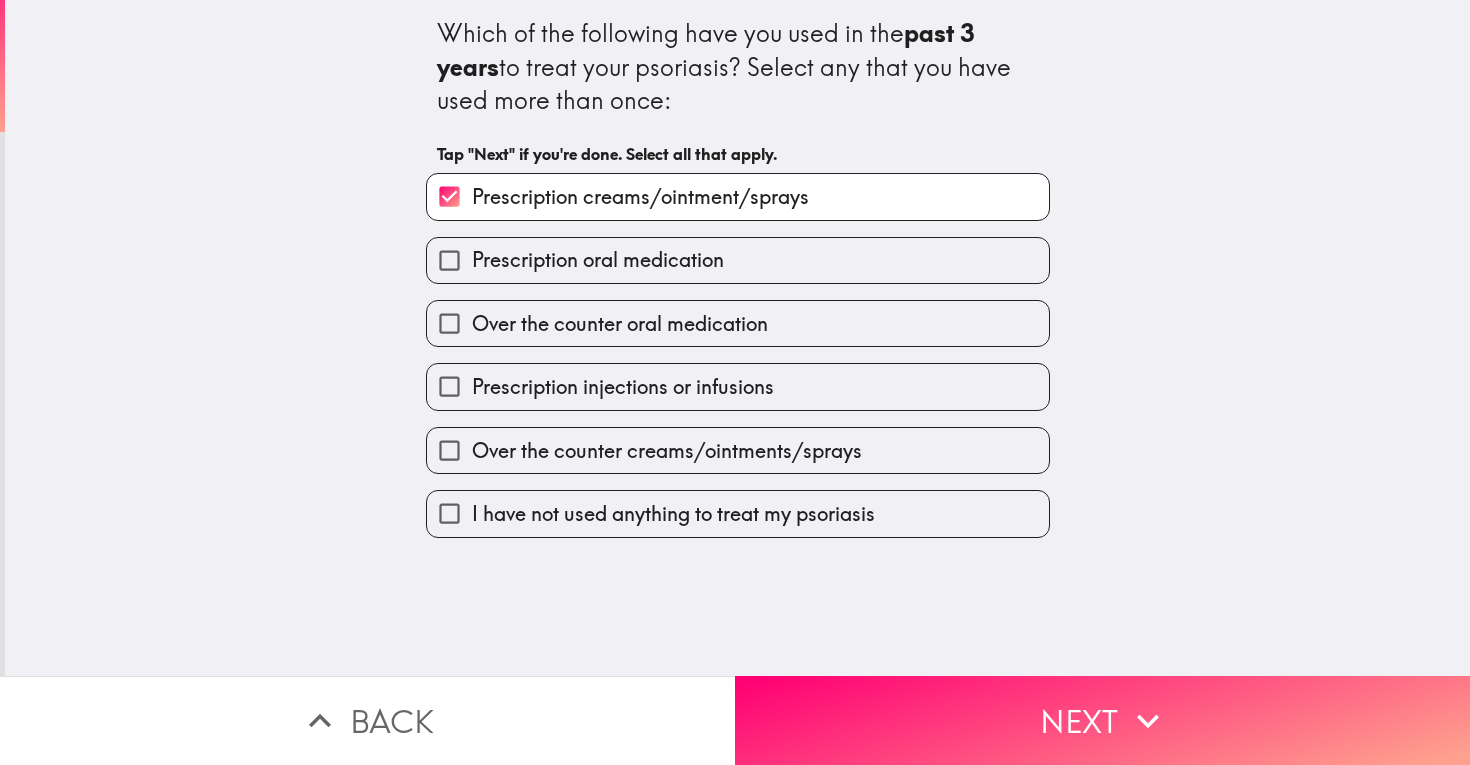 click on "Prescription oral medication" at bounding box center (738, 260) 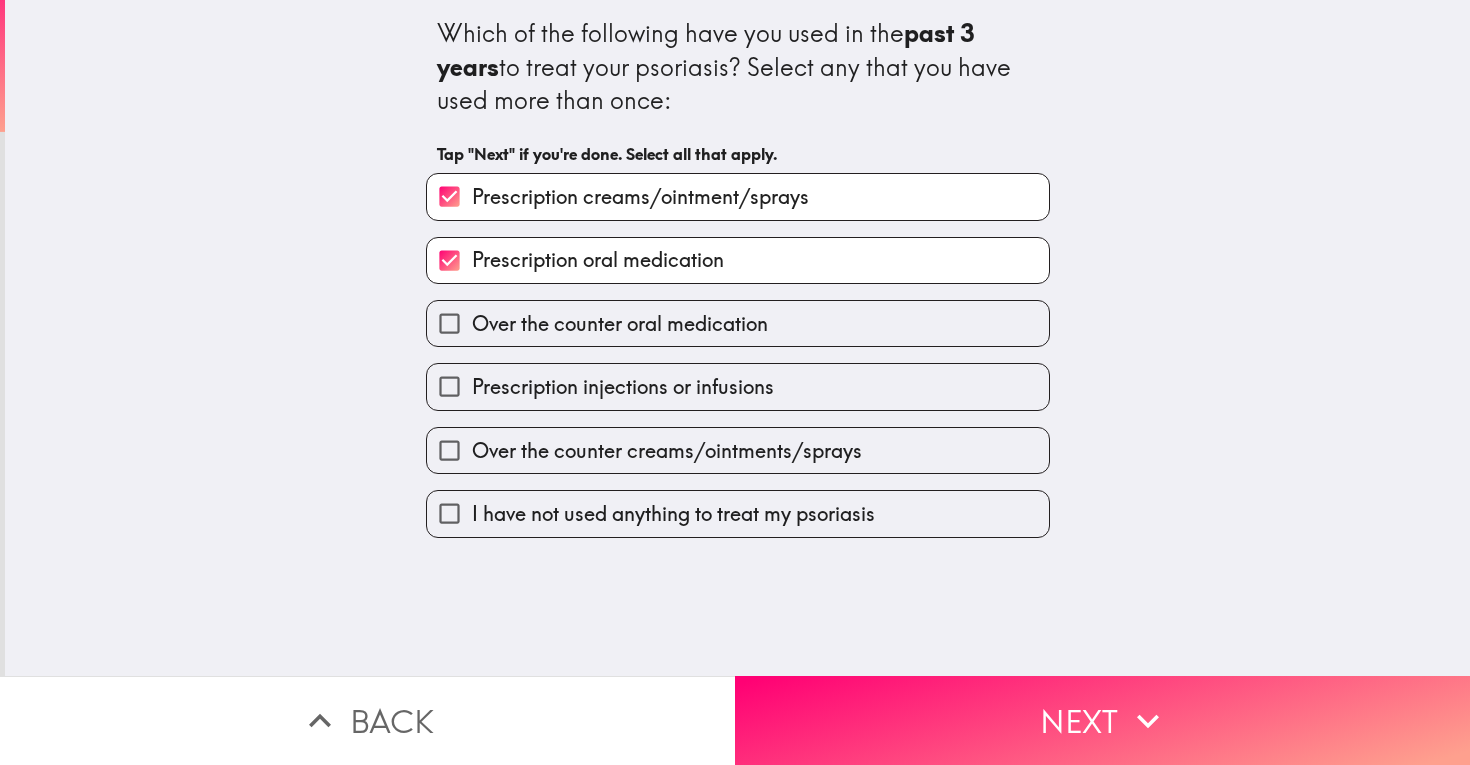 click on "Prescription oral medication" at bounding box center [738, 260] 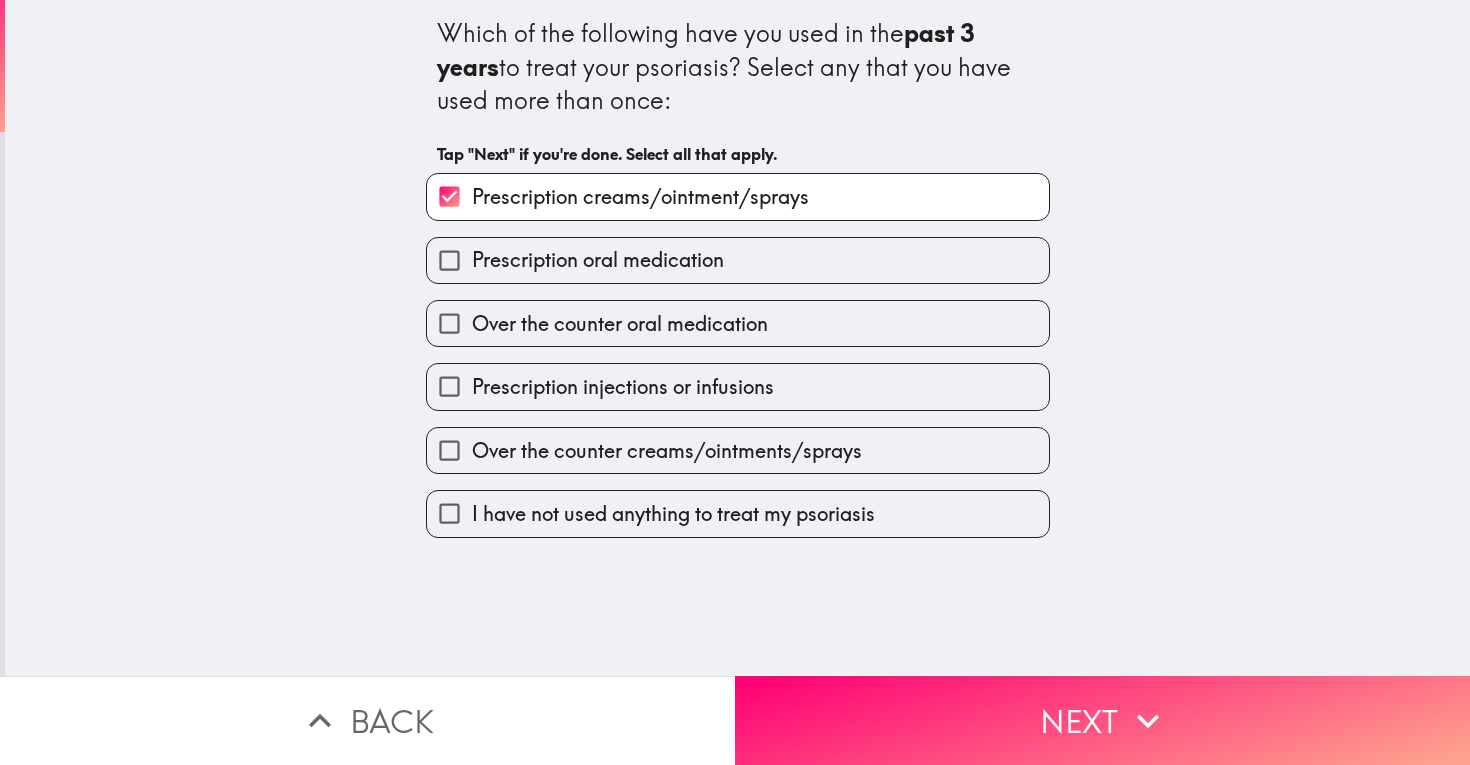 click on "Over the counter oral medication" at bounding box center [738, 323] 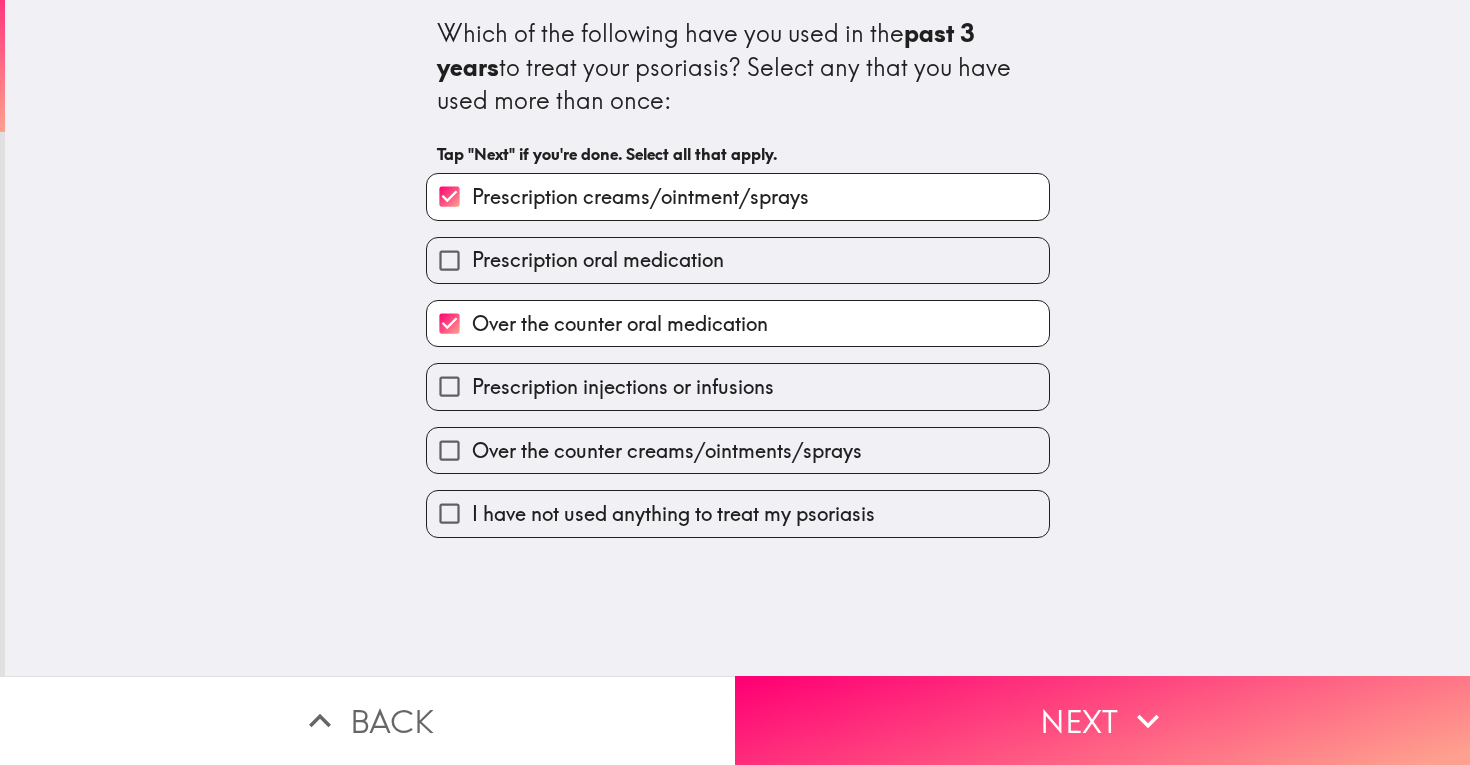 click on "Over the counter oral medication" at bounding box center (738, 323) 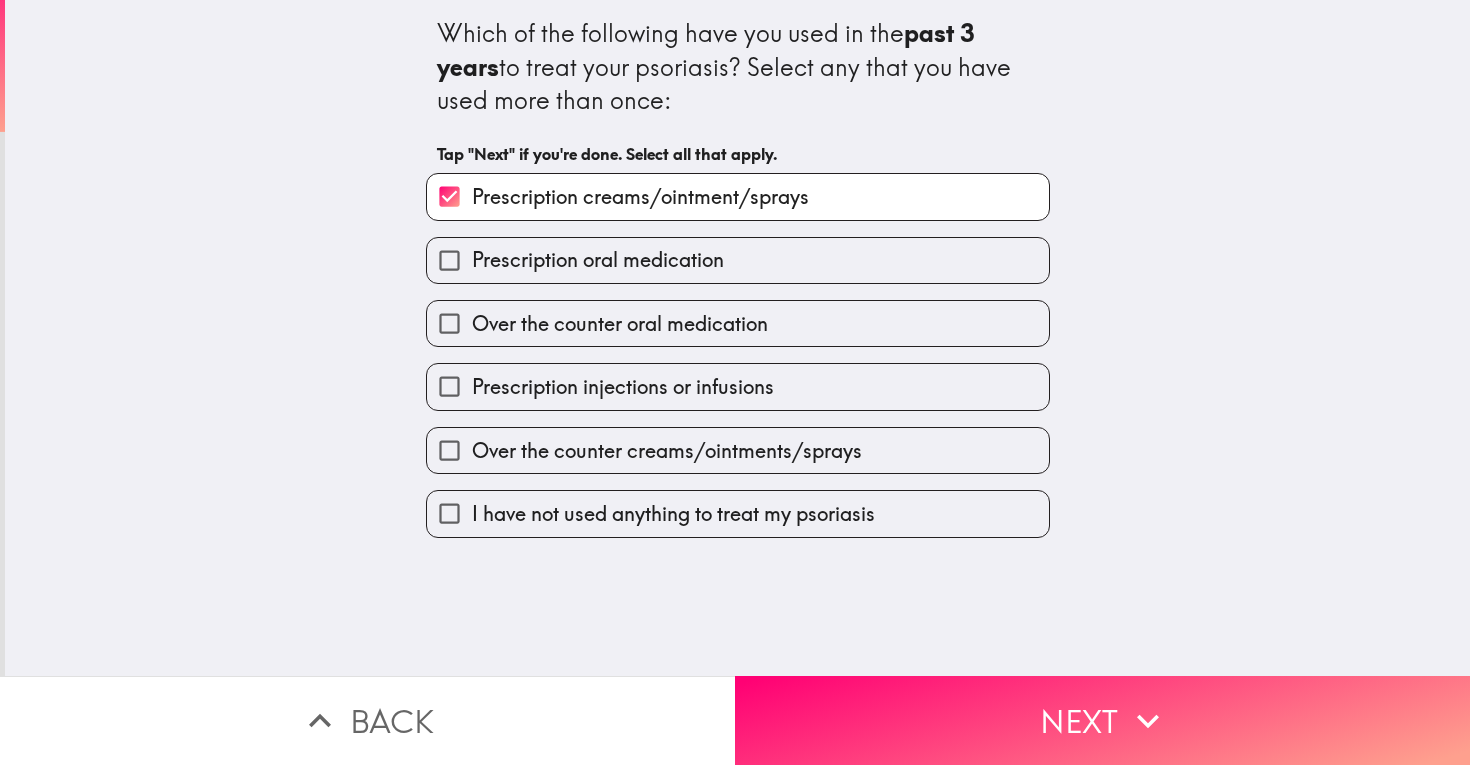 click on "Over the counter creams/ointments/sprays" at bounding box center [738, 450] 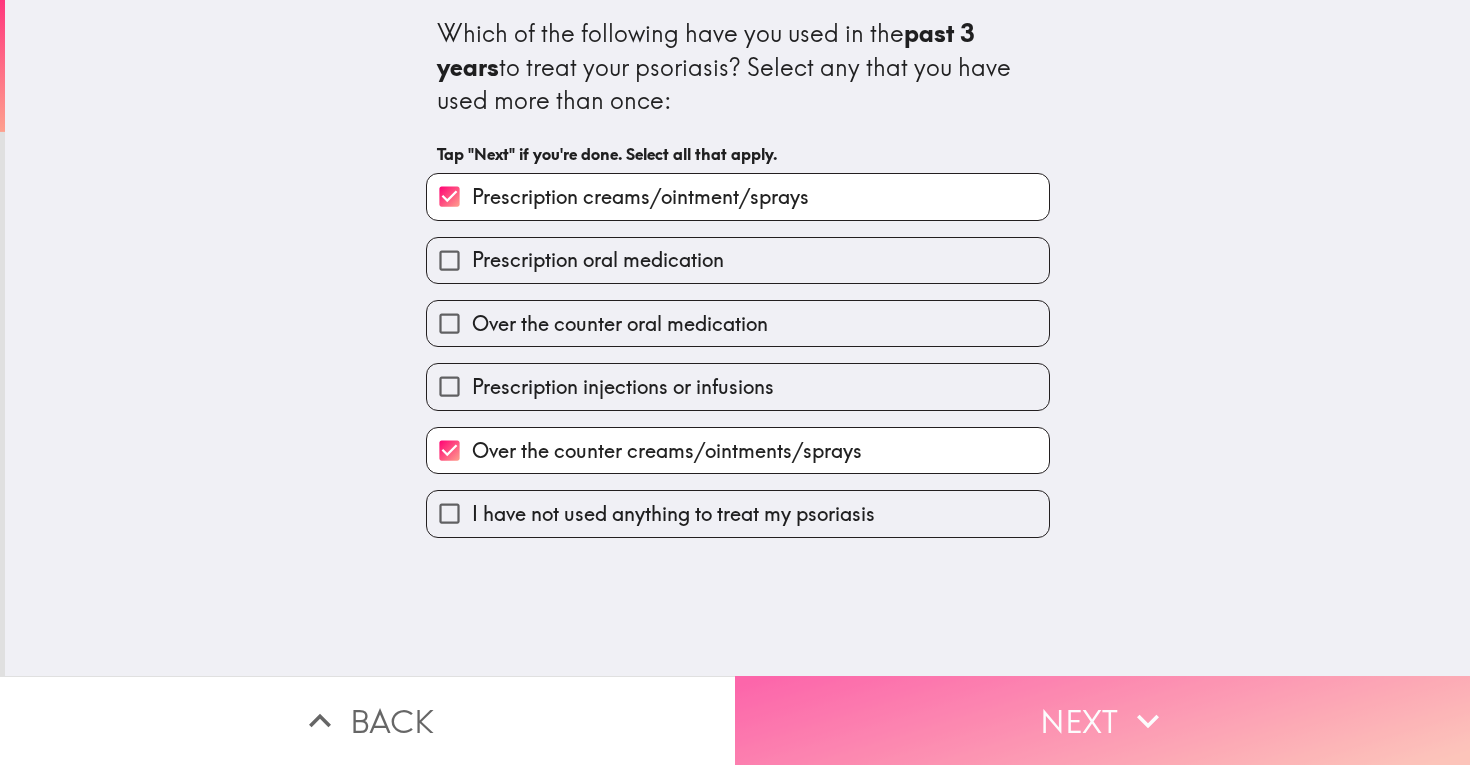 click on "Next" at bounding box center [1102, 720] 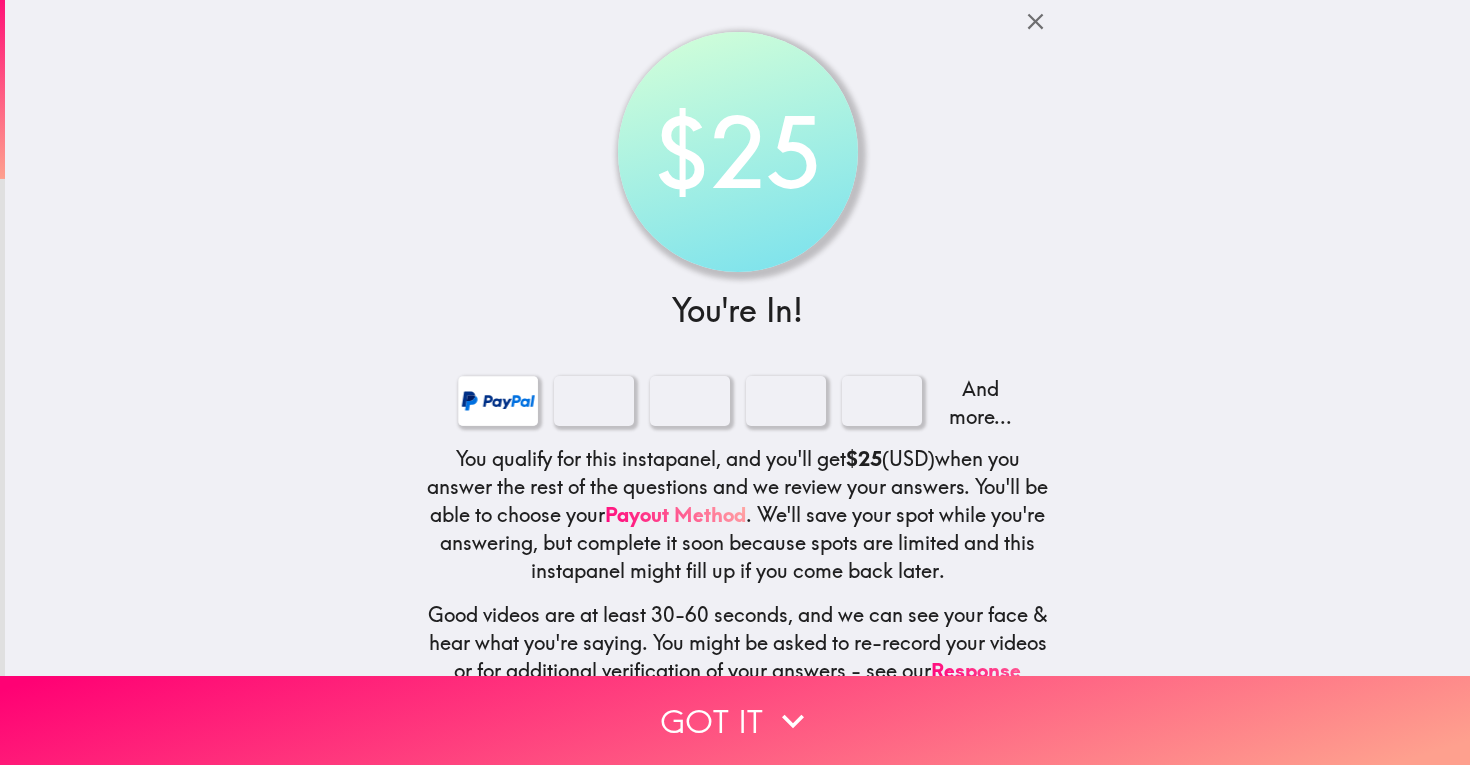 scroll, scrollTop: 125, scrollLeft: 0, axis: vertical 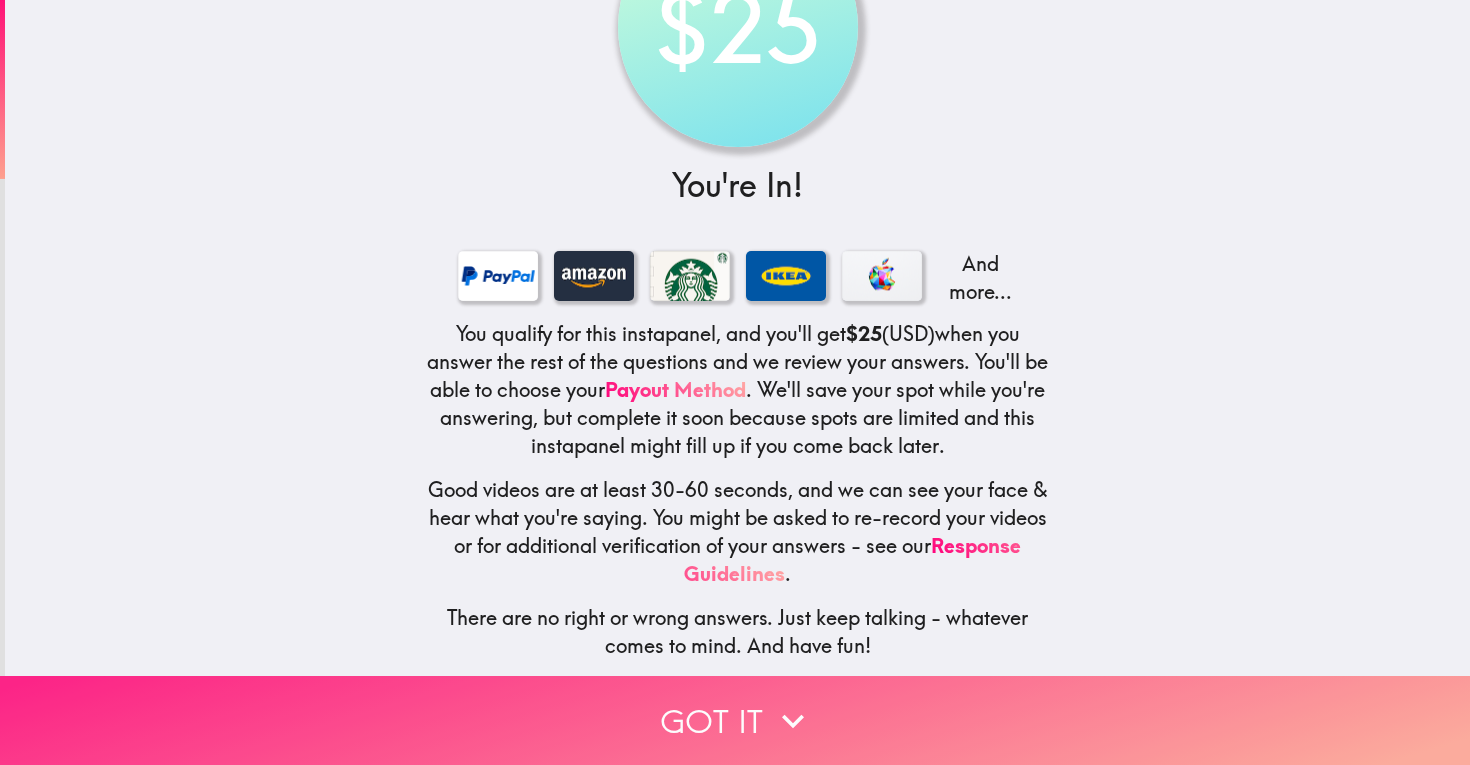click on "Got it" at bounding box center [735, 720] 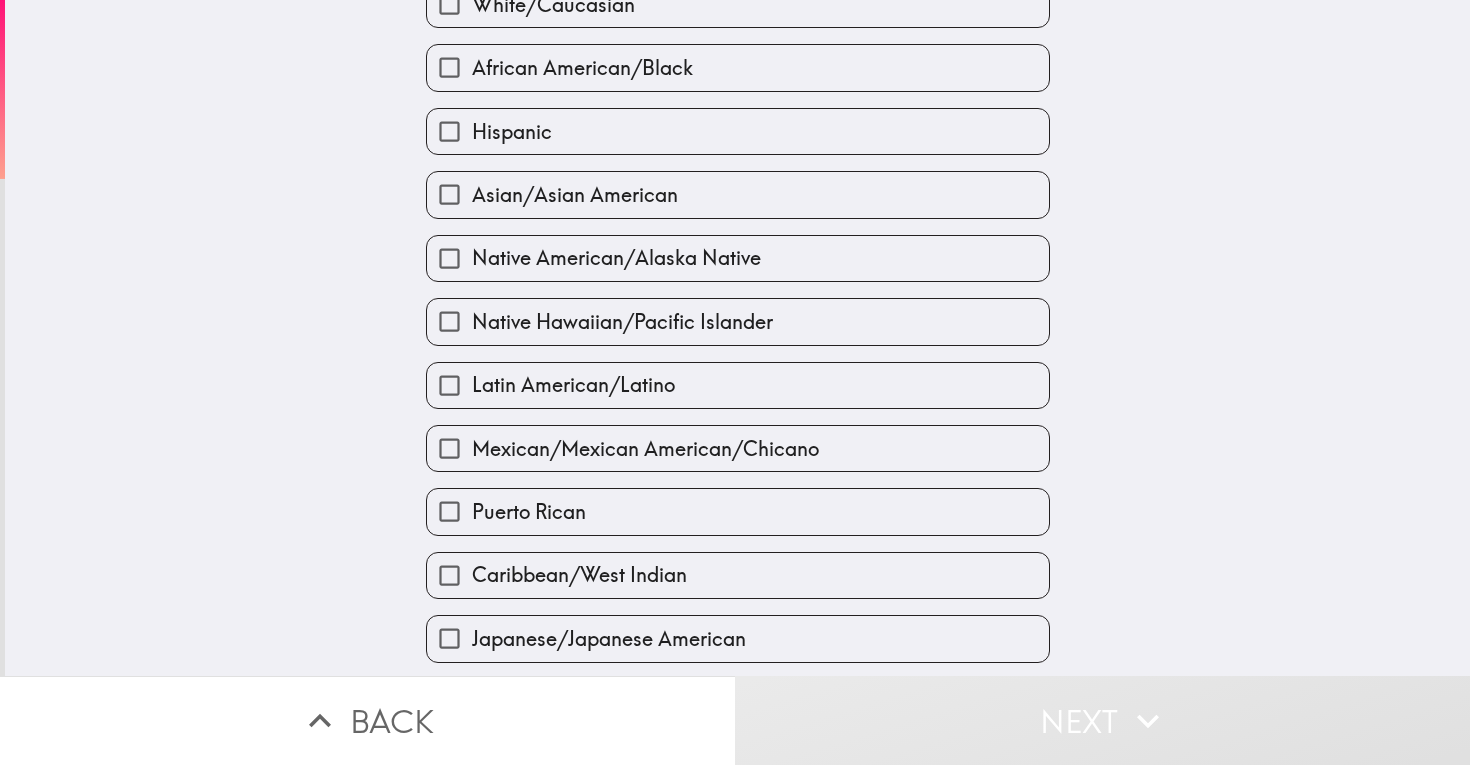 click on "Hispanic" at bounding box center [730, 123] 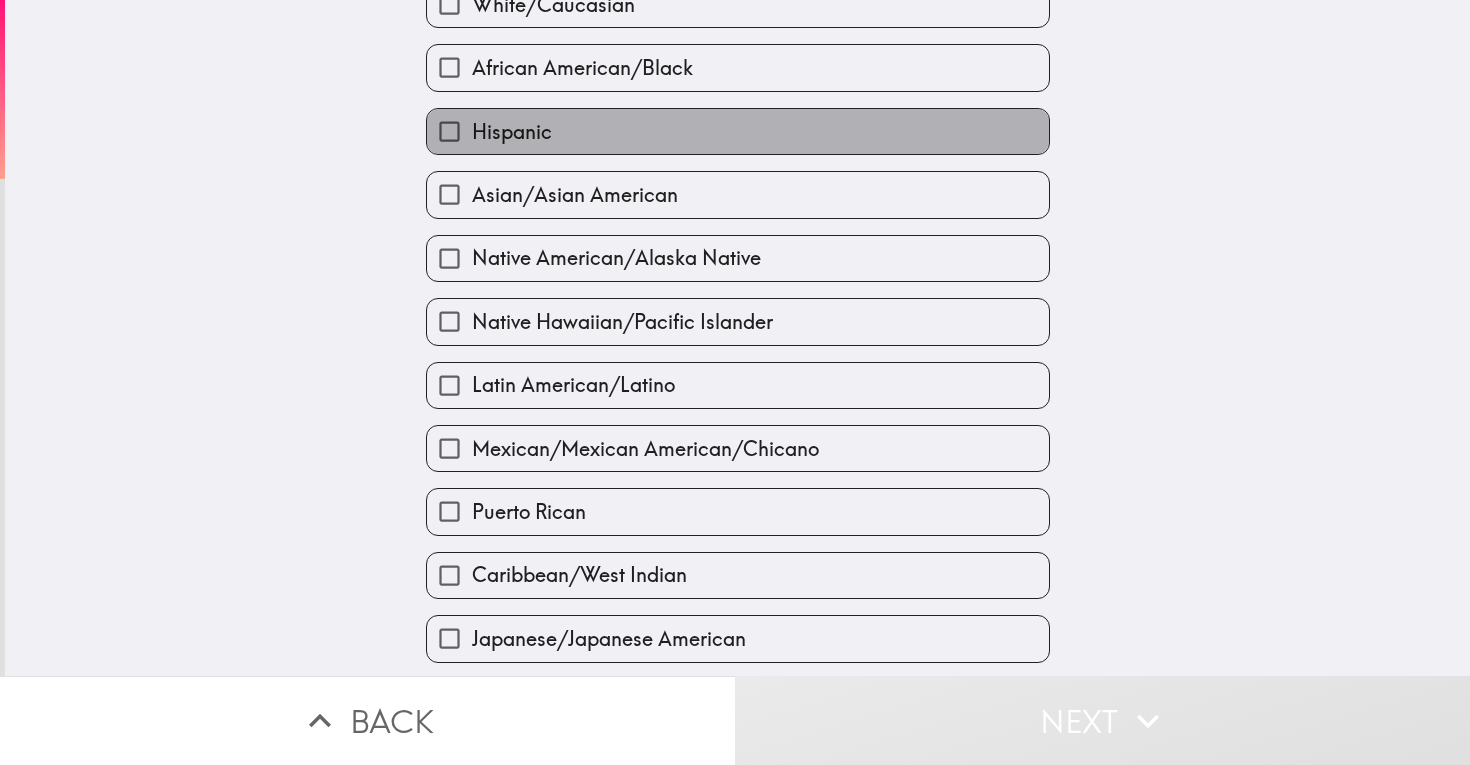 click on "Hispanic" at bounding box center [738, 131] 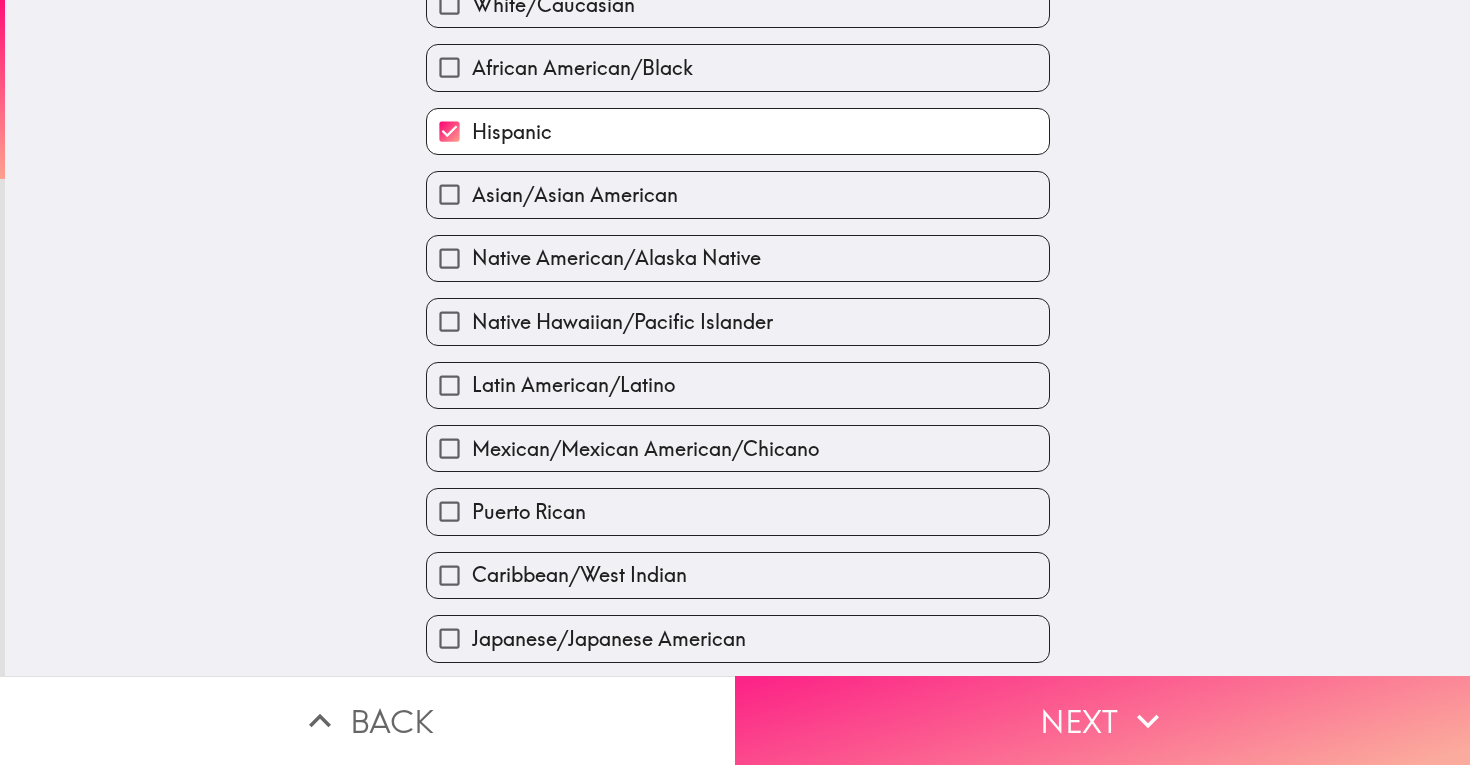 click on "Next" at bounding box center [1102, 720] 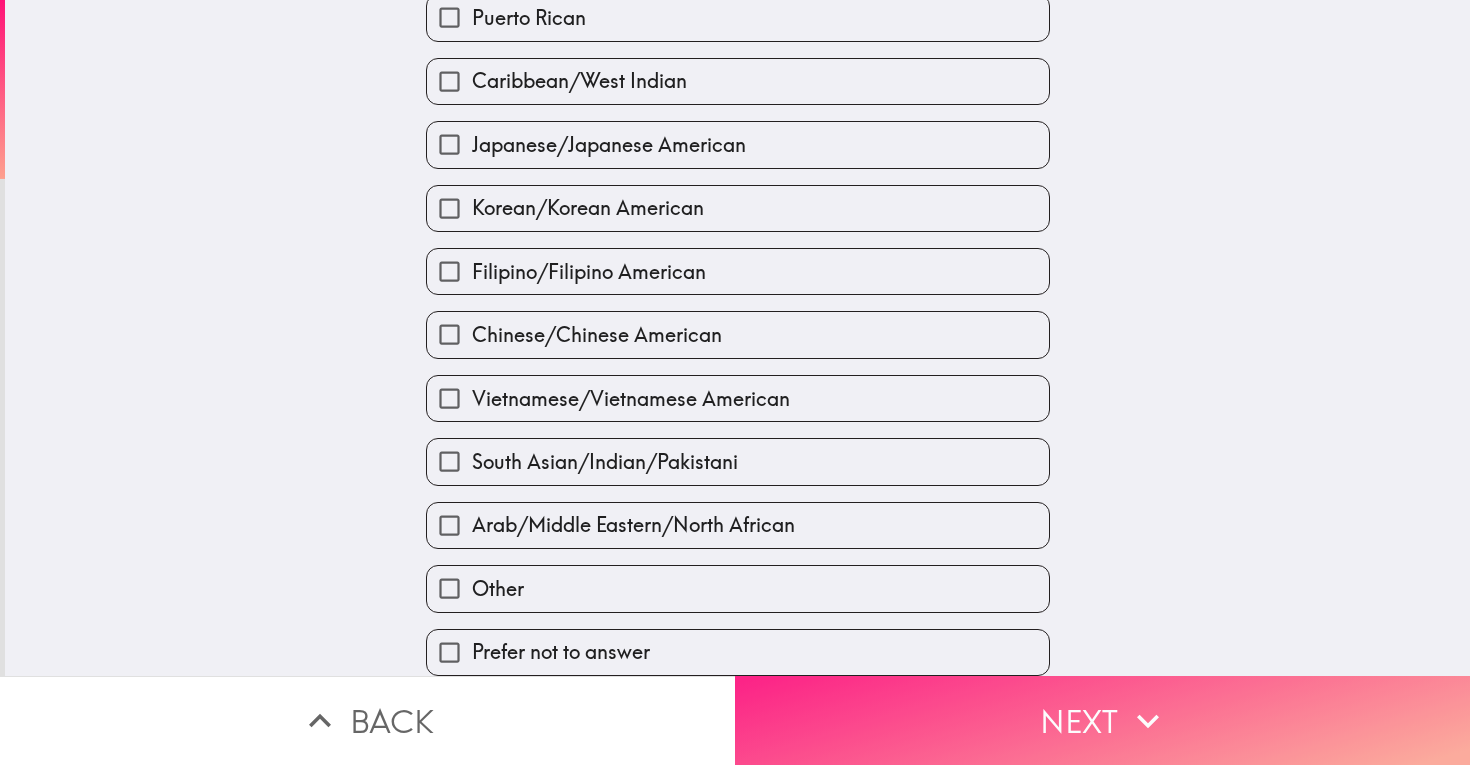 scroll, scrollTop: 0, scrollLeft: 0, axis: both 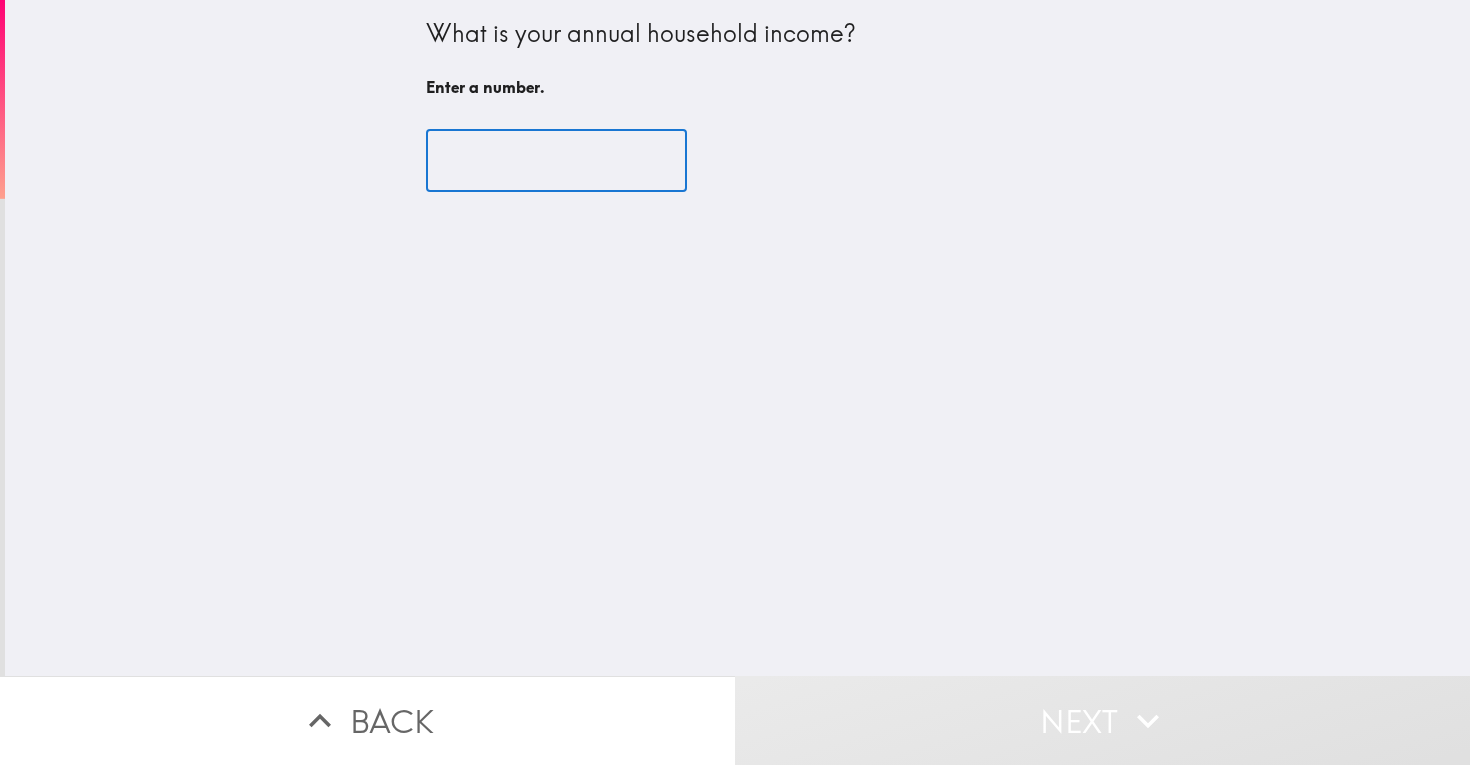 click at bounding box center [556, 161] 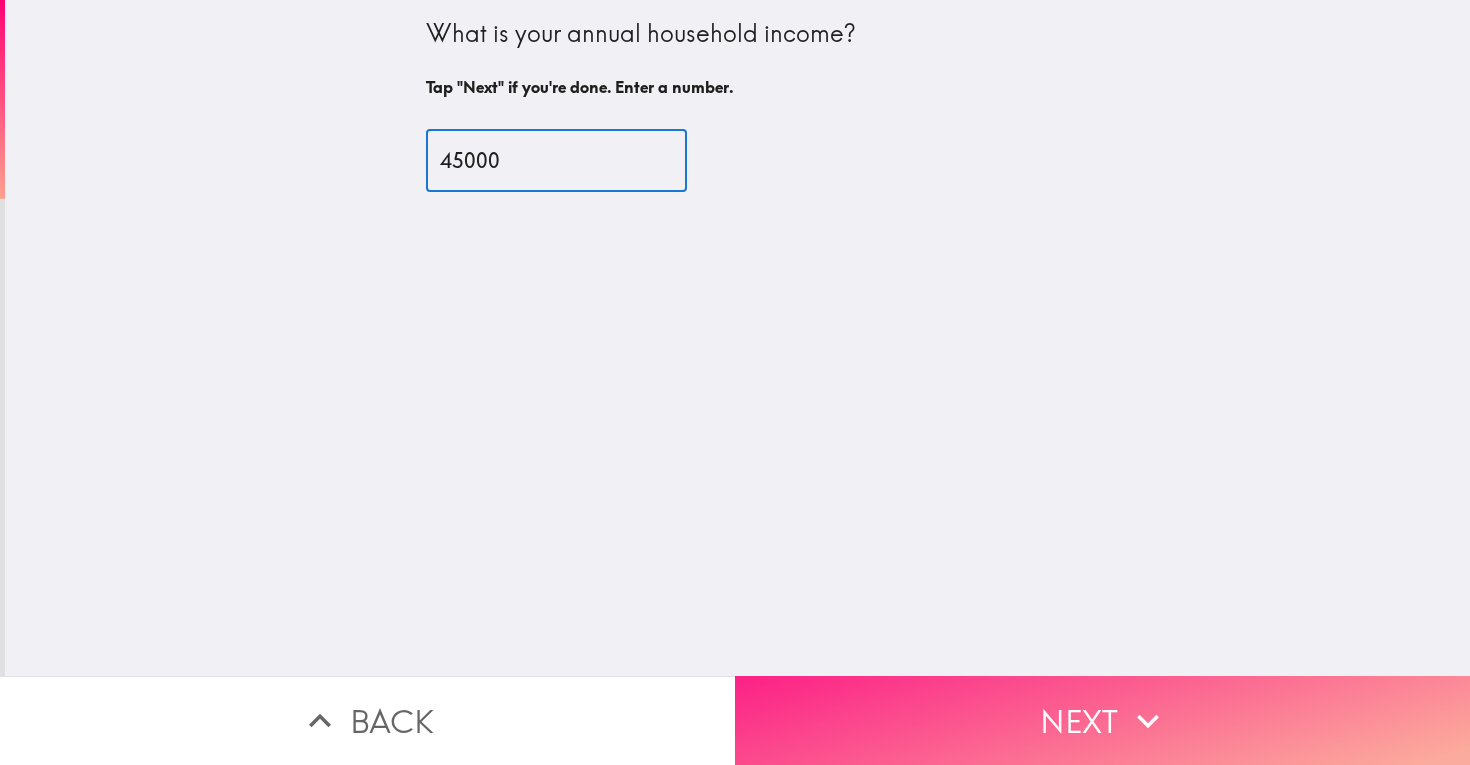 type on "45000" 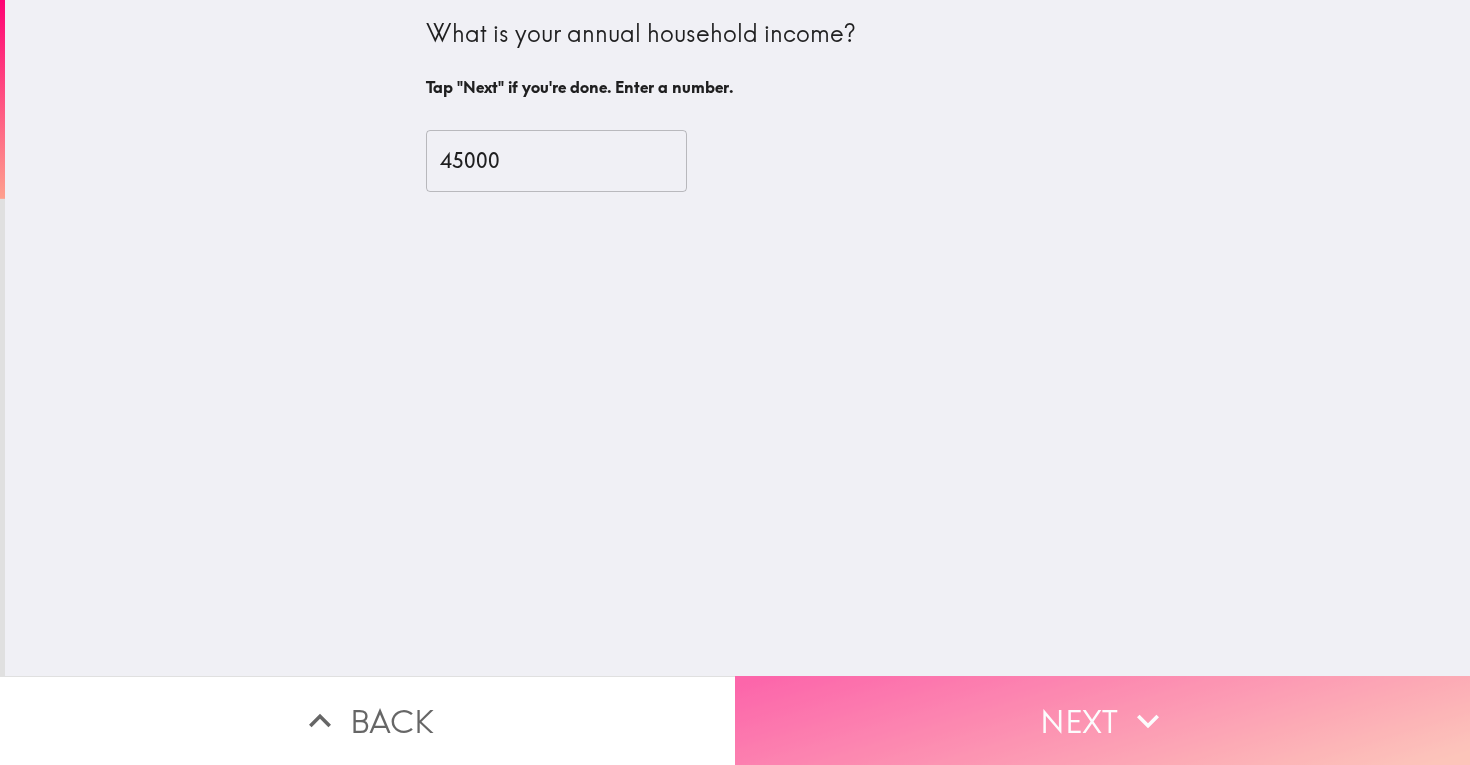 click on "Next" at bounding box center (1102, 720) 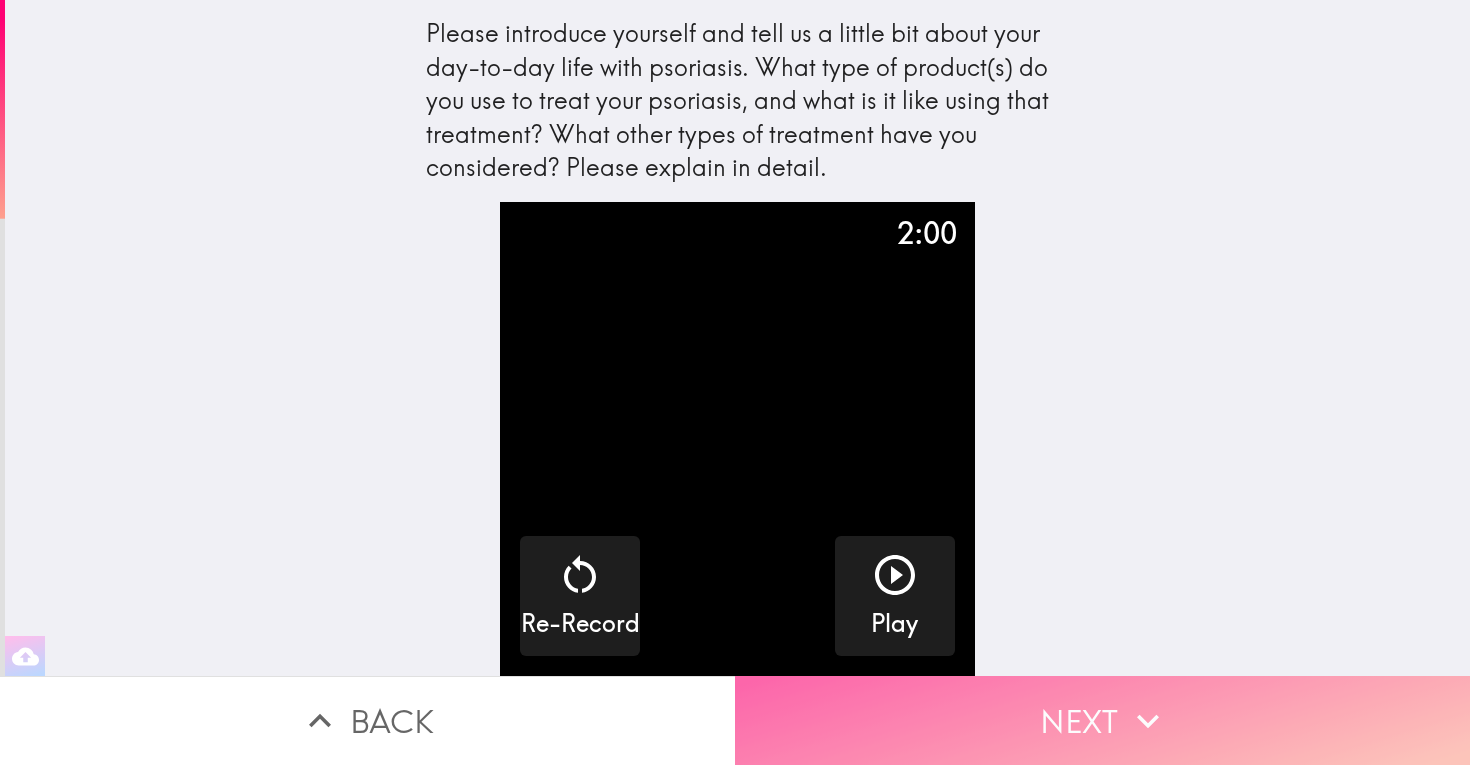 click on "Next" at bounding box center [1102, 720] 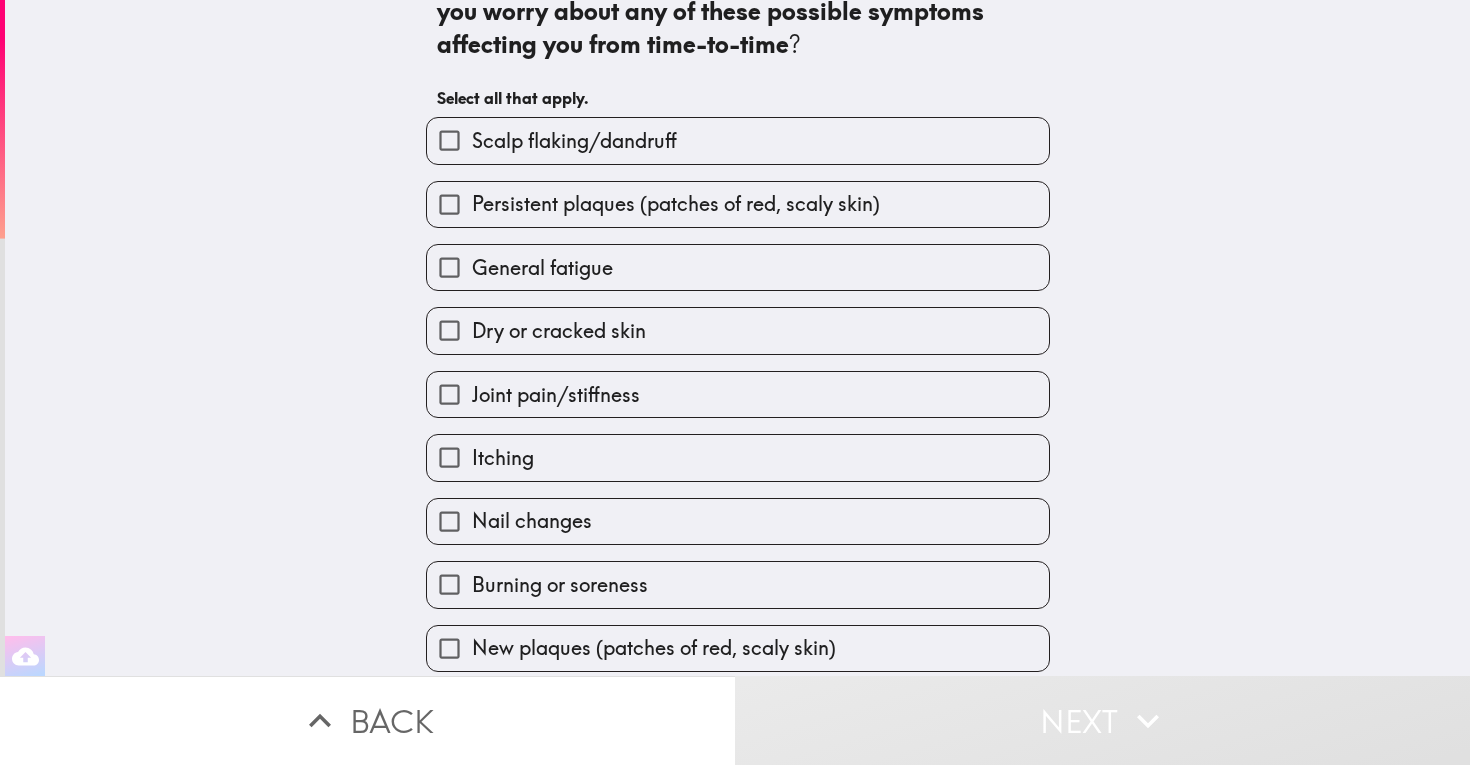 scroll, scrollTop: 59, scrollLeft: 0, axis: vertical 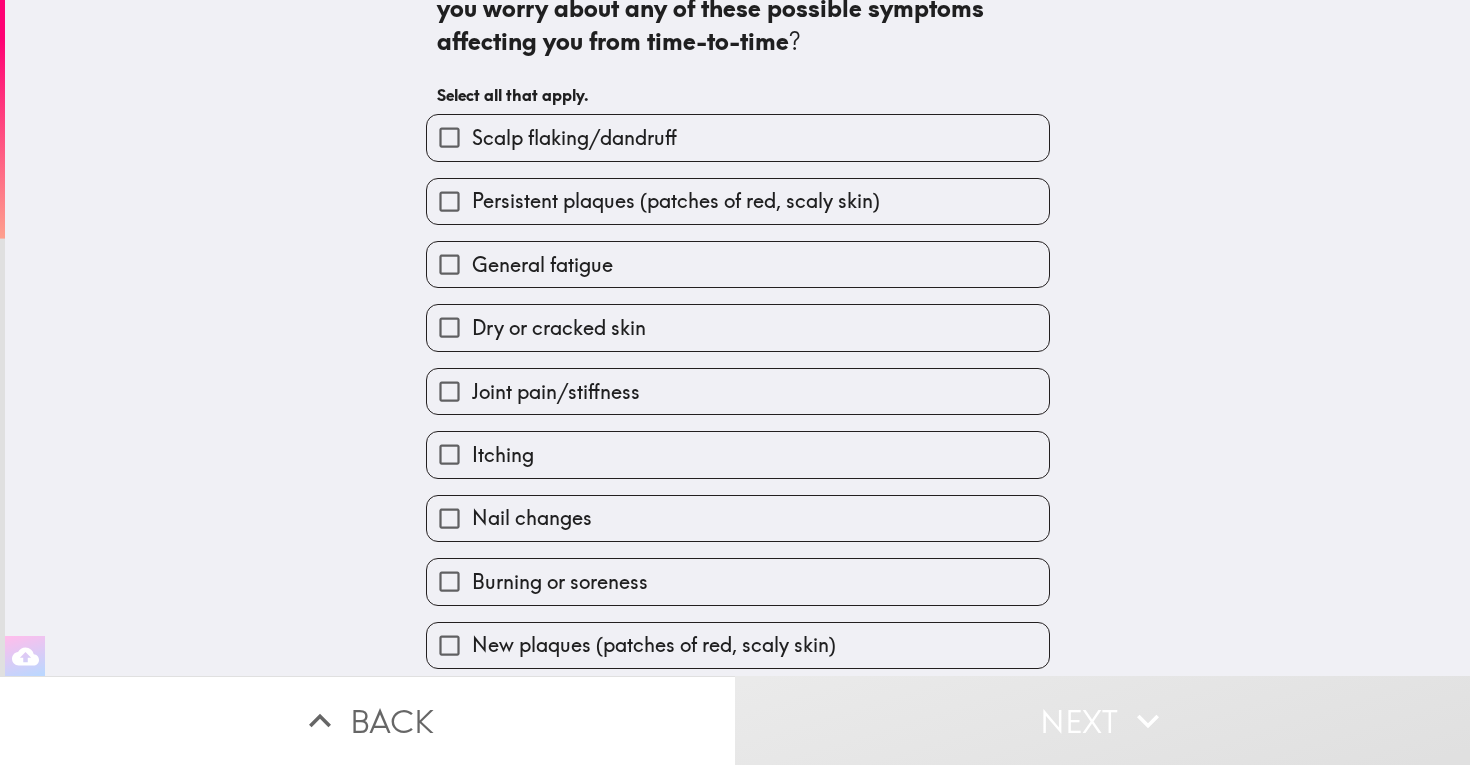 click on "Scalp flaking/dandruff" at bounding box center (738, 137) 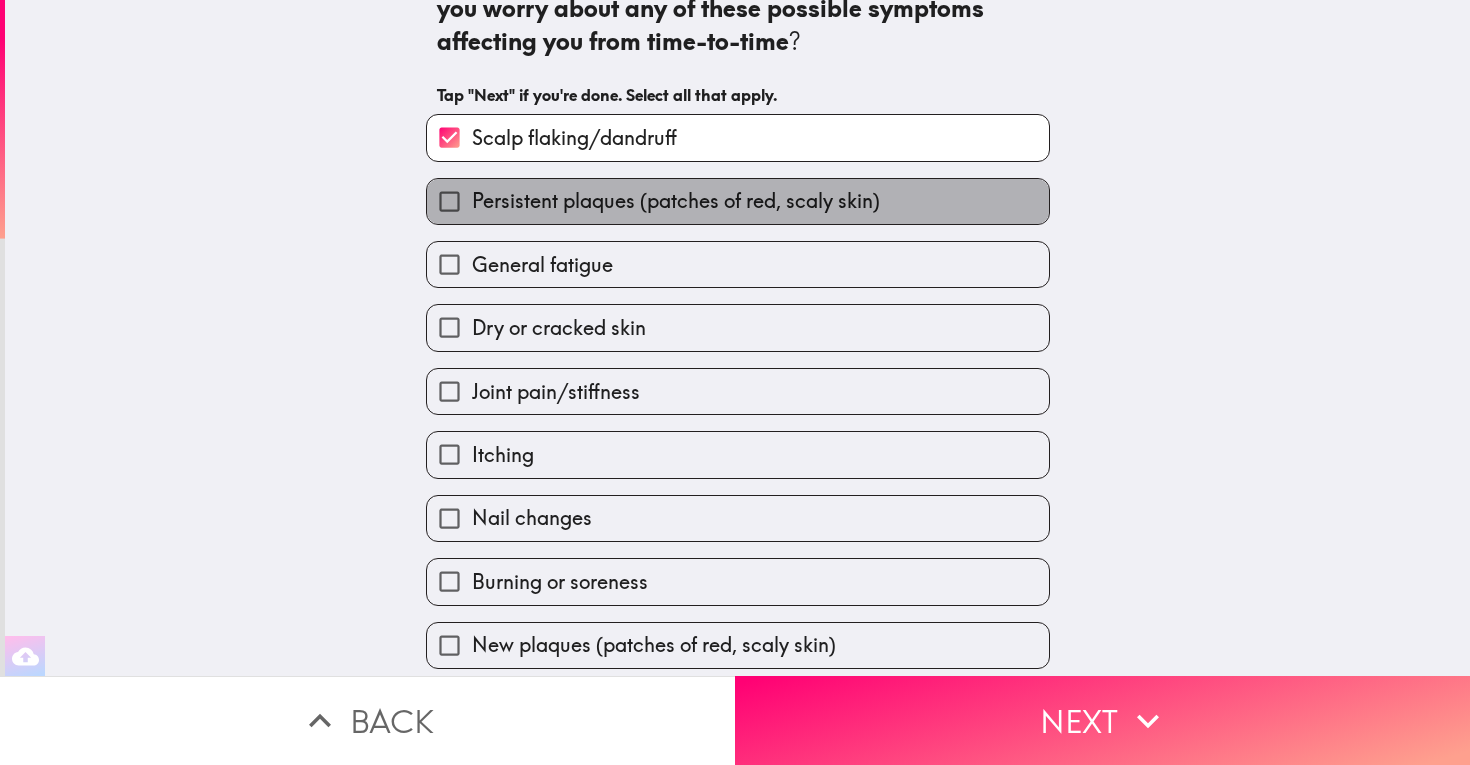 click on "Persistent plaques (patches of red, scaly skin)" at bounding box center (676, 201) 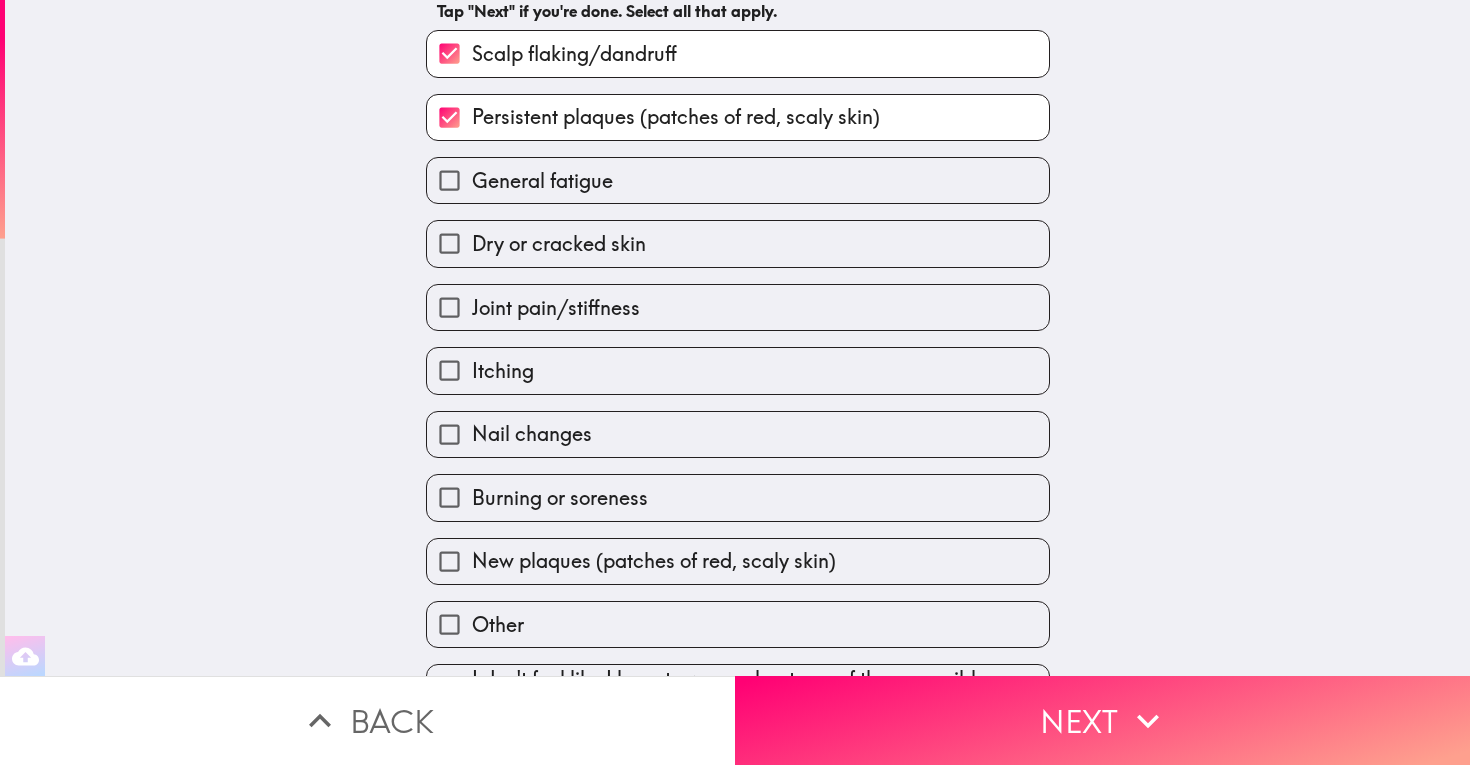 scroll, scrollTop: 145, scrollLeft: 0, axis: vertical 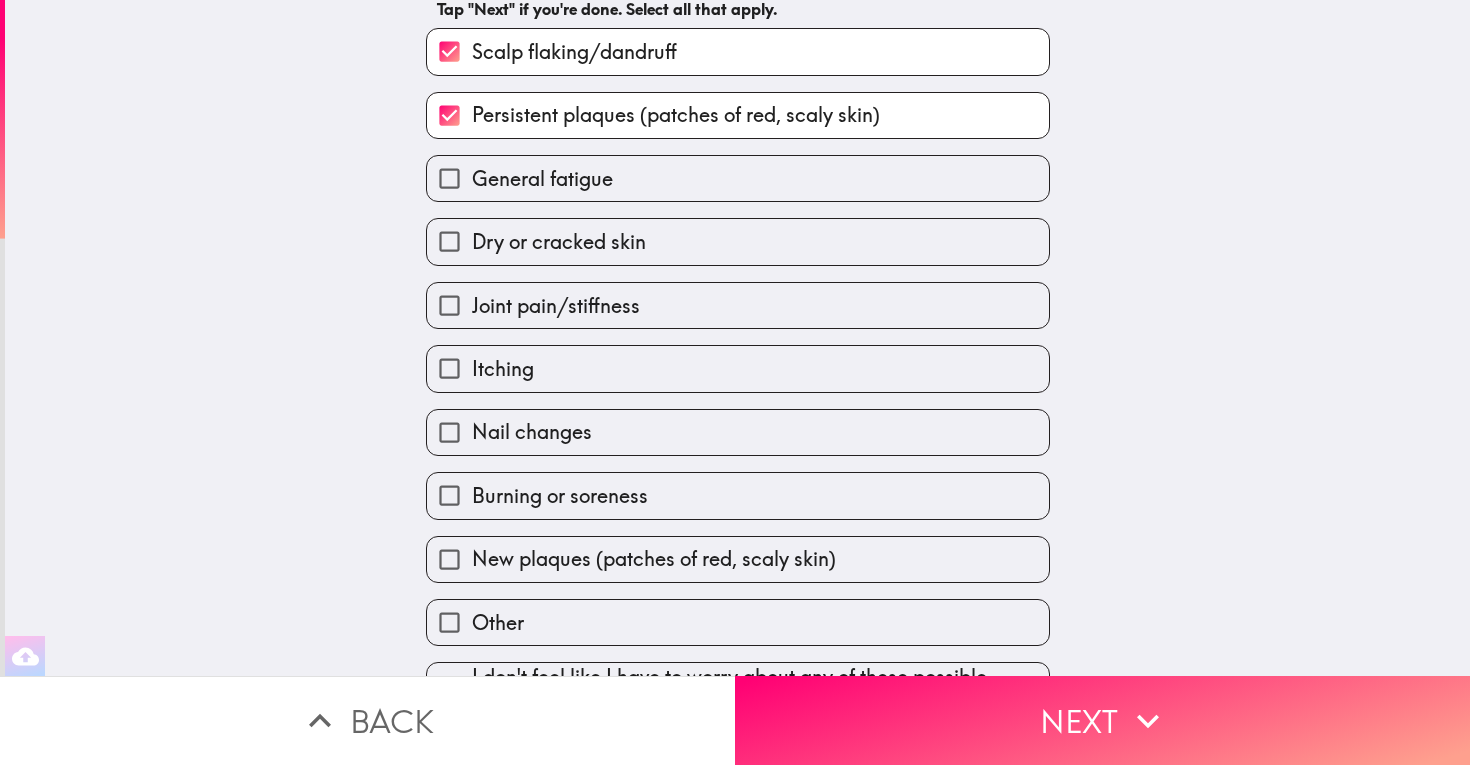 click on "Joint pain/stiffness" at bounding box center [738, 305] 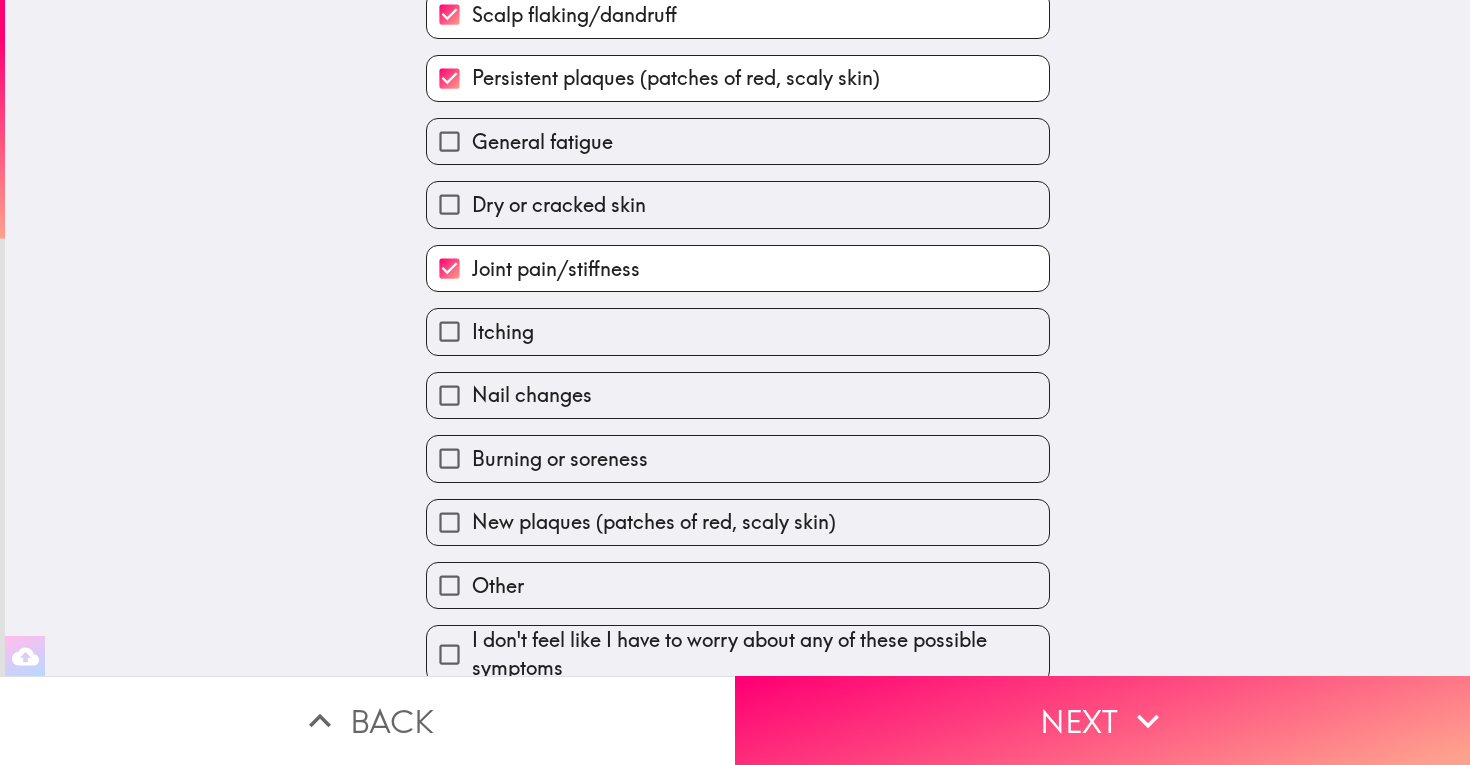 scroll, scrollTop: 184, scrollLeft: 0, axis: vertical 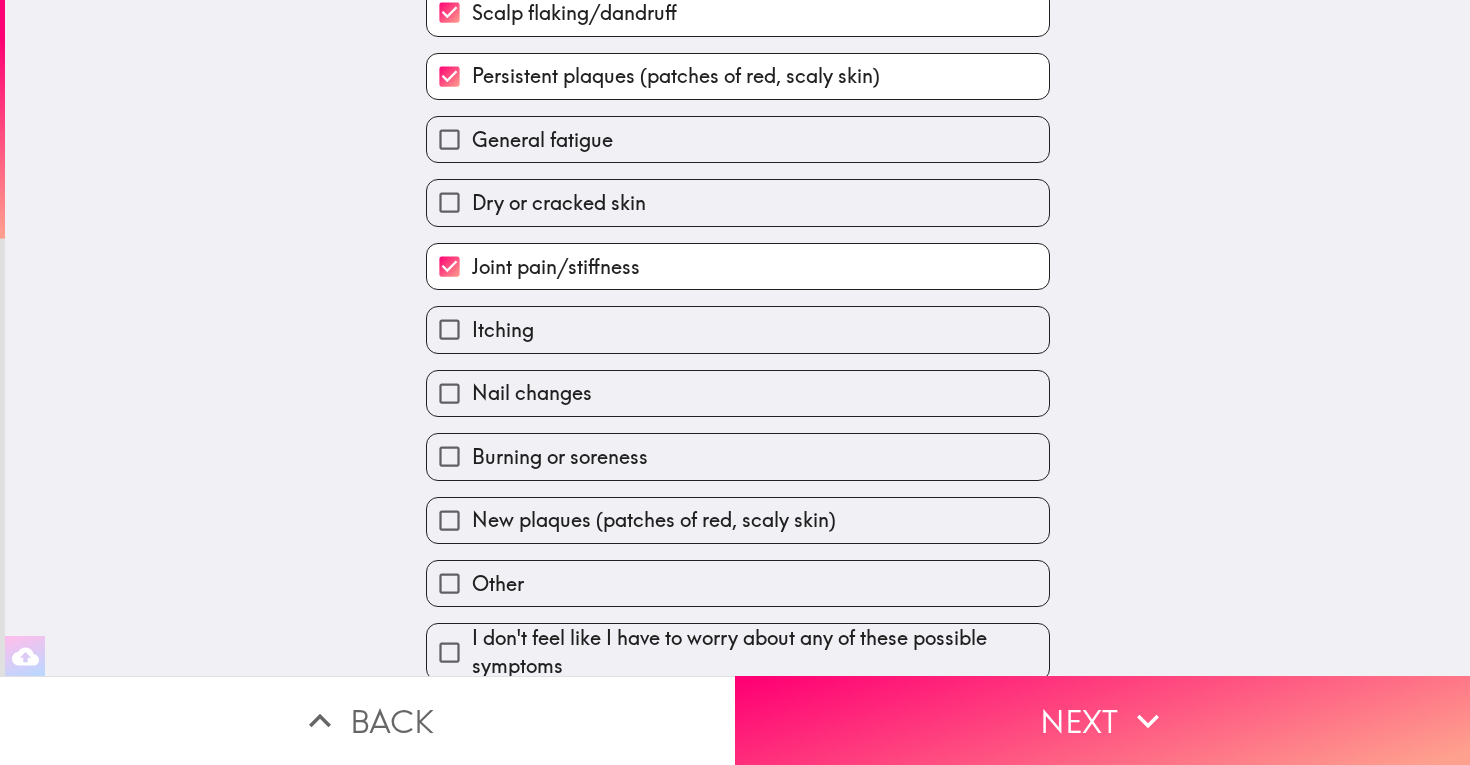 click on "Itching" at bounding box center [738, 329] 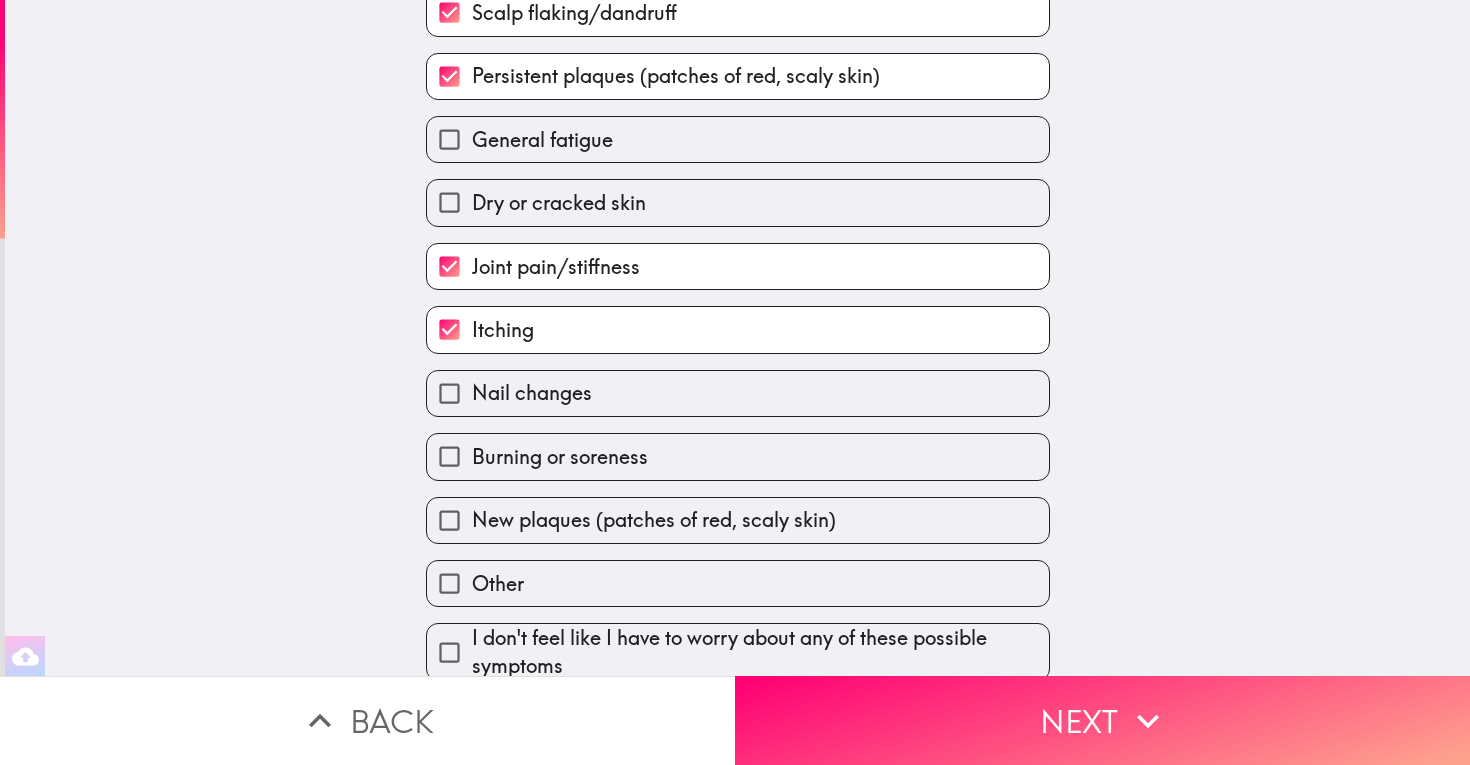 scroll, scrollTop: 200, scrollLeft: 0, axis: vertical 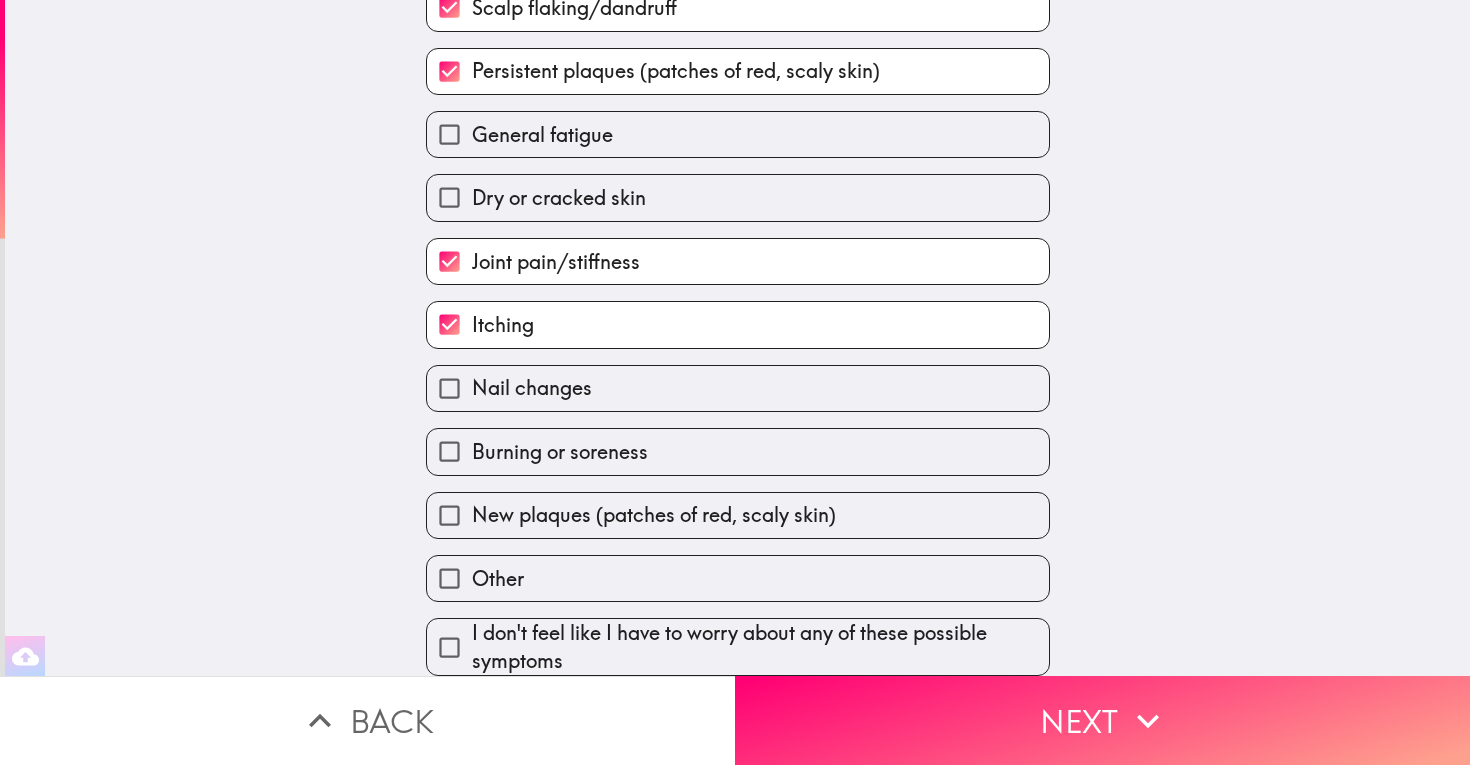 click on "New plaques (patches of red, scaly skin)" at bounding box center (654, 515) 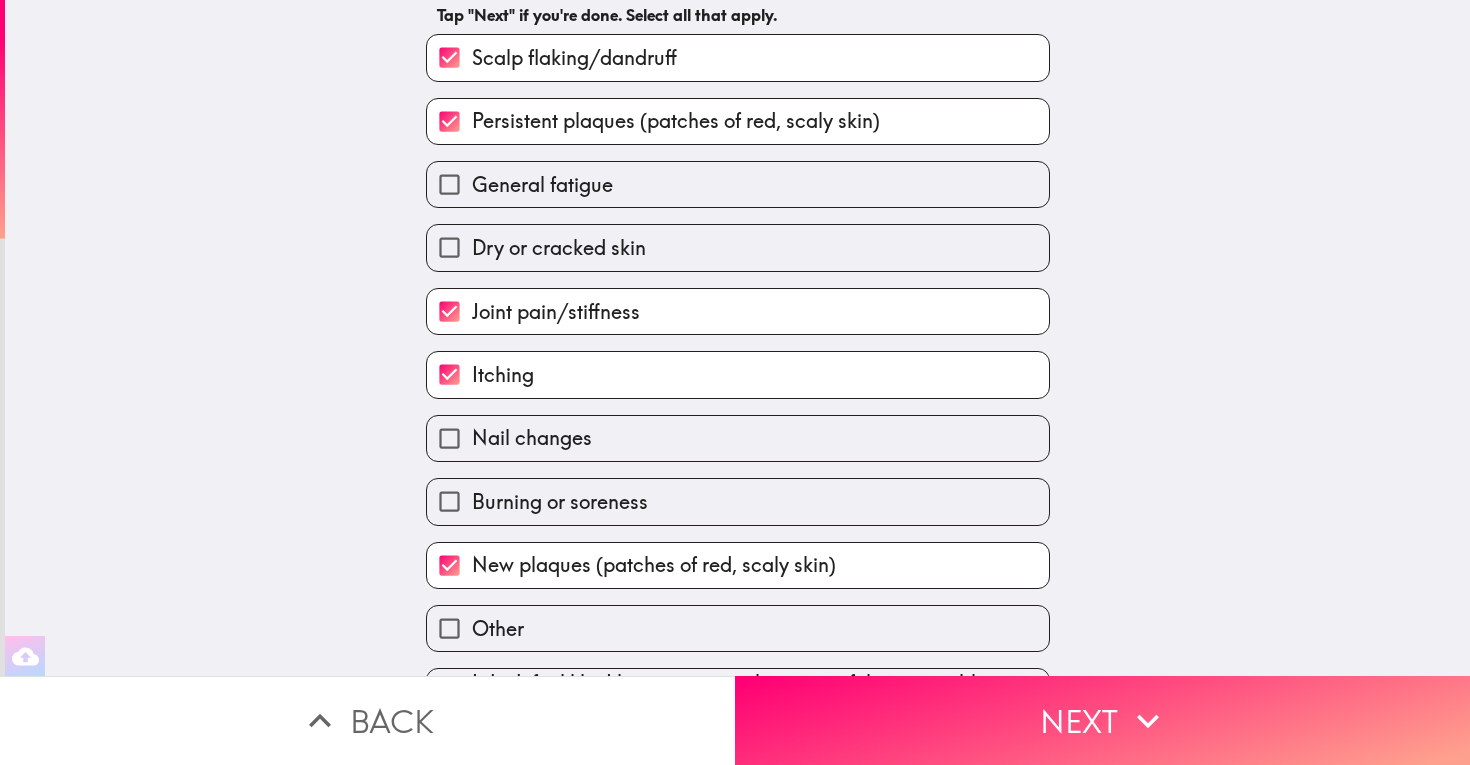 scroll, scrollTop: 133, scrollLeft: 0, axis: vertical 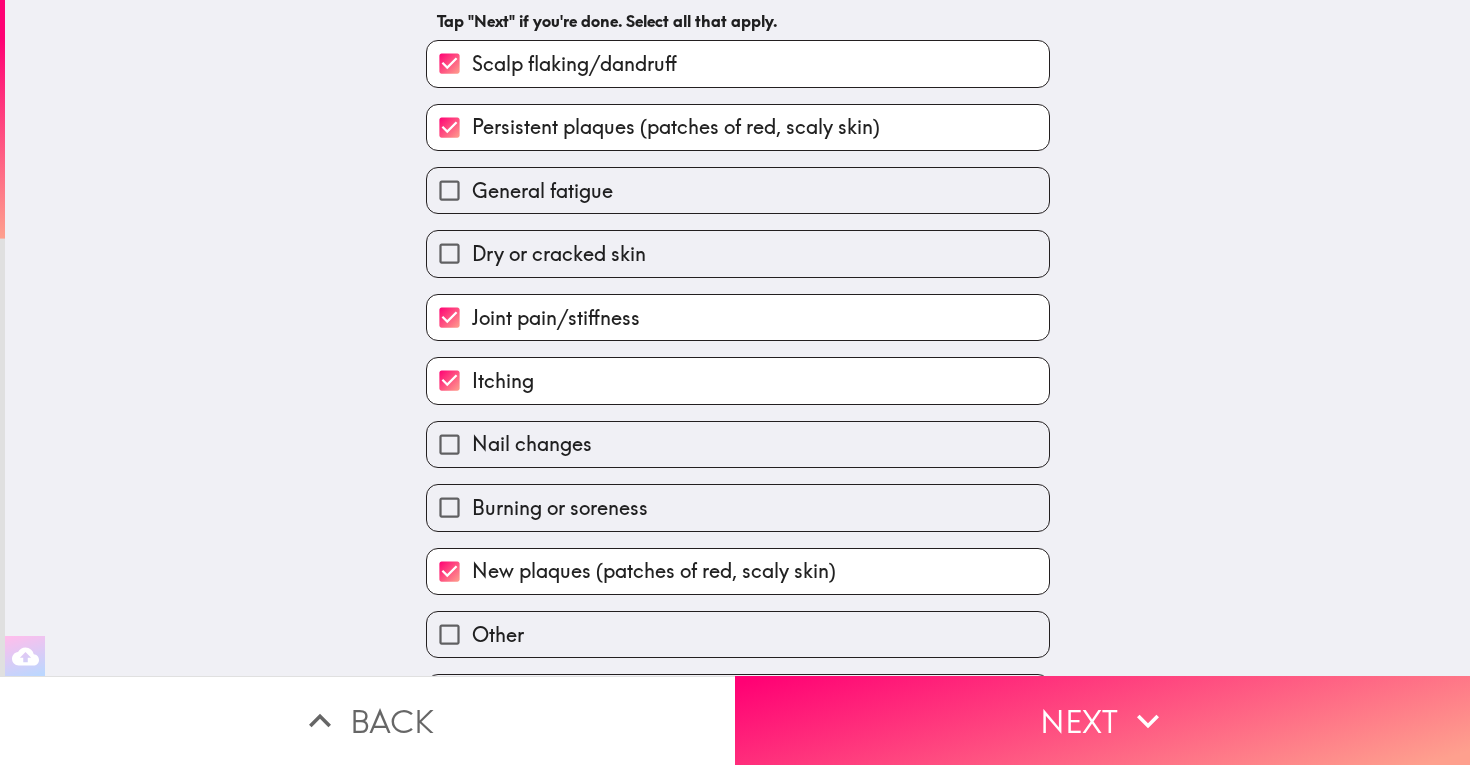 click on "General fatigue" at bounding box center [738, 190] 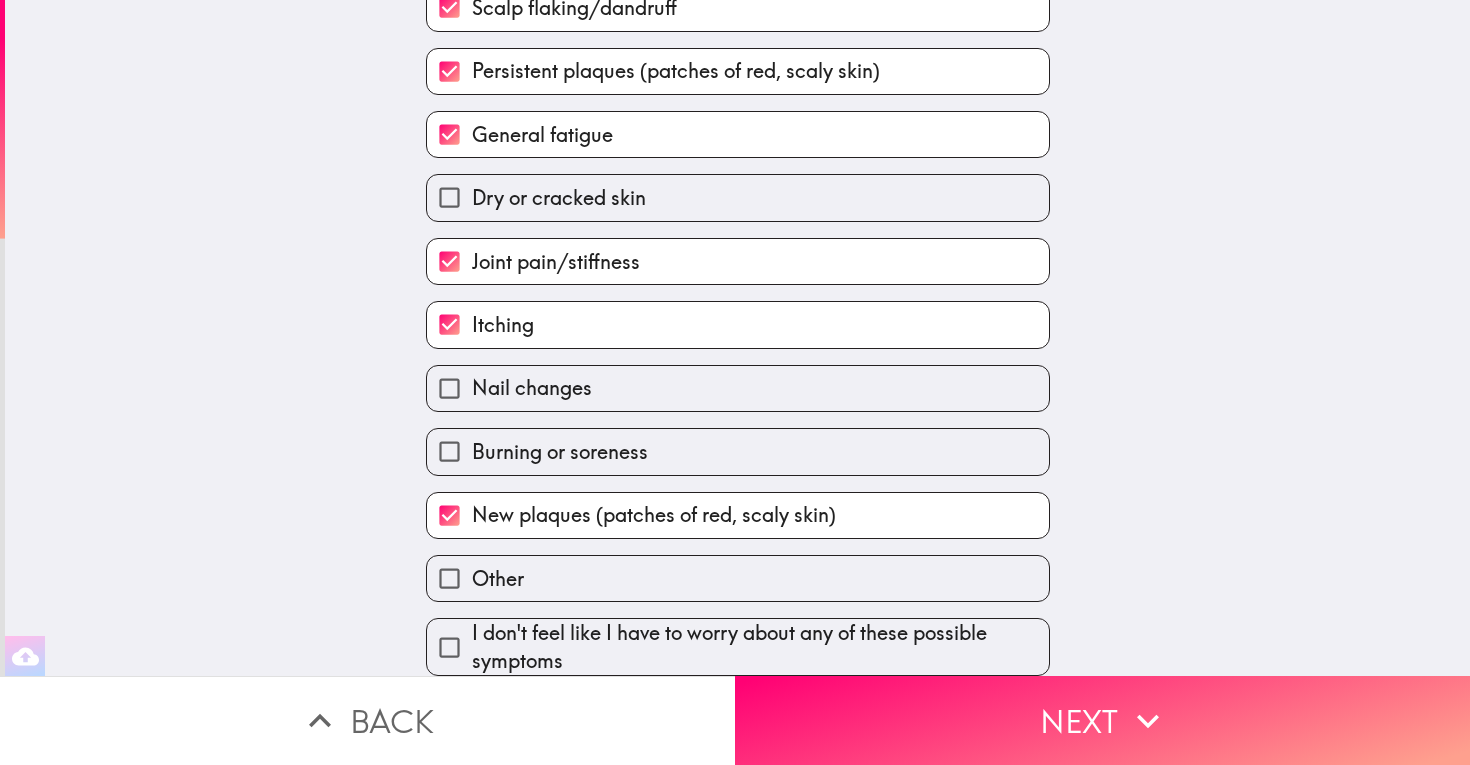 scroll, scrollTop: 199, scrollLeft: 0, axis: vertical 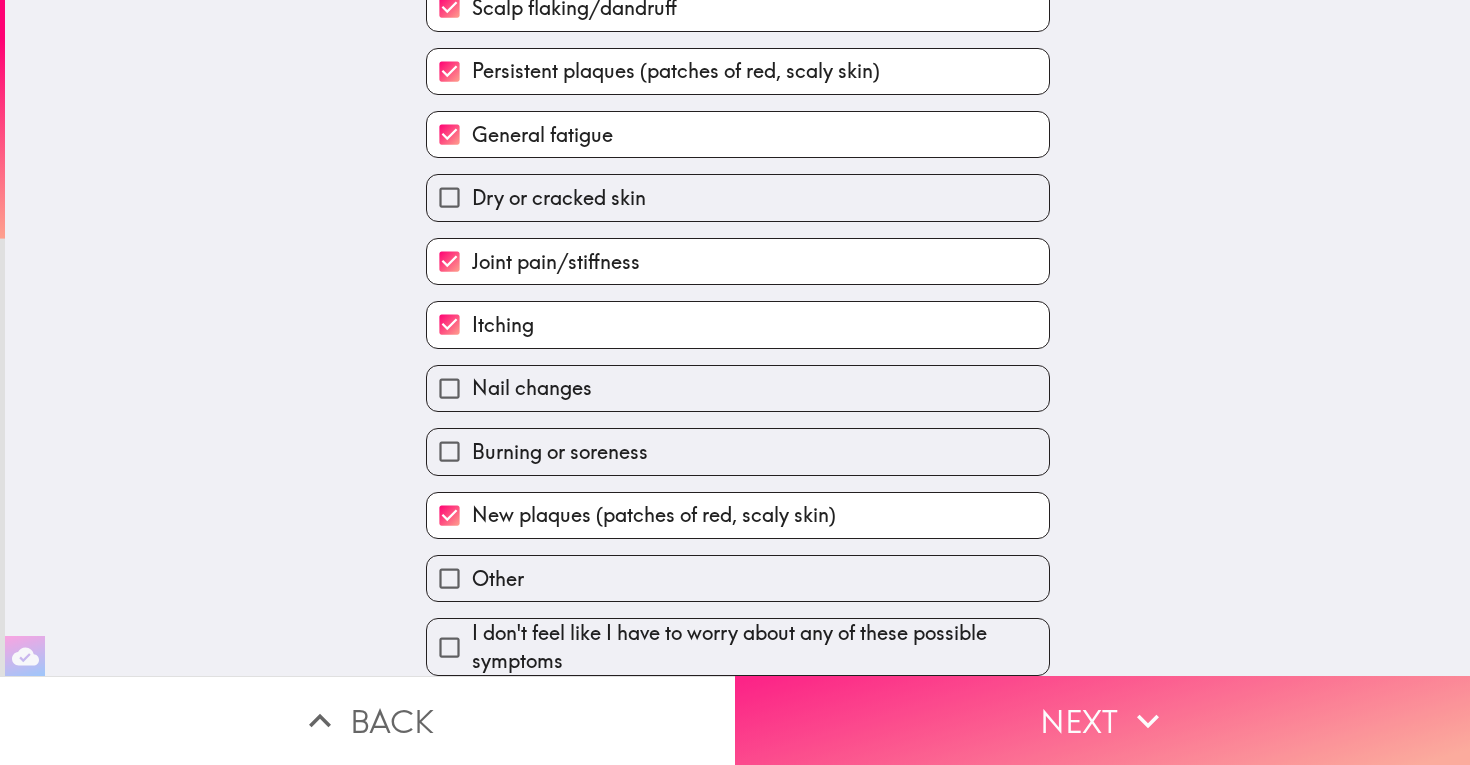 click on "Next" at bounding box center [1102, 720] 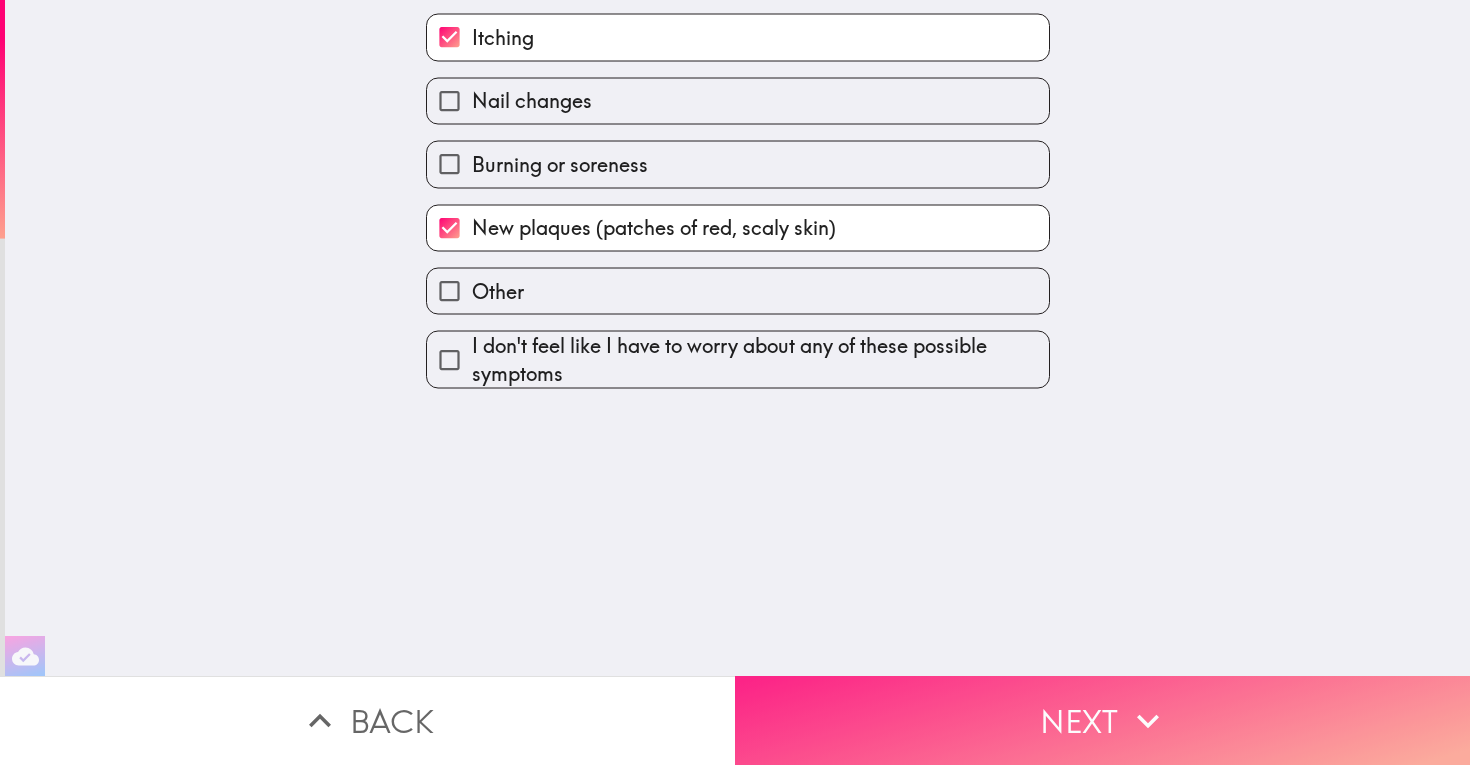 scroll, scrollTop: 0, scrollLeft: 0, axis: both 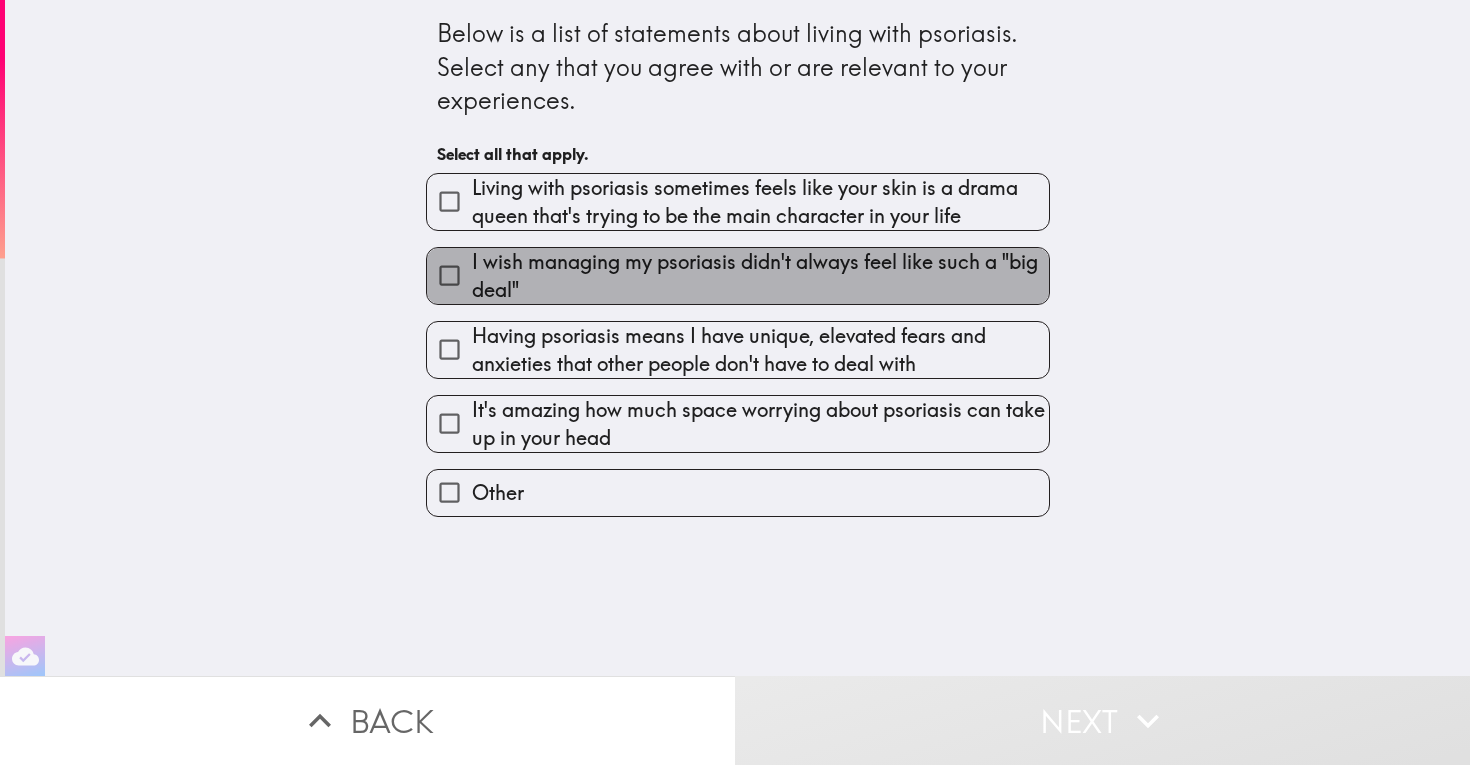 click on "I wish managing my psoriasis didn't always feel like such a "big deal"" at bounding box center (760, 276) 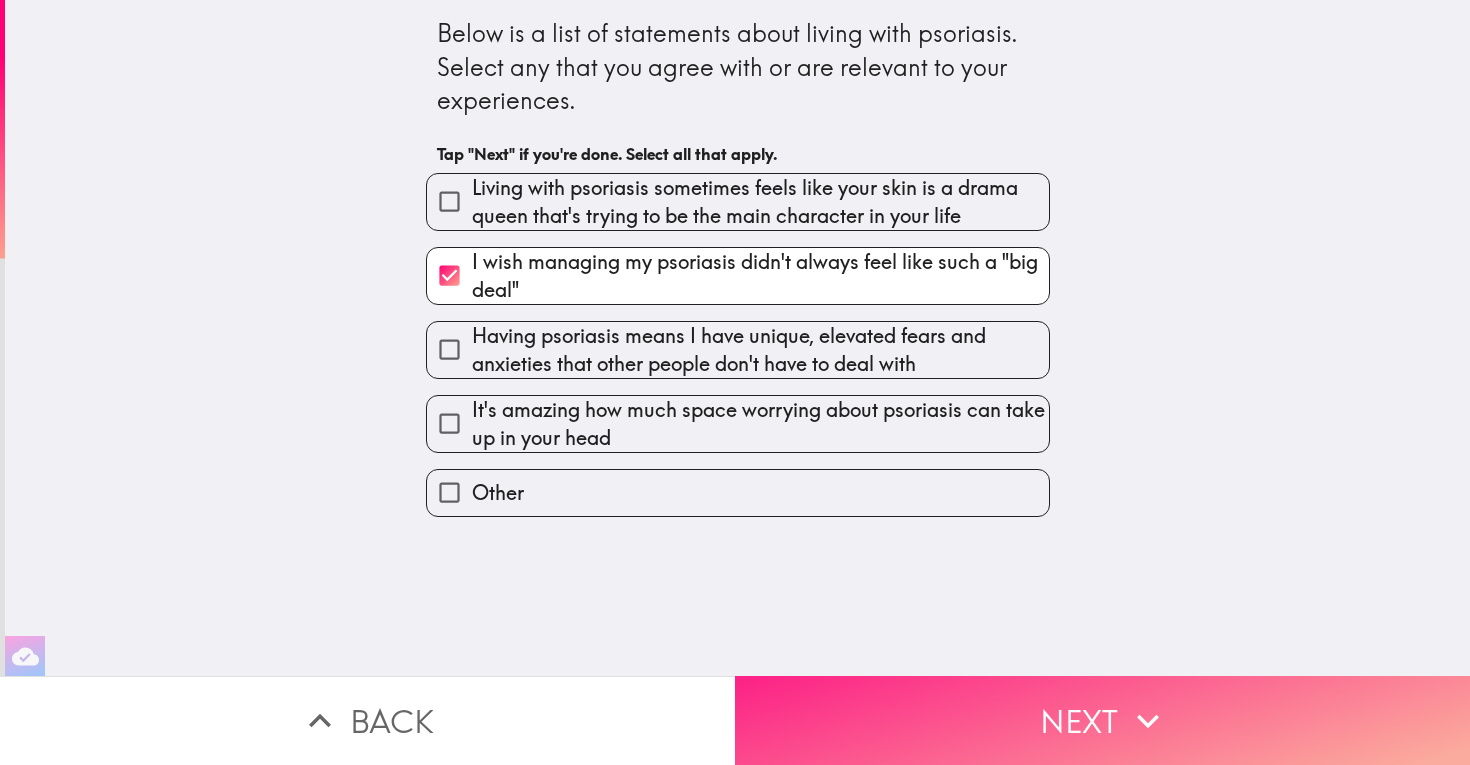 click on "Next" at bounding box center (1102, 720) 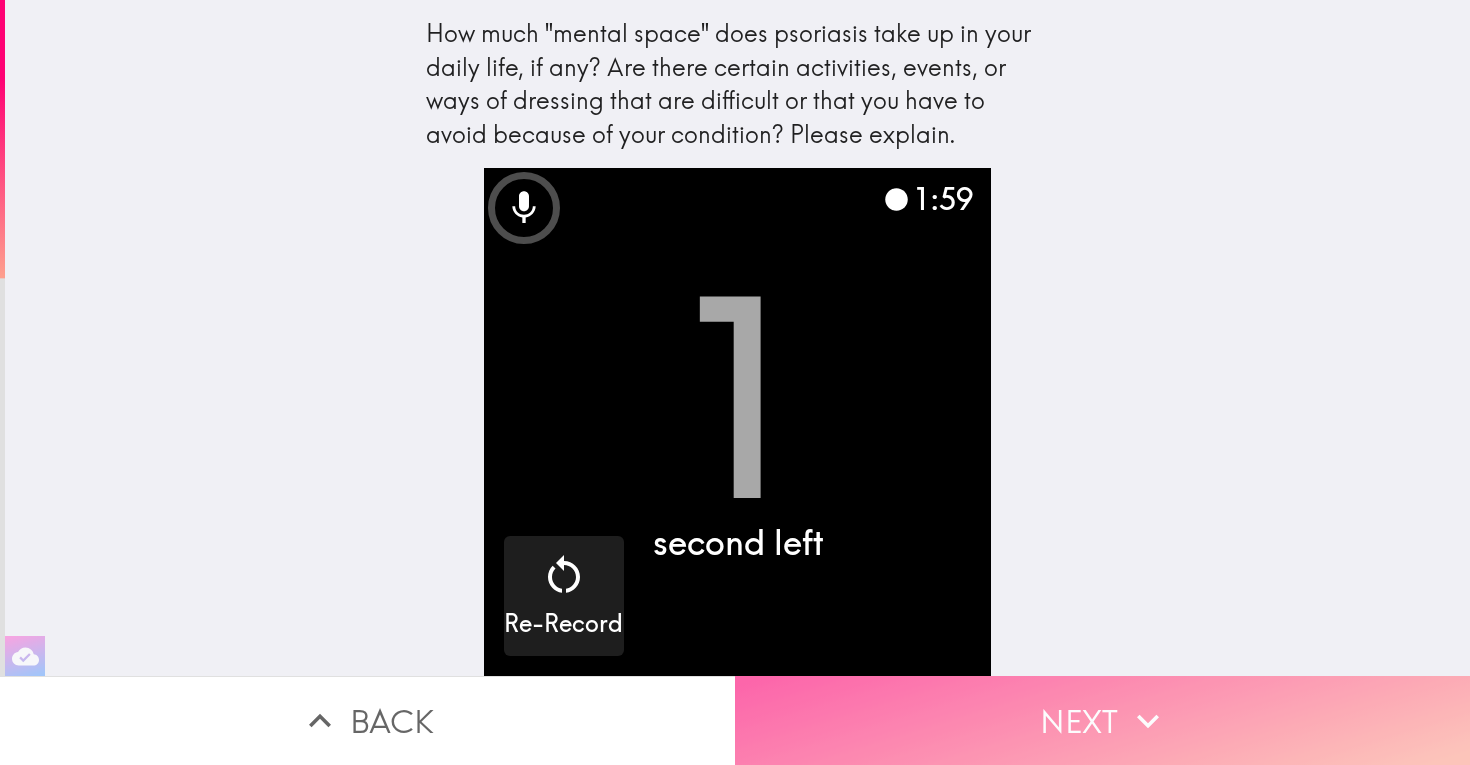 click 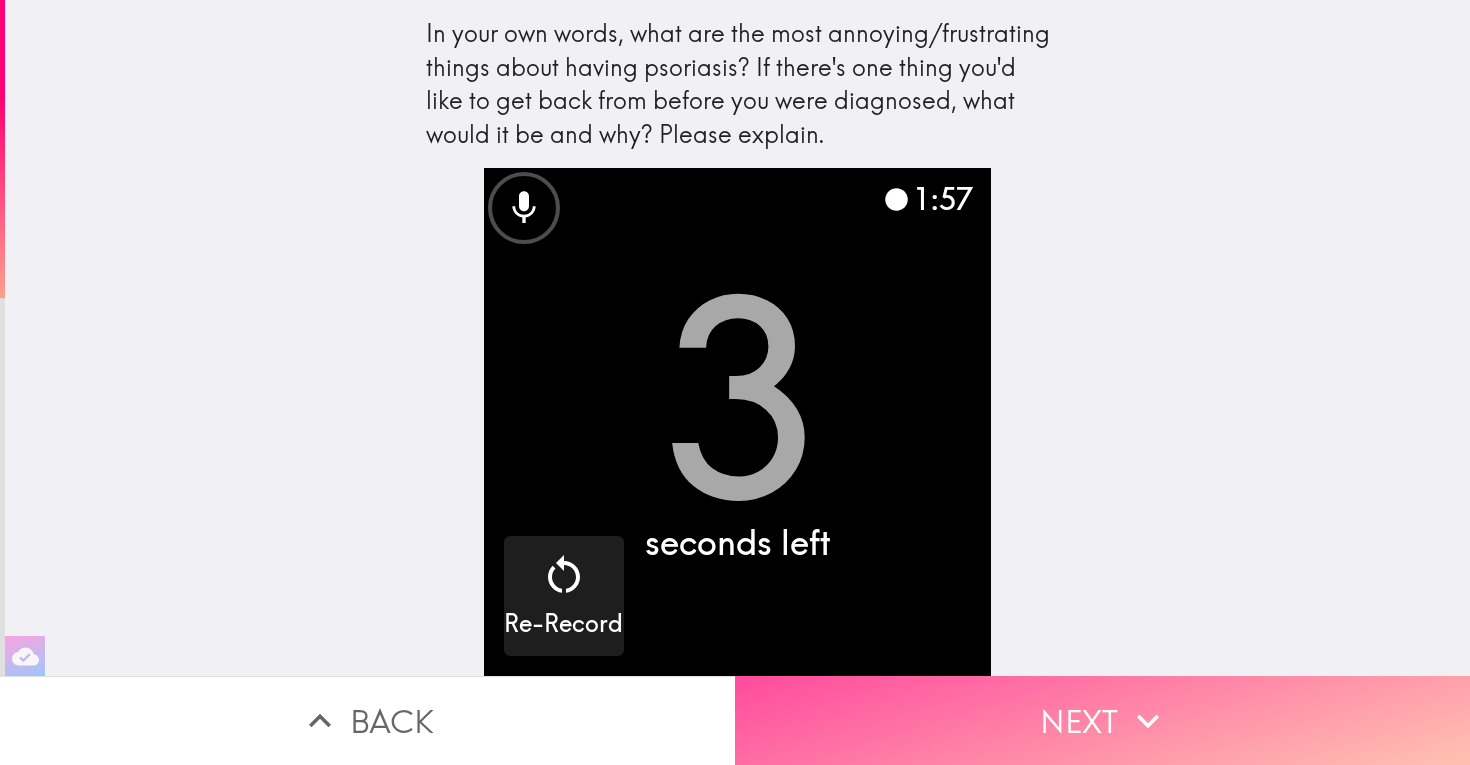 click on "Next" at bounding box center [1102, 720] 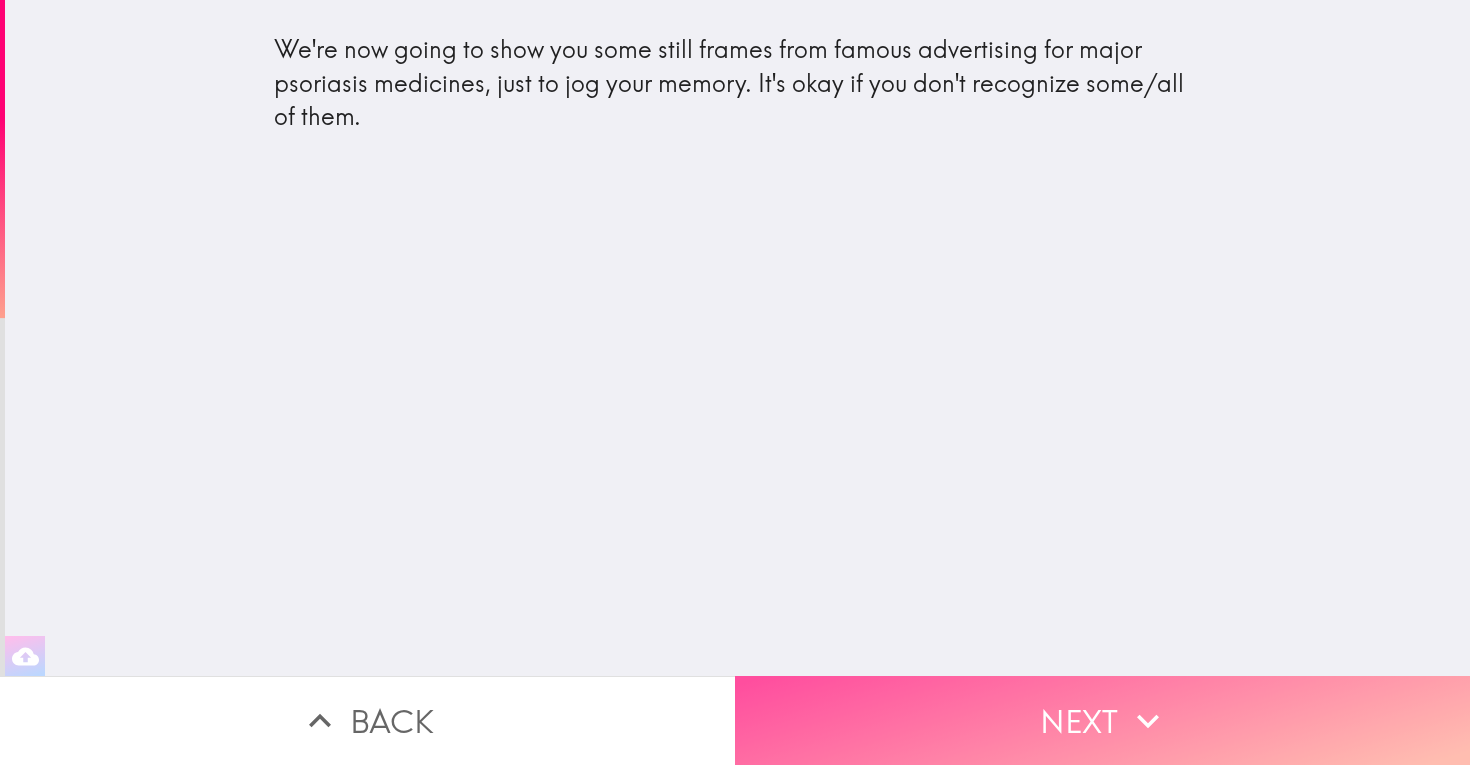 click on "Next" at bounding box center [1102, 720] 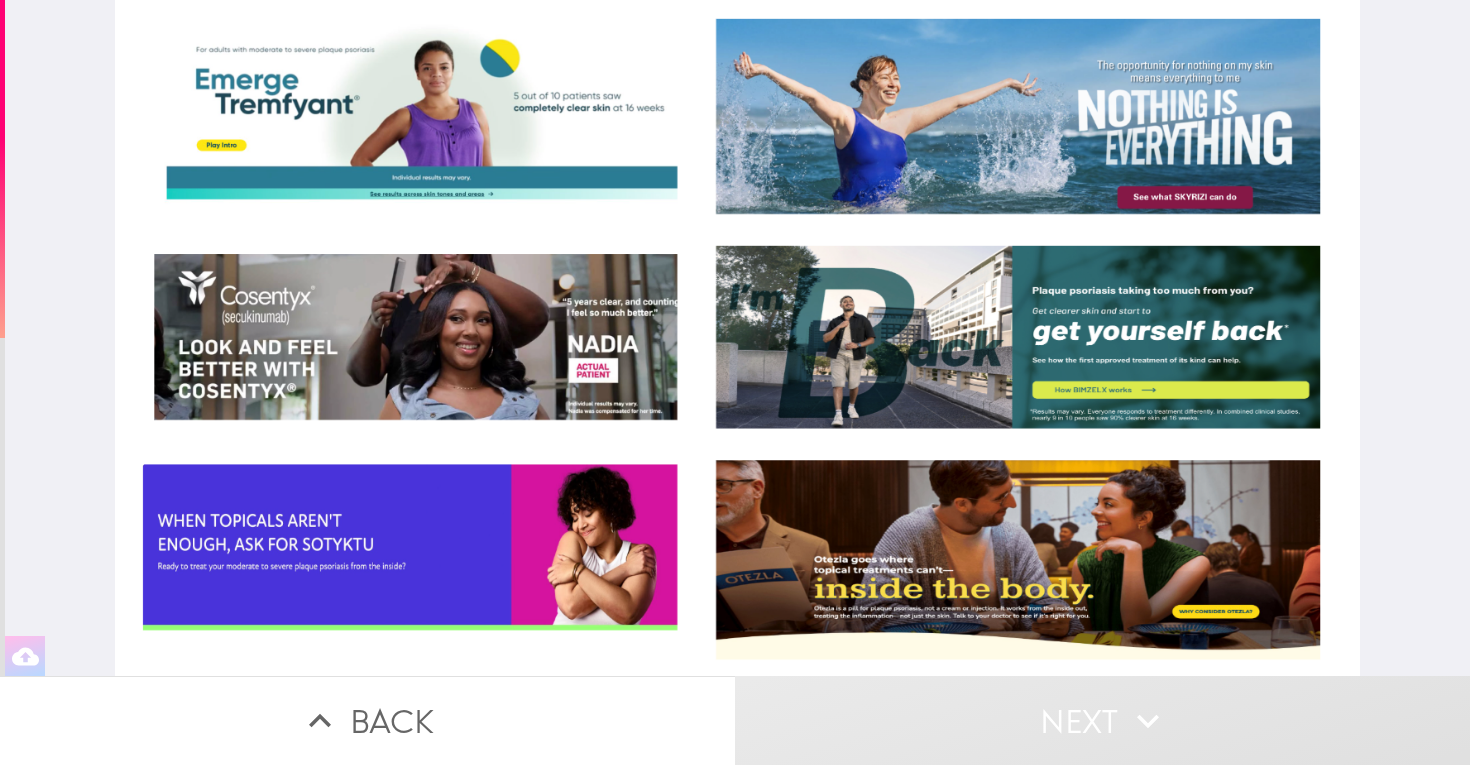 click at bounding box center (737, 338) 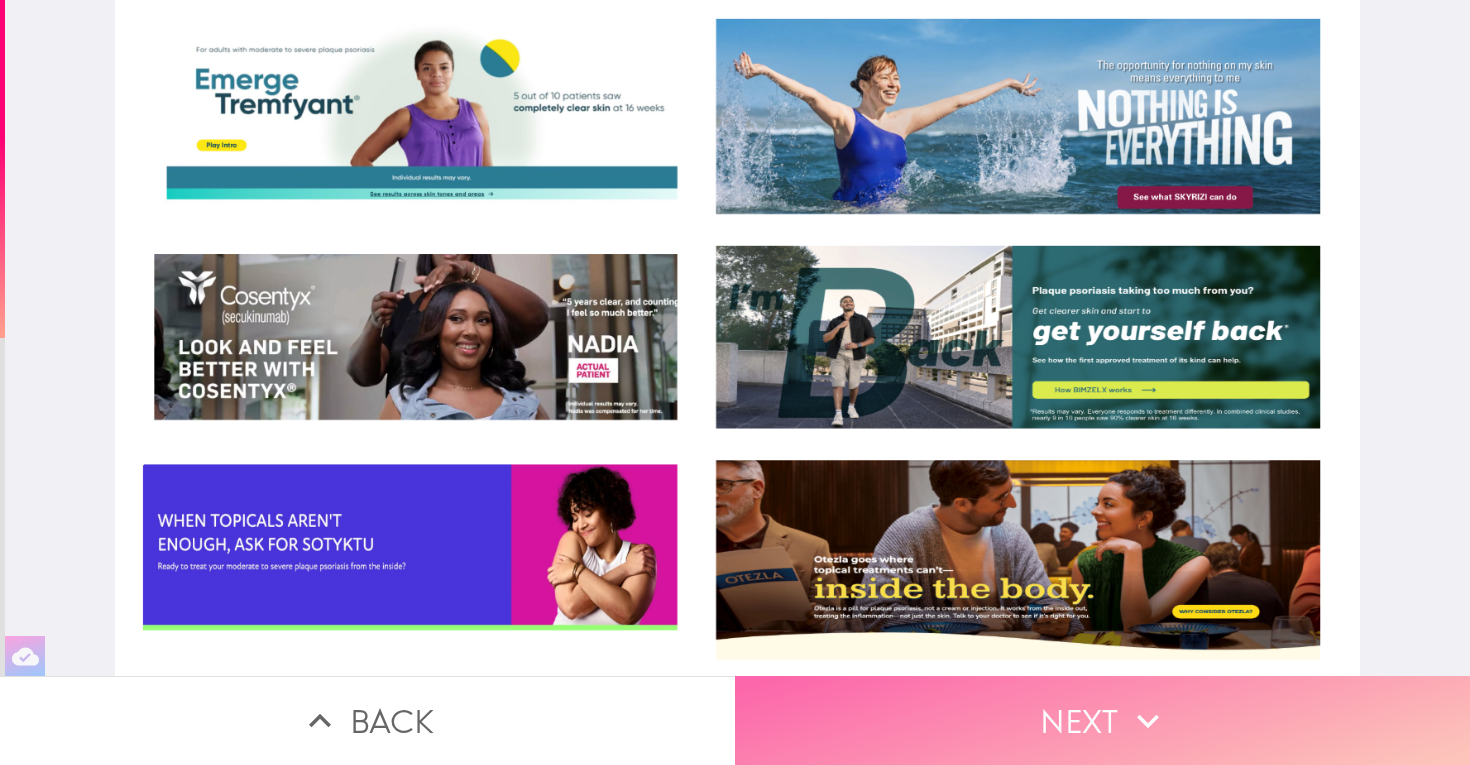 click on "Next" at bounding box center [1102, 720] 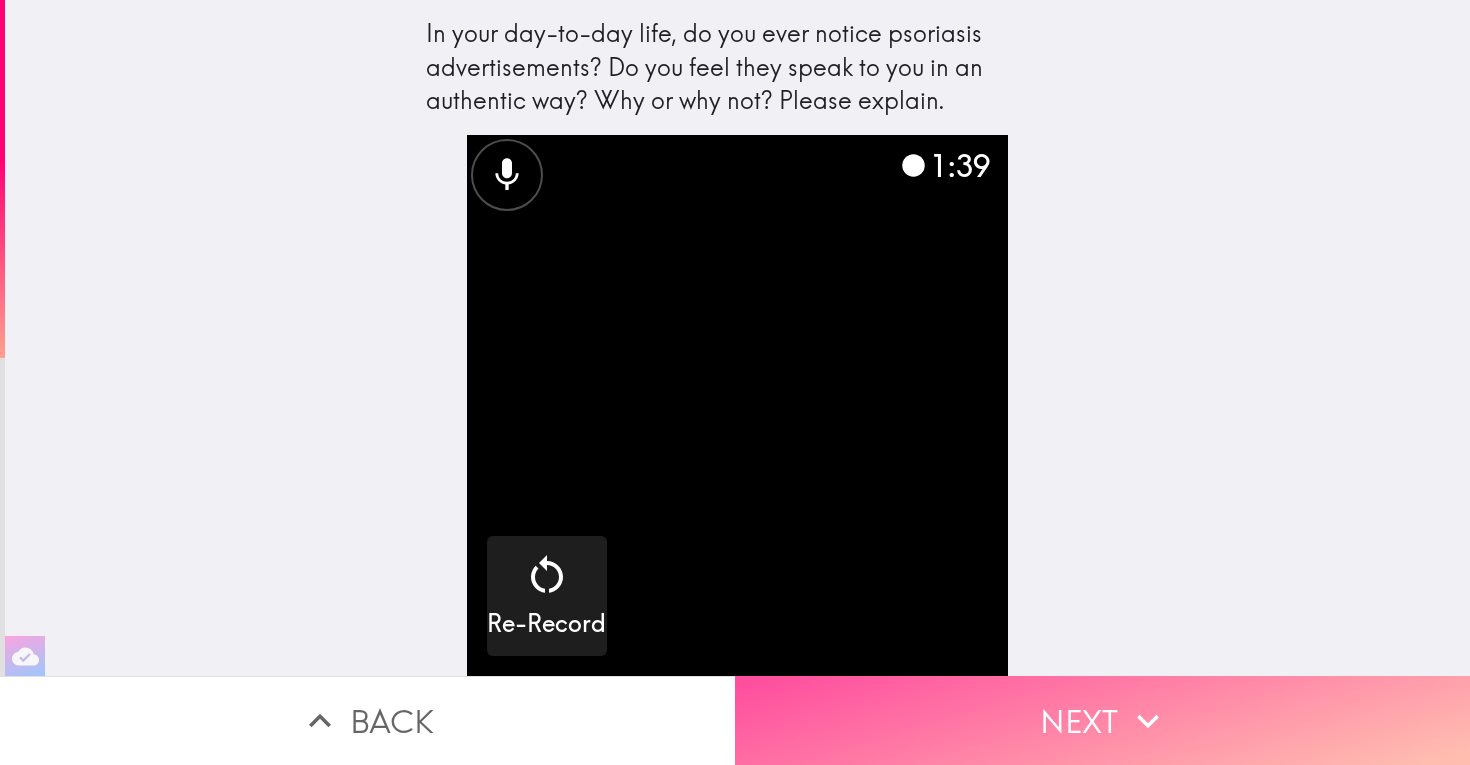 click 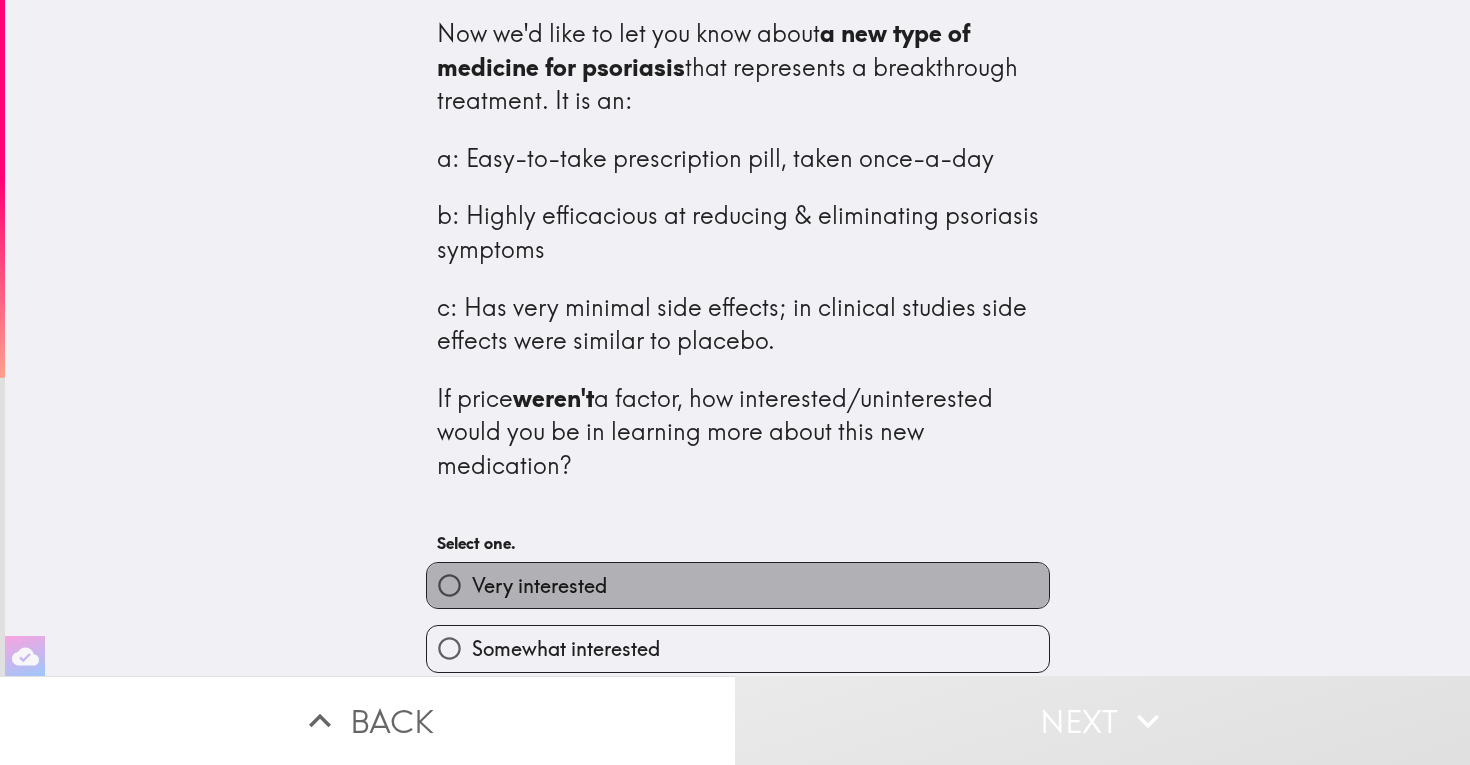 click on "Very interested" at bounding box center [738, 585] 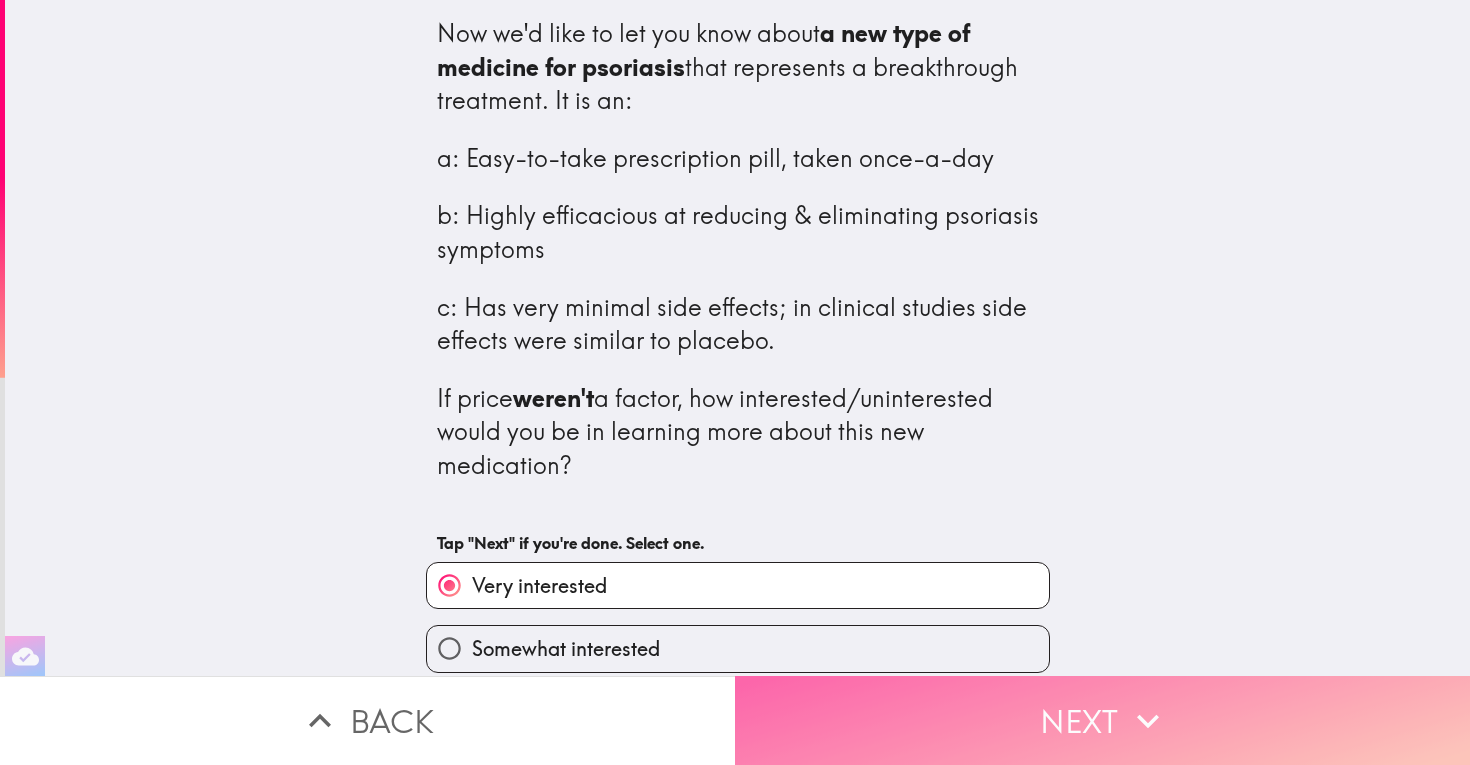 click on "Next" at bounding box center (1102, 720) 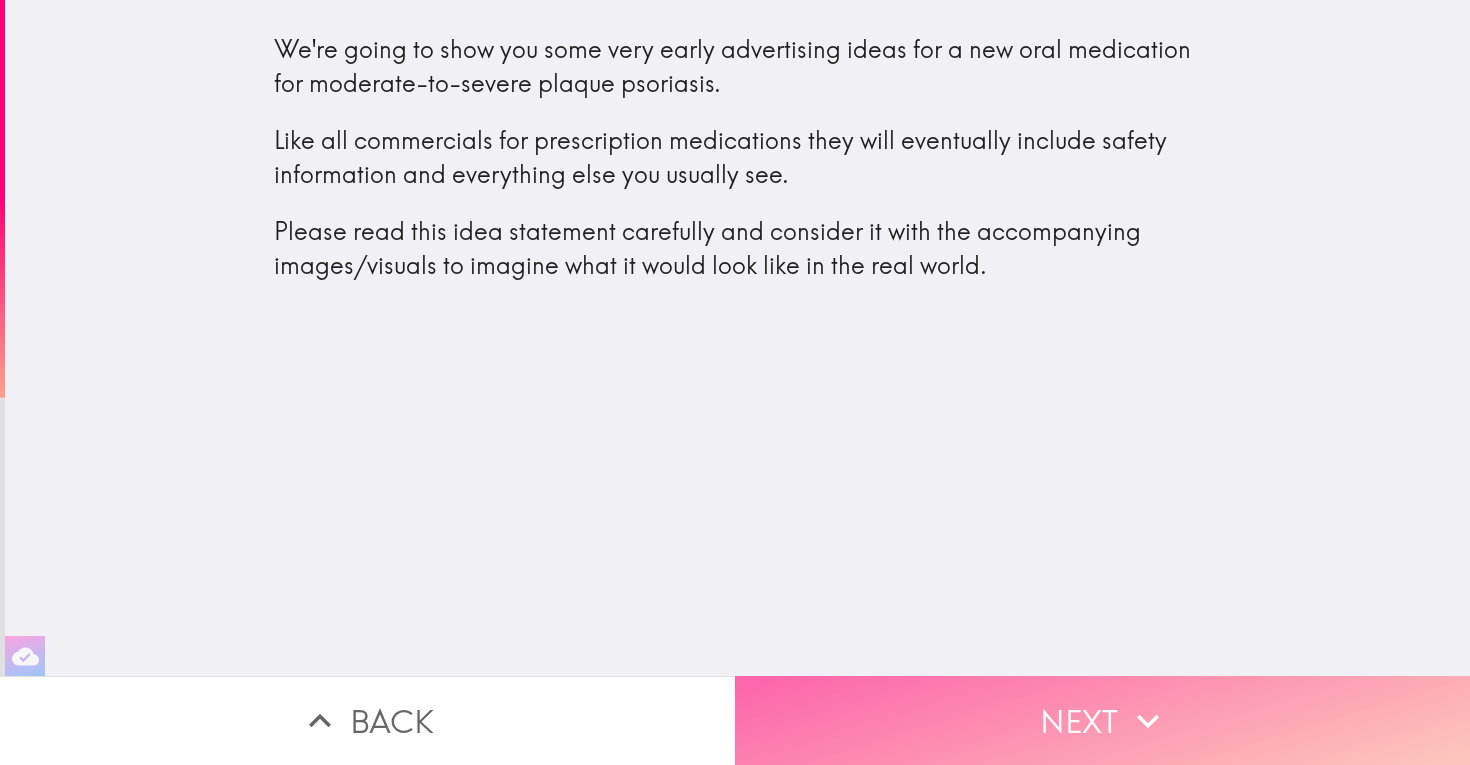 click on "Next" at bounding box center [1102, 720] 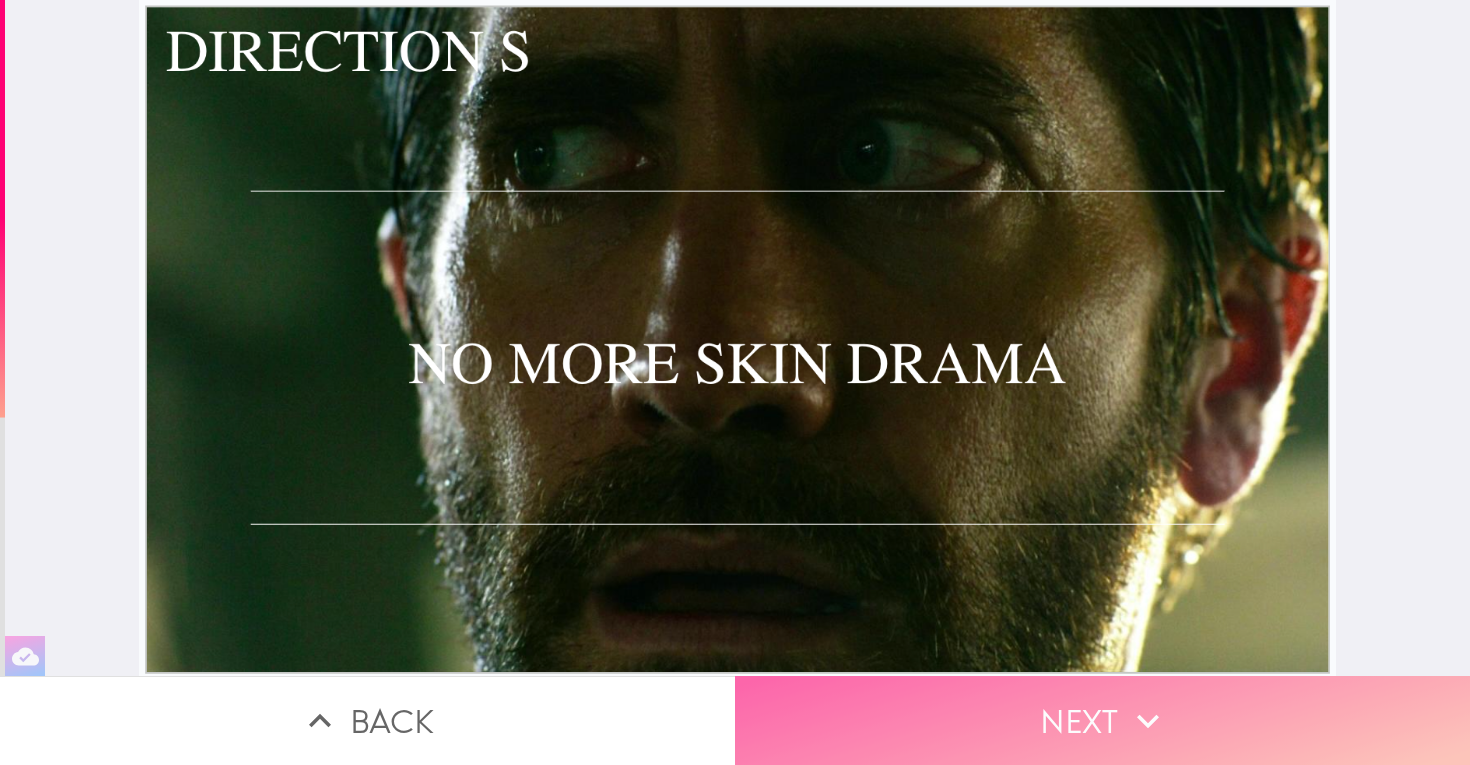 click on "Next" at bounding box center [1102, 720] 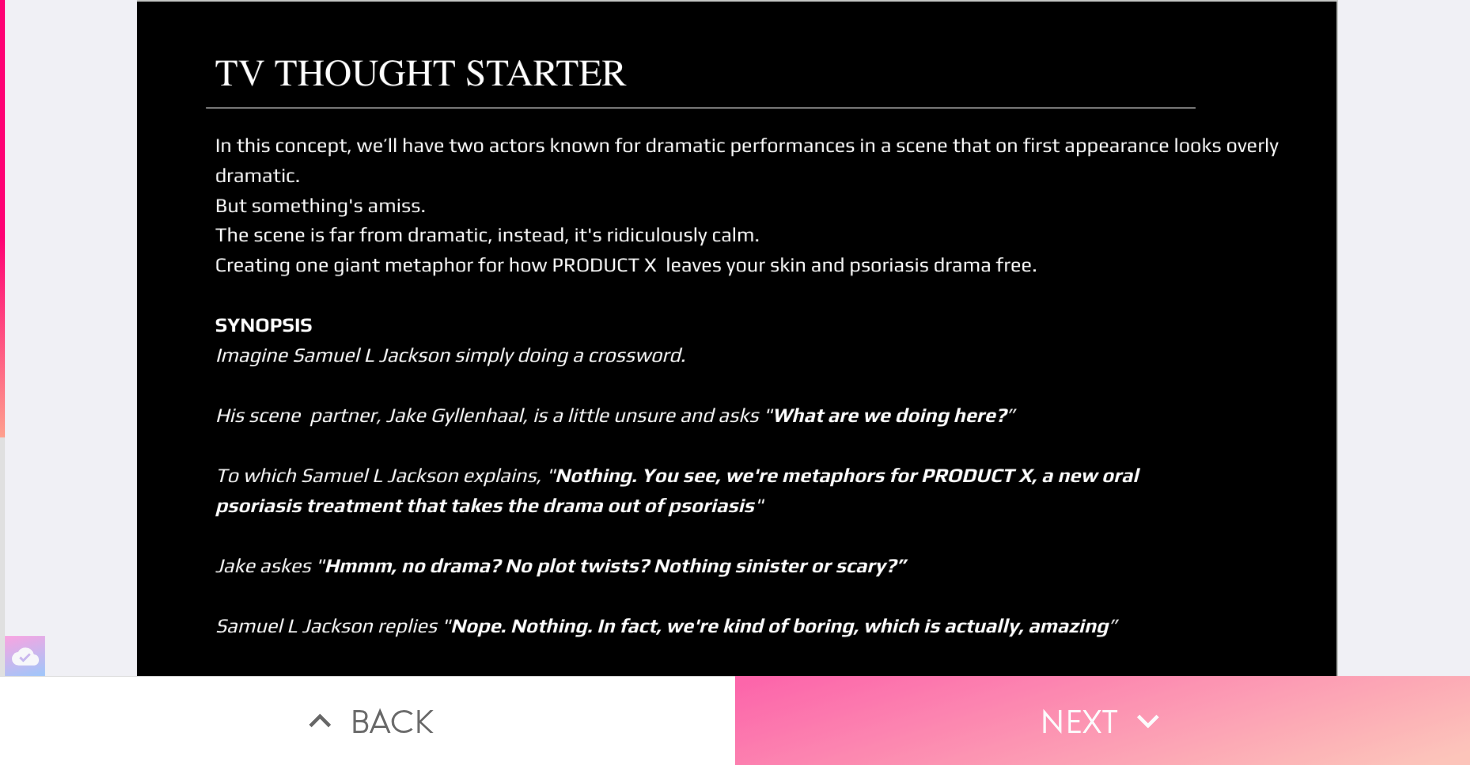 click on "Next" at bounding box center [1102, 720] 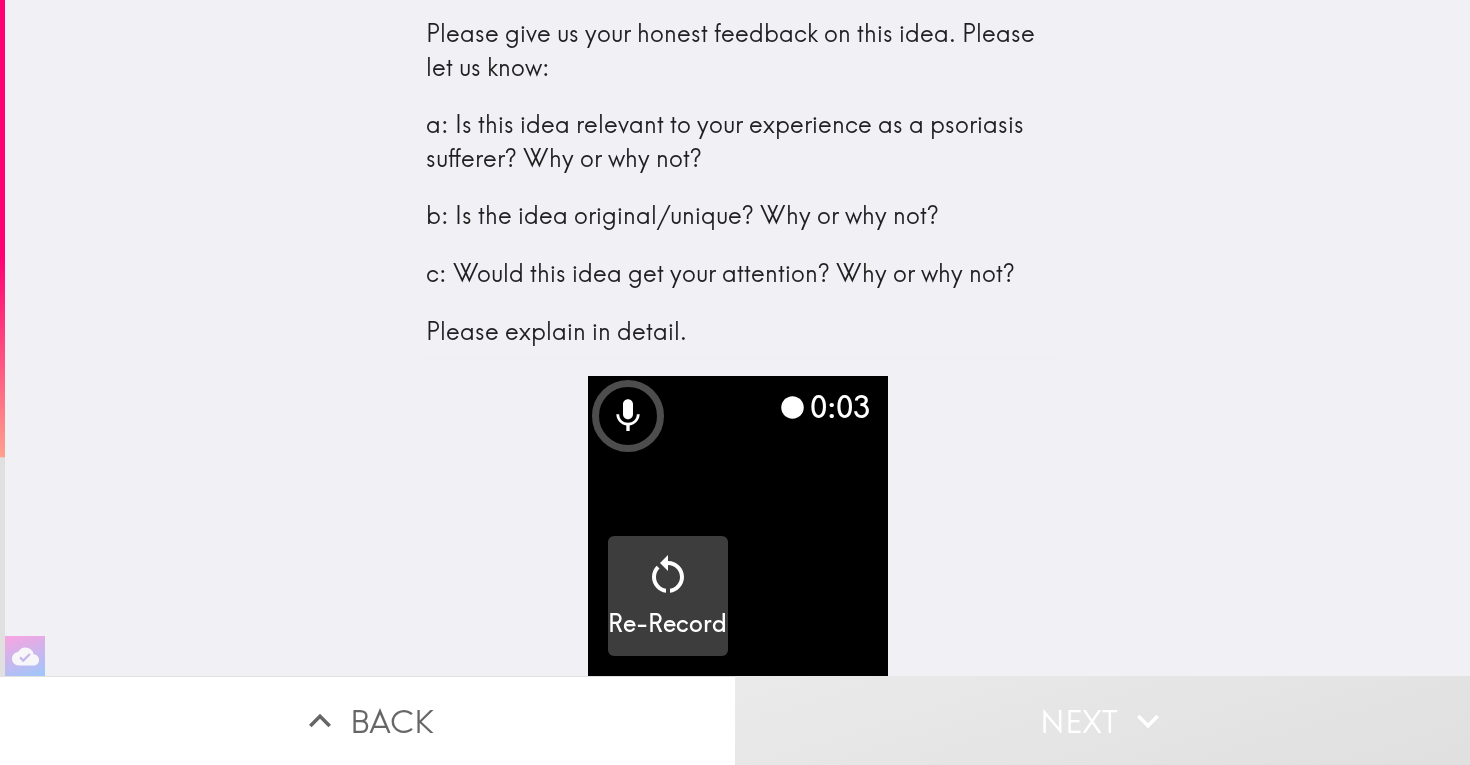 click 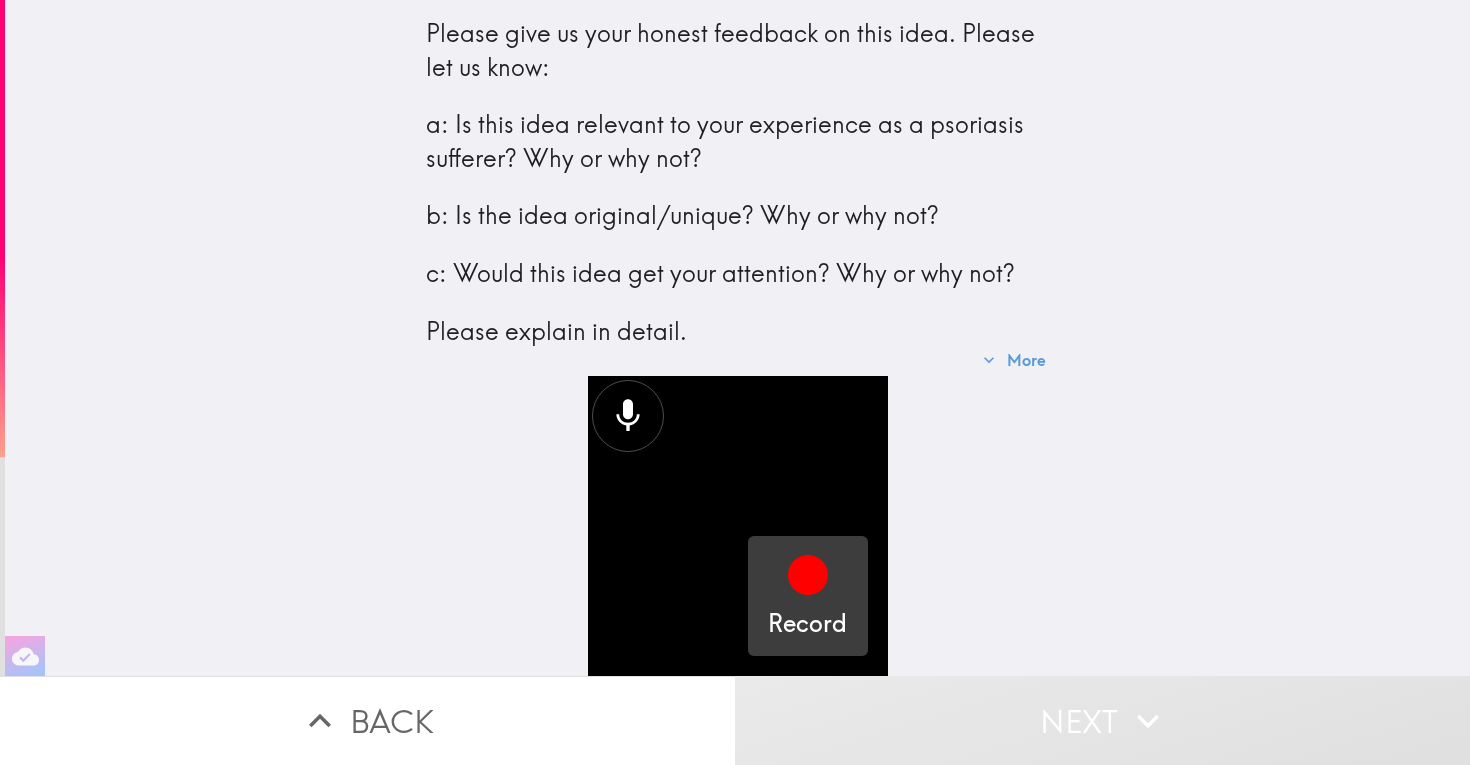 click at bounding box center [808, 579] 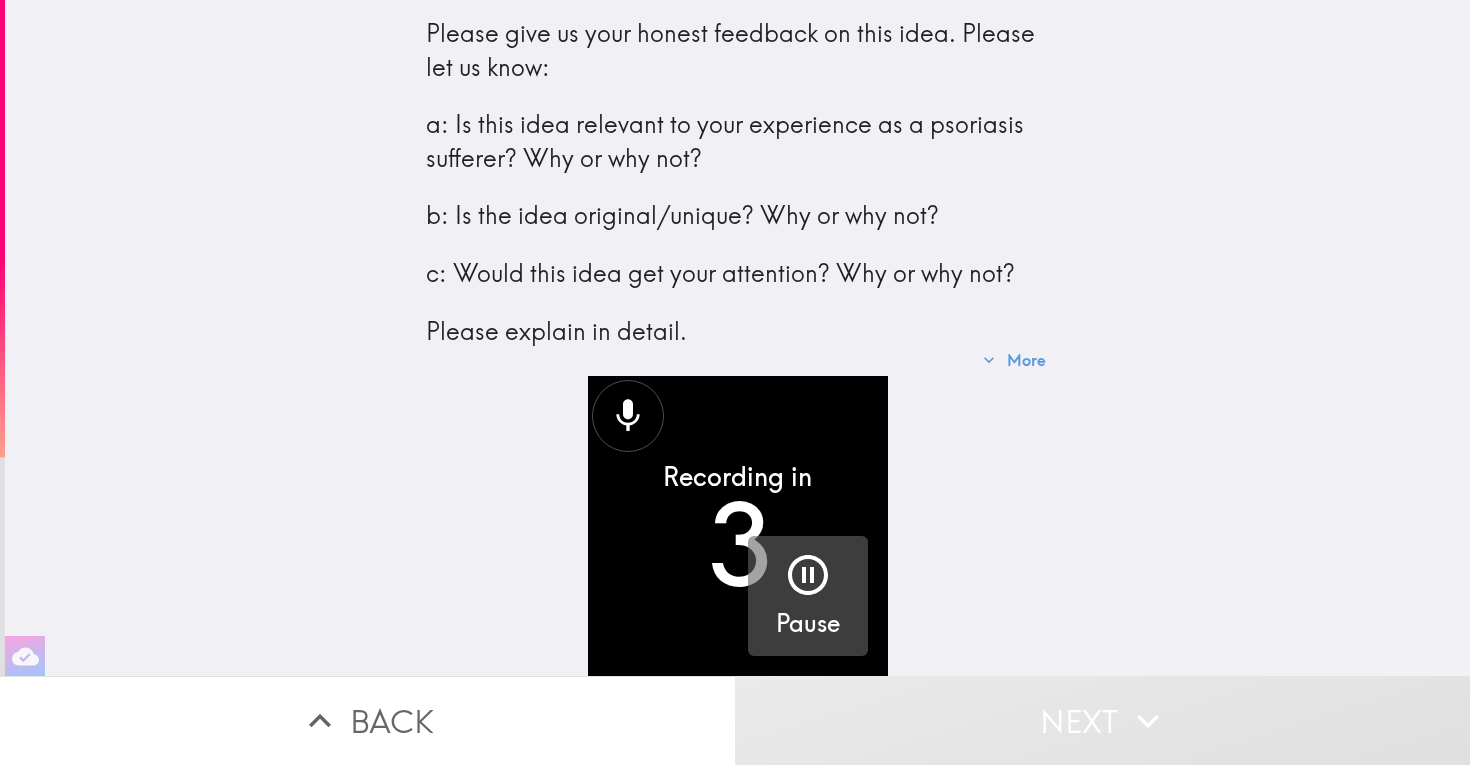 click 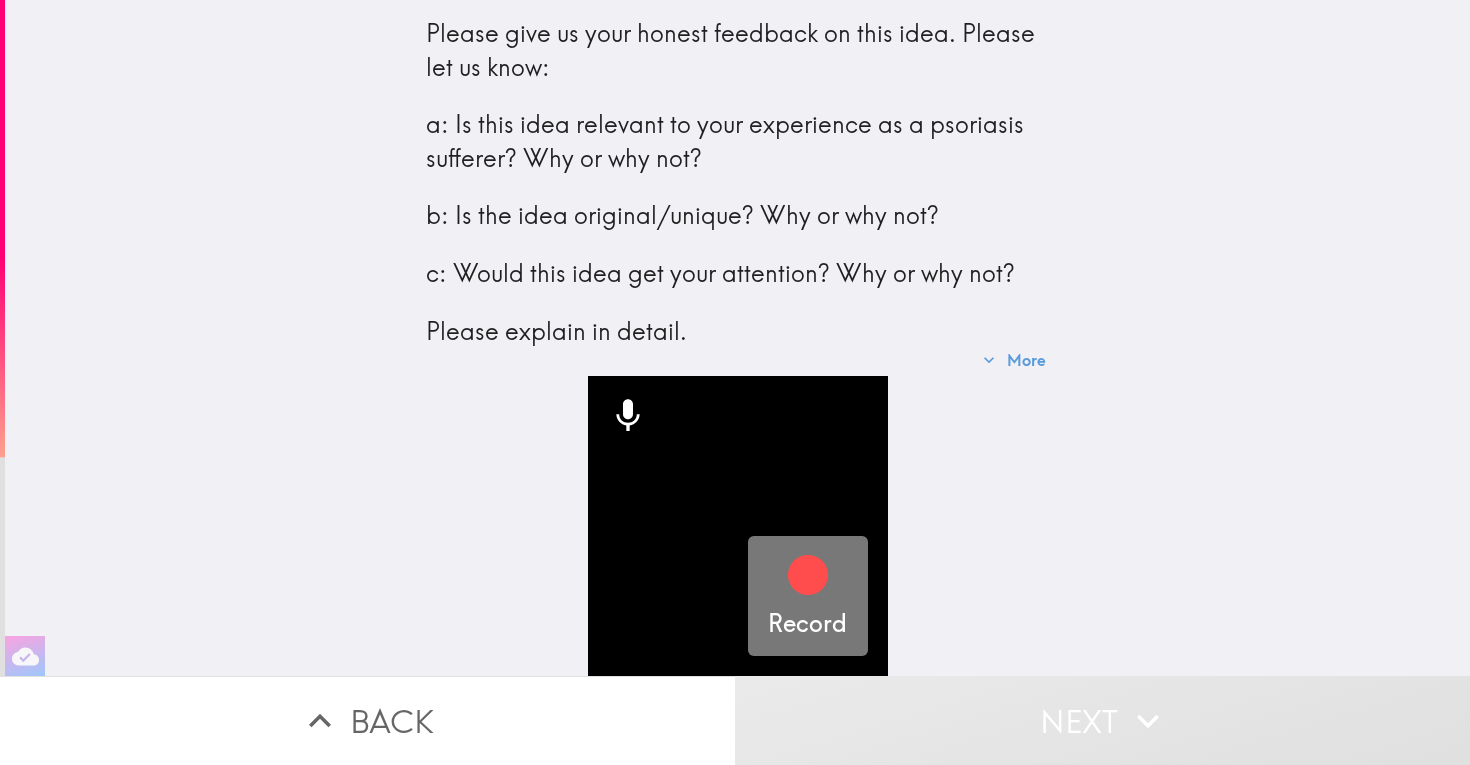 click 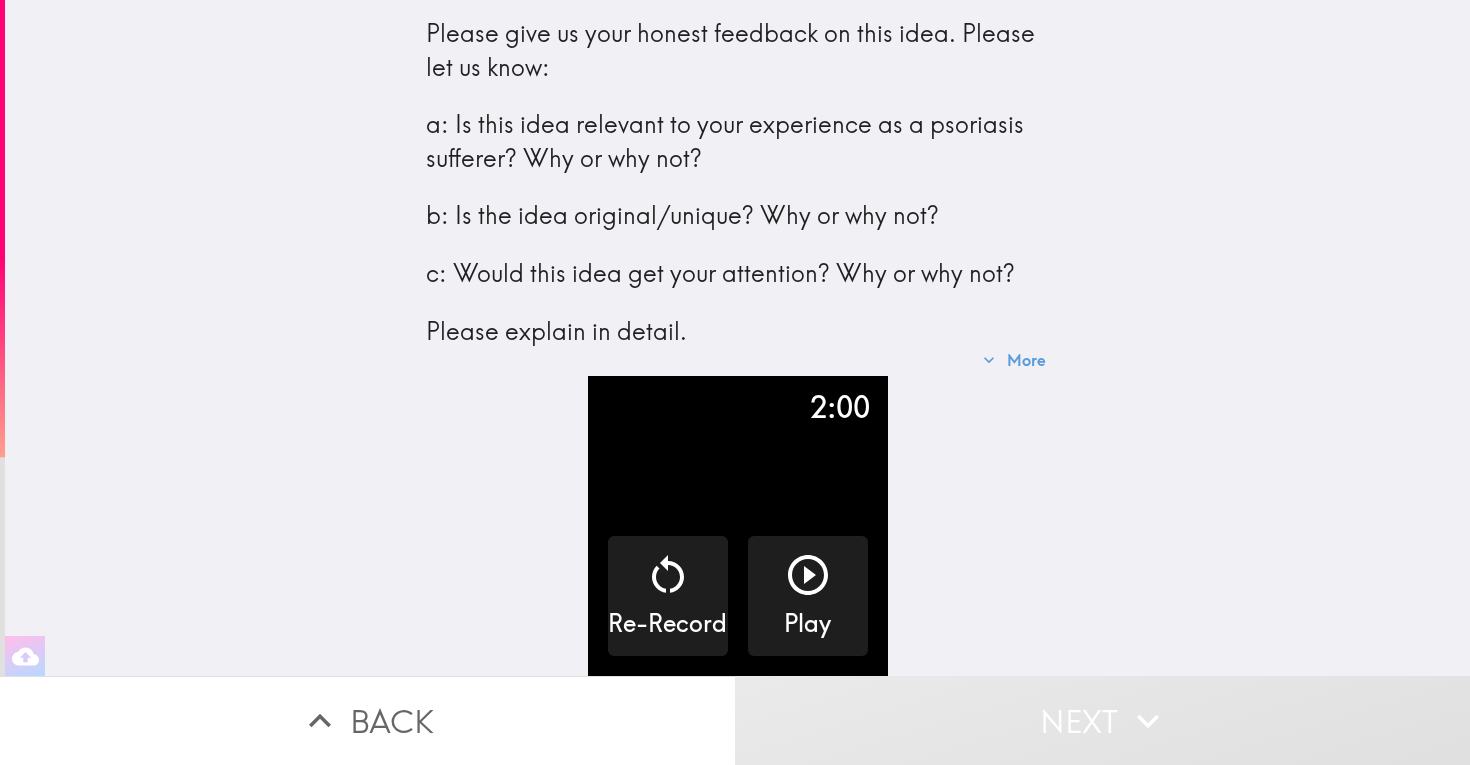 click on "Please give us your honest feedback on this idea. Please let us know: a: Is this idea relevant to your experience as a psoriasis sufferer? Why or why not? b: Is the idea original/unique? Why or why not? c: Would this idea get your attention? Why or why not? Please explain in detail. More 2:00 Re-Record Play" at bounding box center (737, 338) 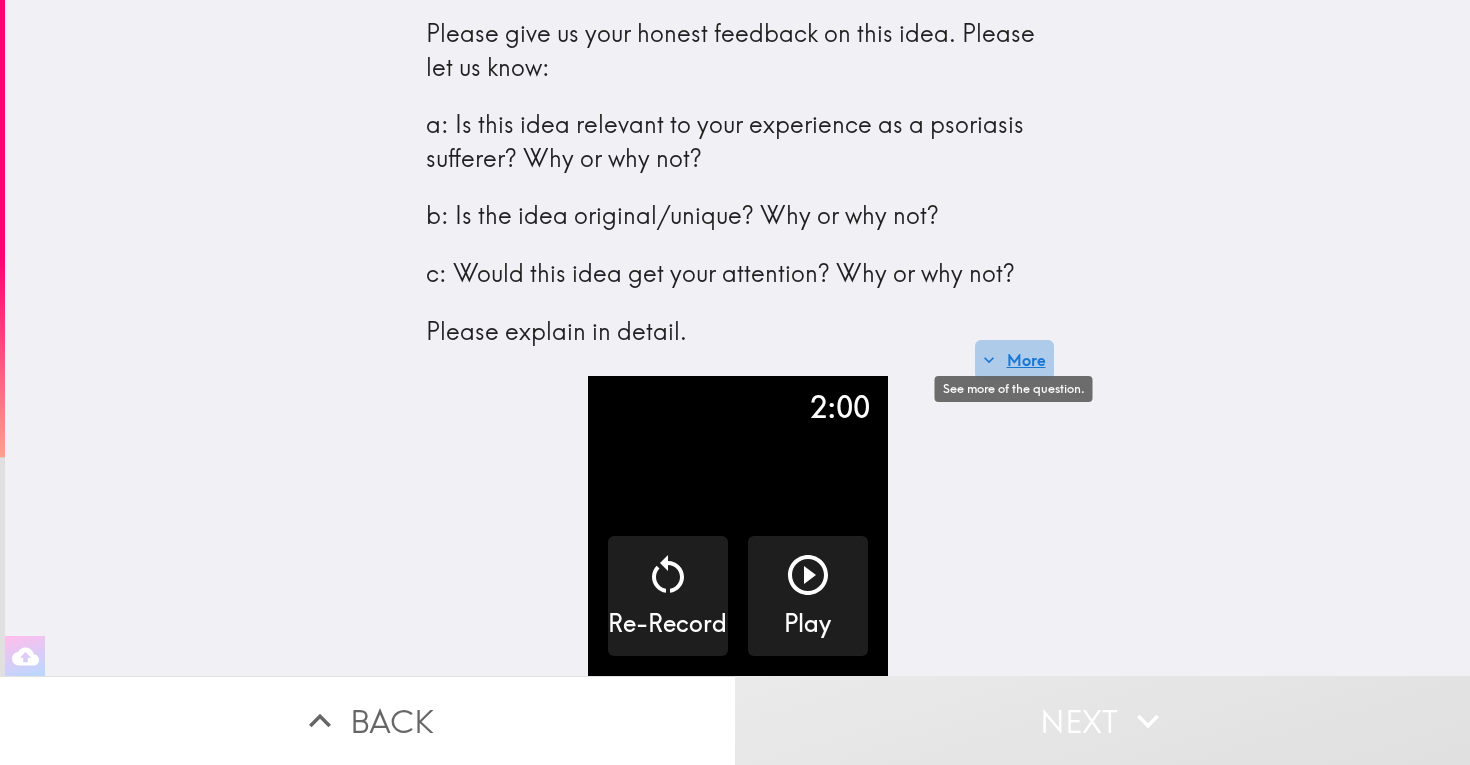 click on "More" at bounding box center (1014, 360) 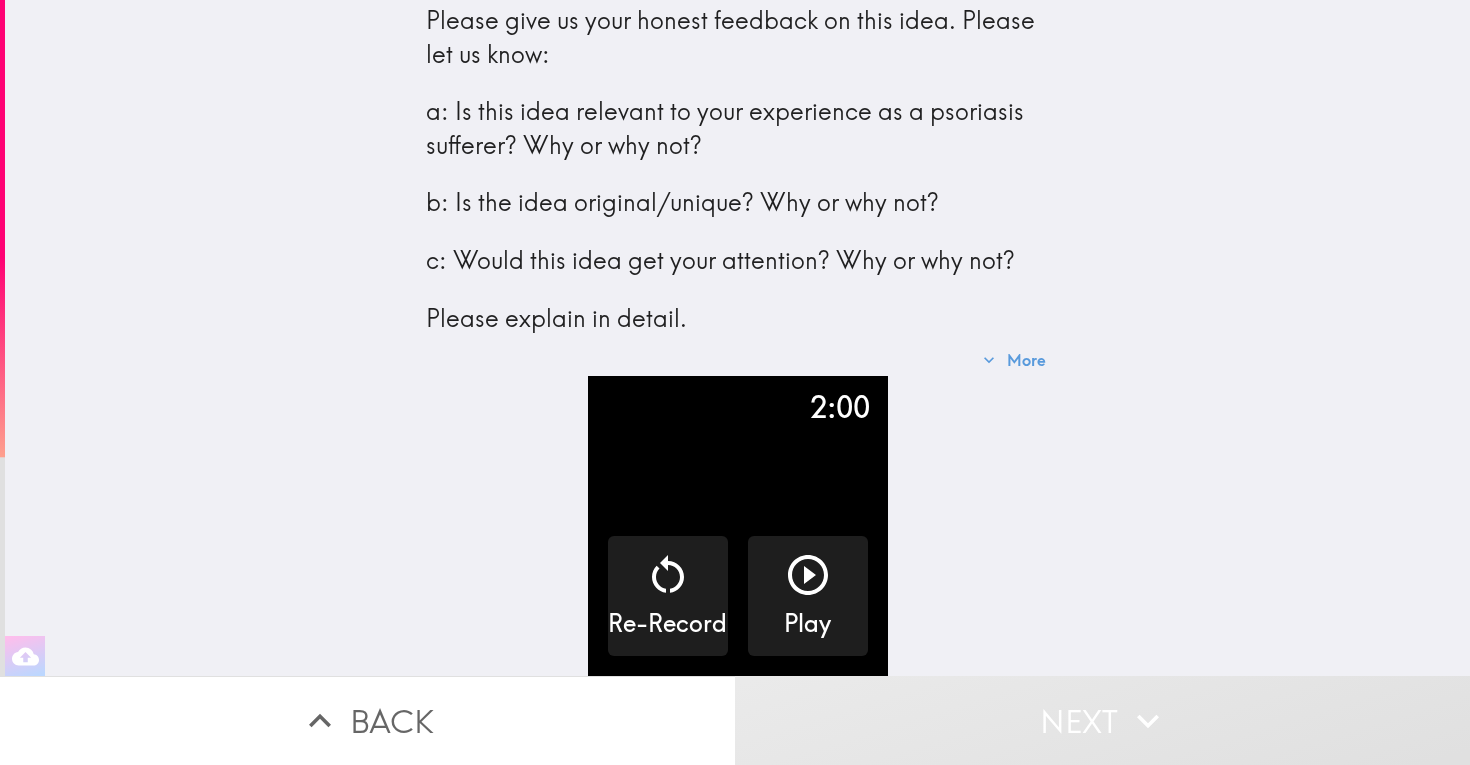 click on "Next" at bounding box center (1102, 720) 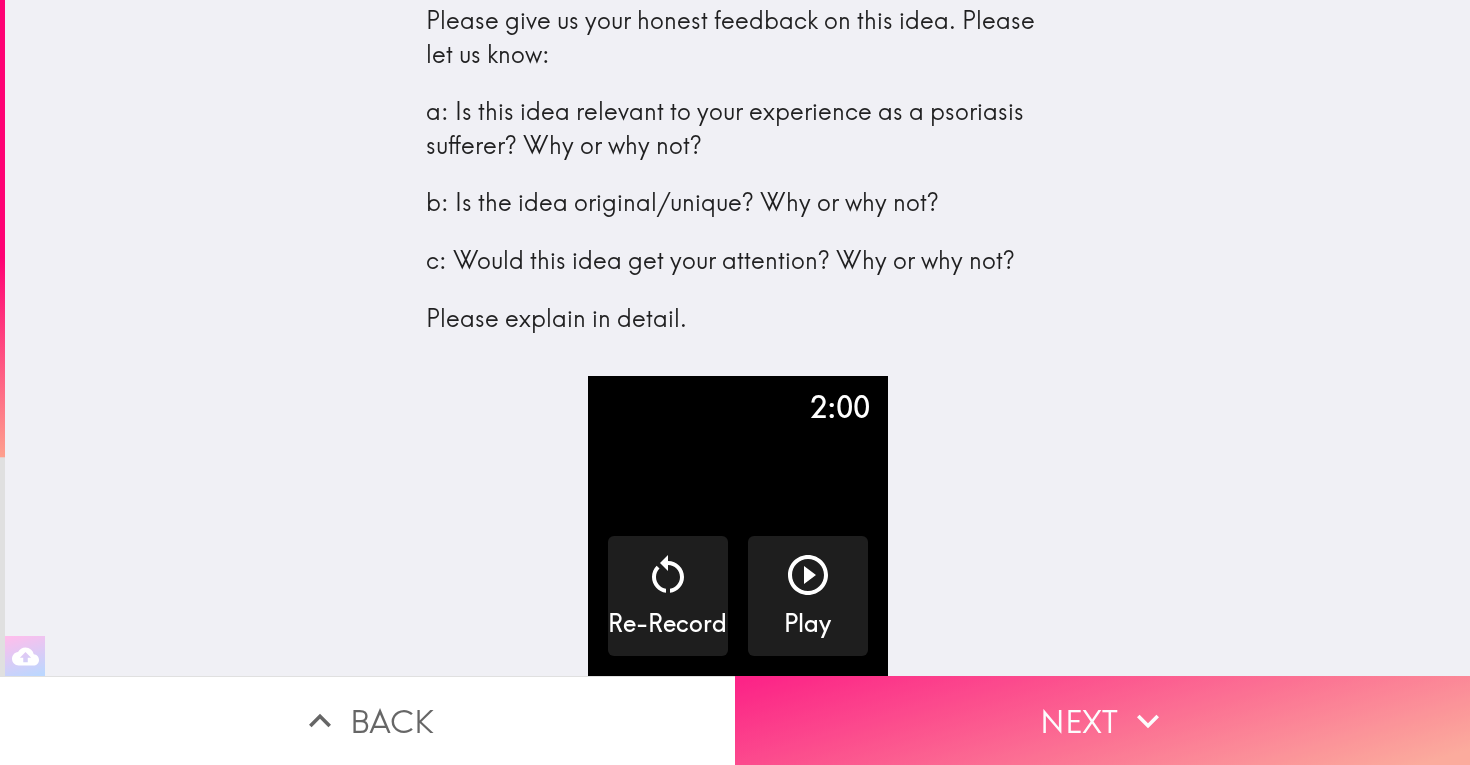 click on "Next" at bounding box center (1102, 720) 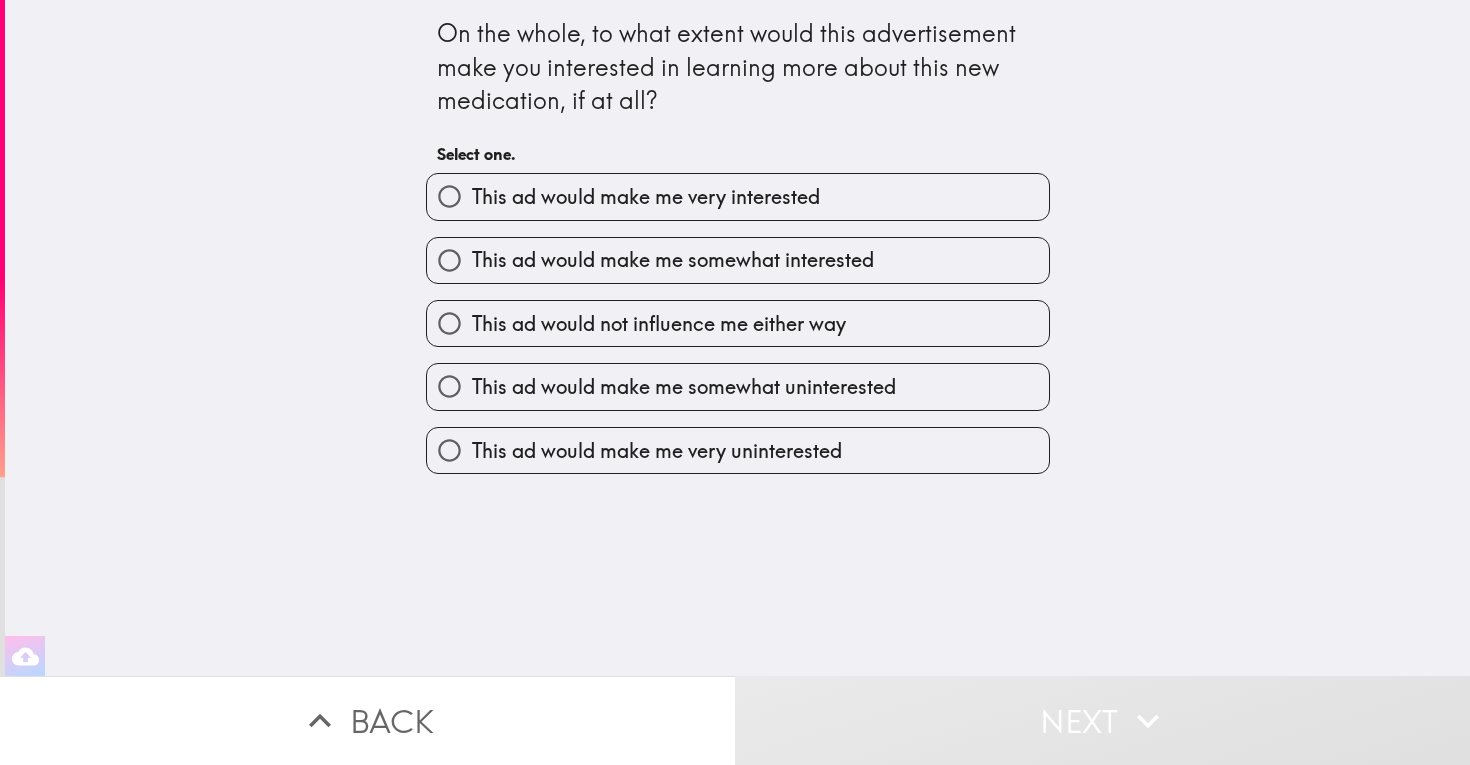 click on "This ad would make me very uninterested" at bounding box center [657, 451] 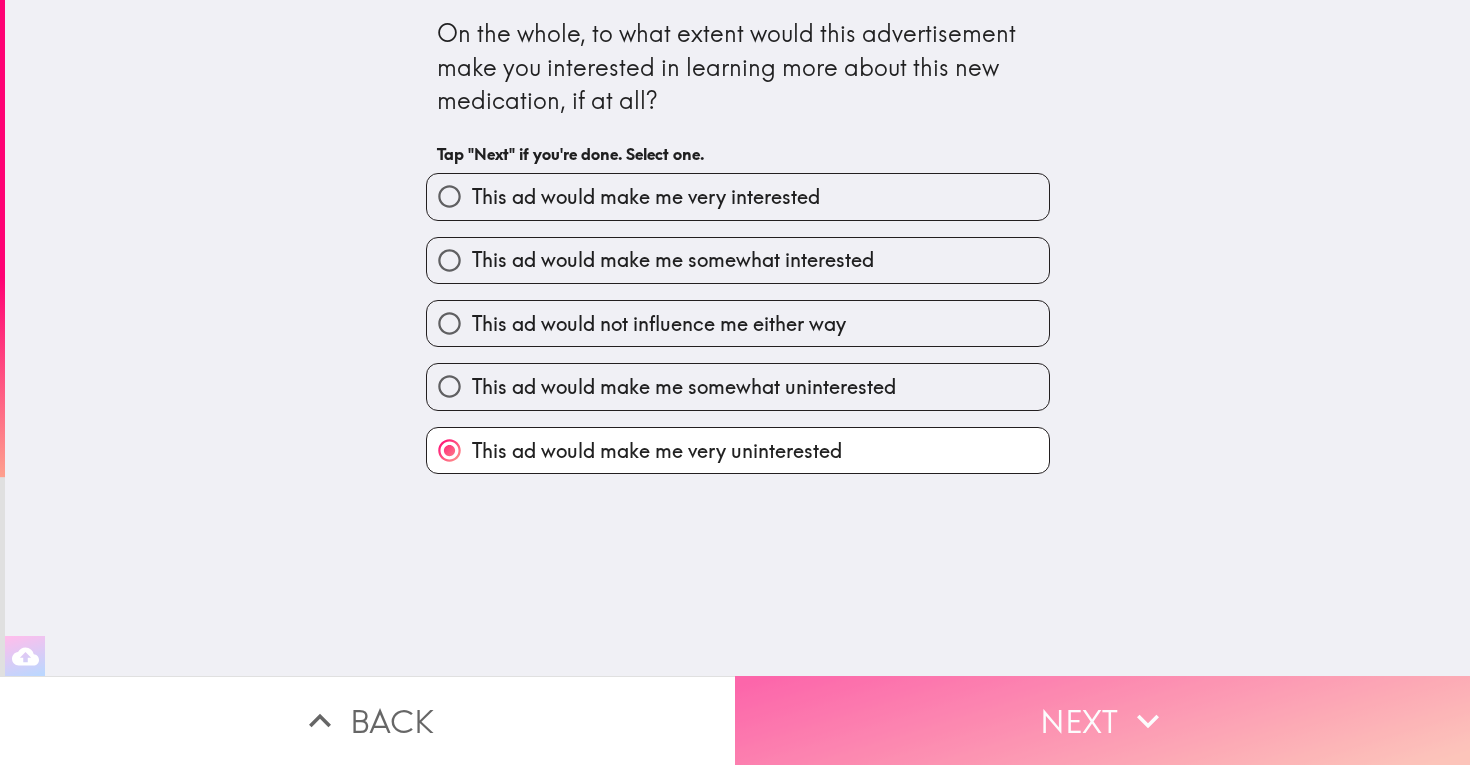click on "Next" at bounding box center (1102, 720) 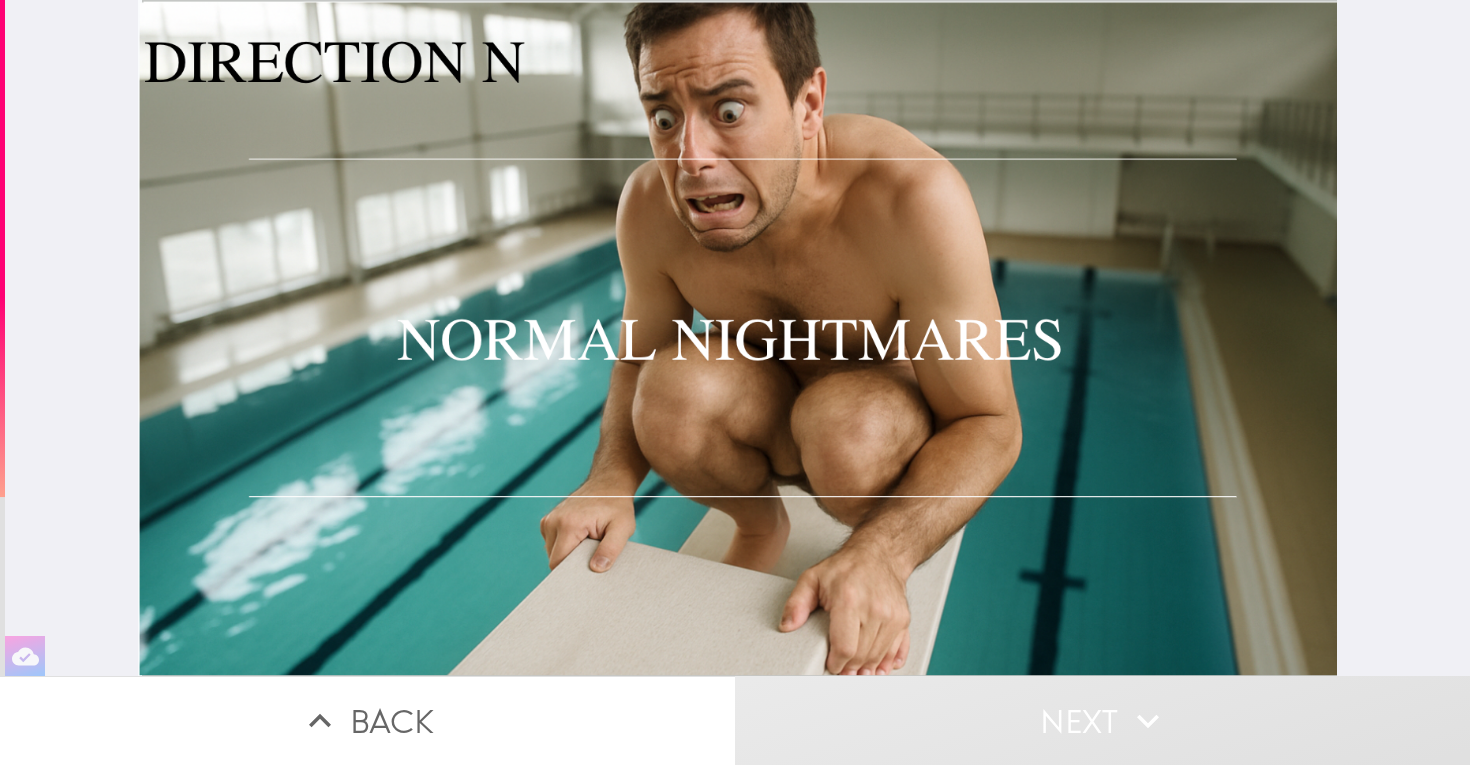 click at bounding box center [737, 338] 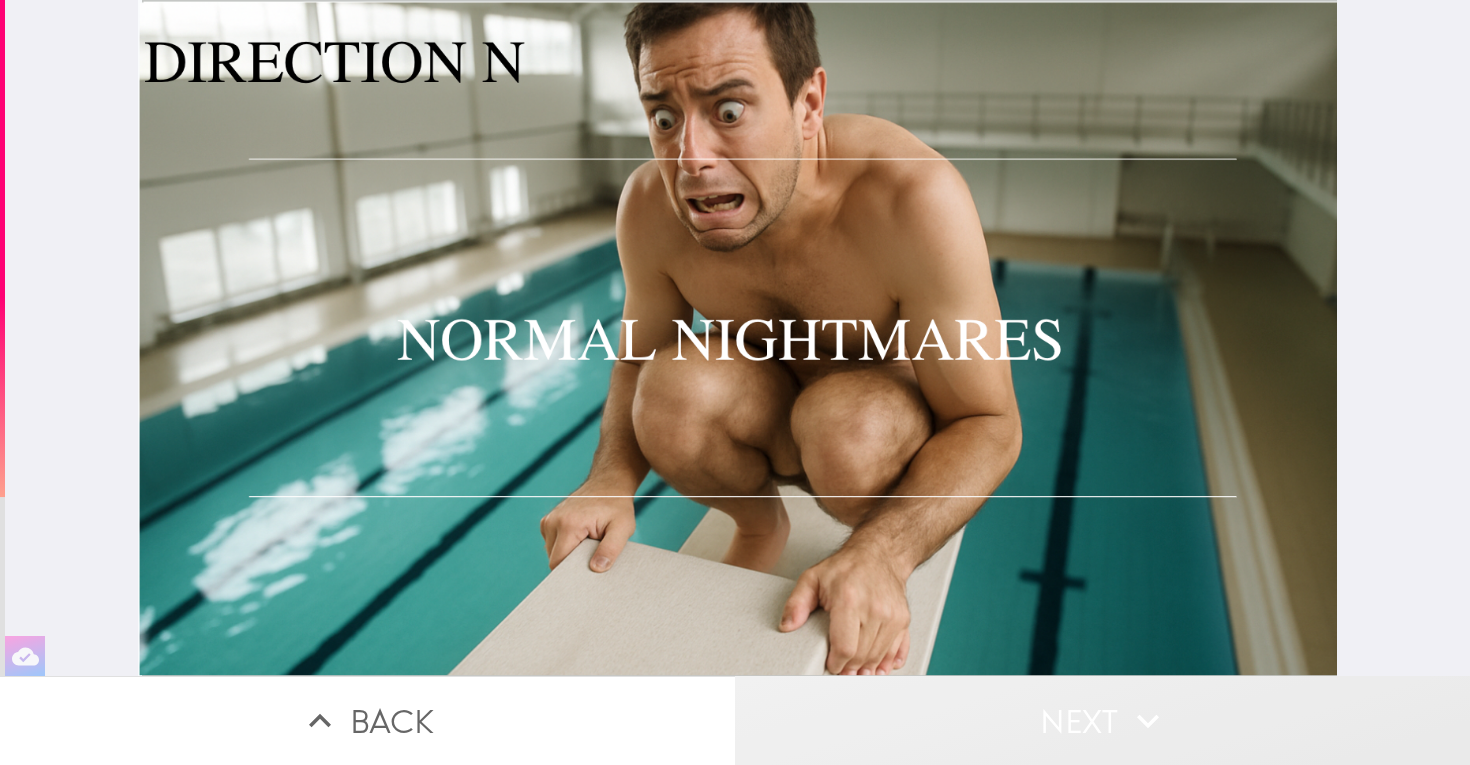 click on "Next" at bounding box center [1102, 720] 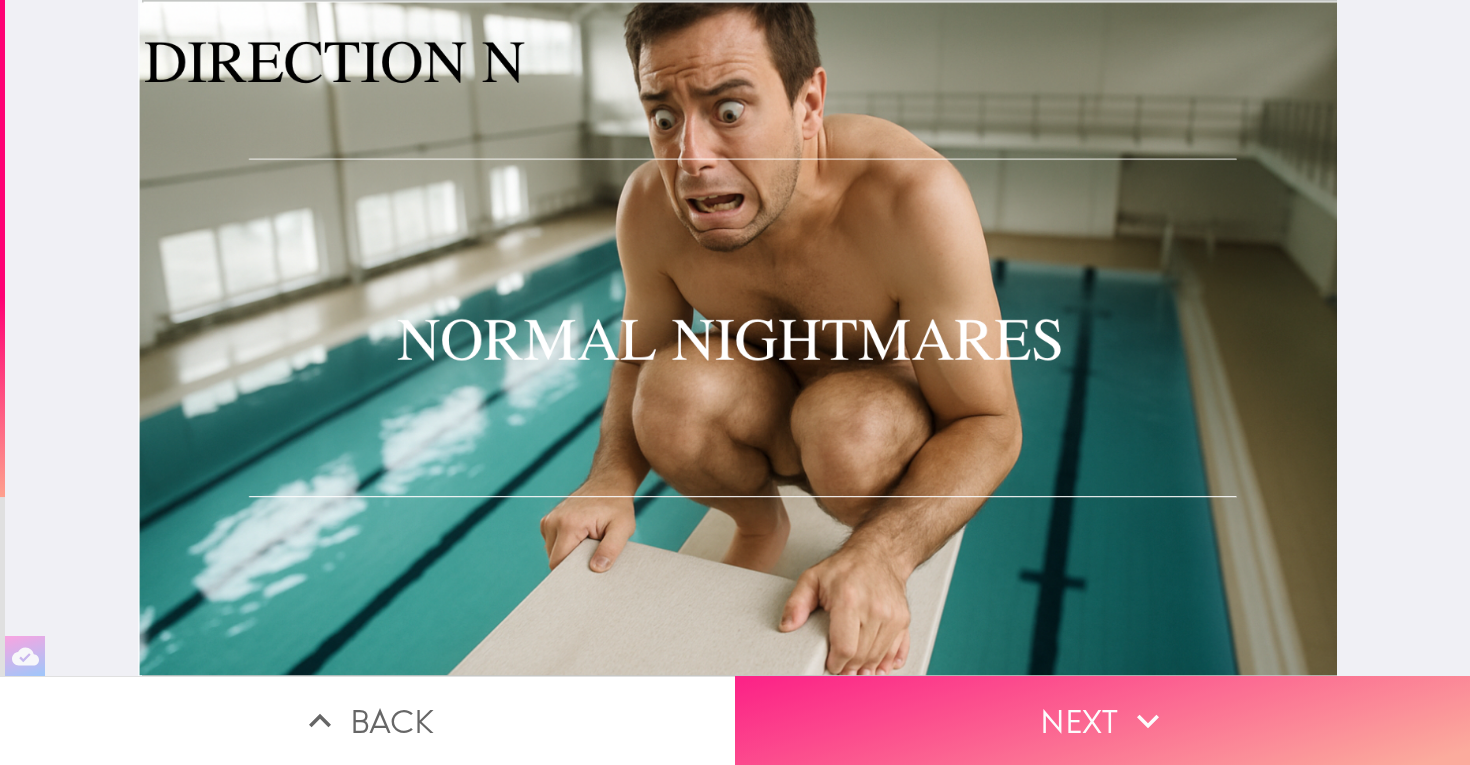 click on "Next" at bounding box center (1102, 720) 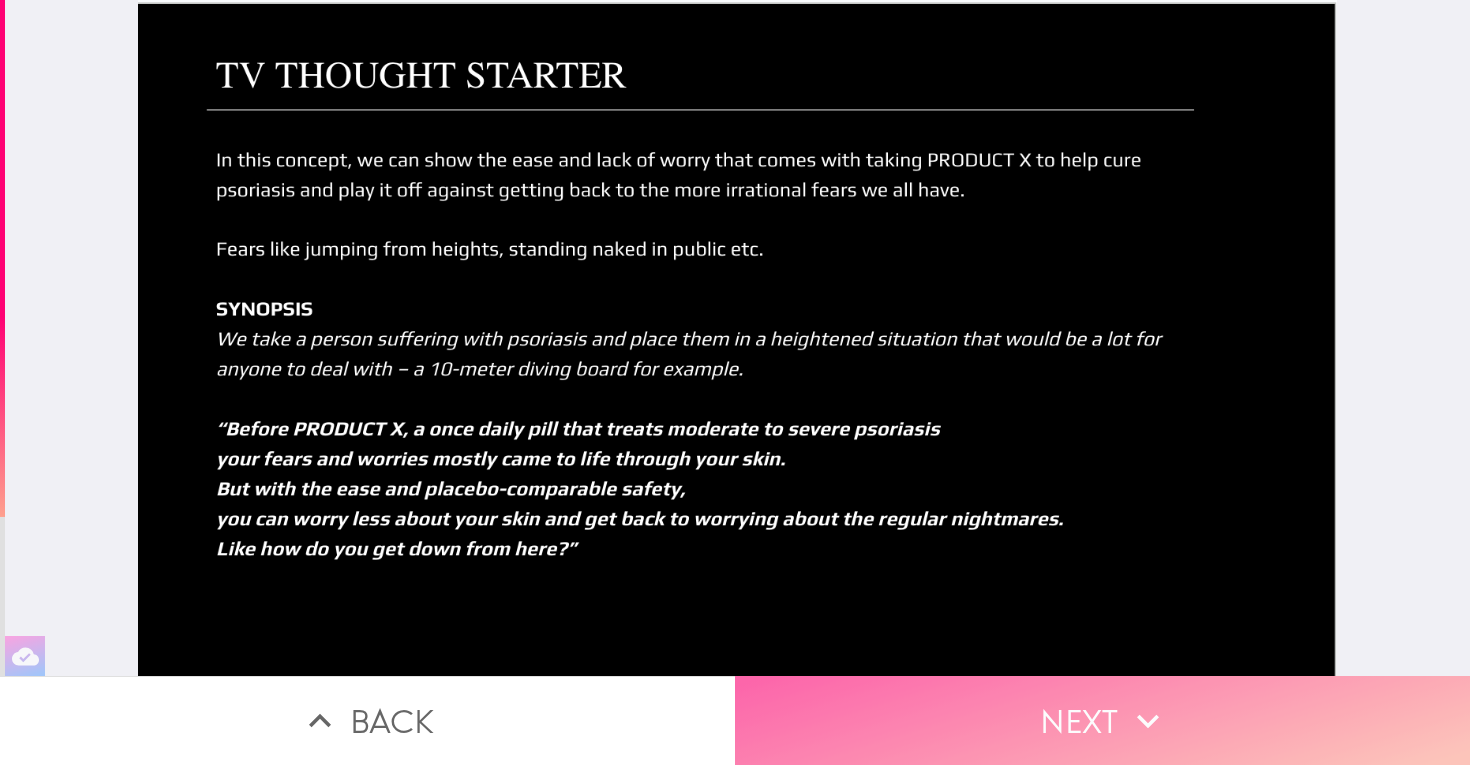 click on "Next" at bounding box center [1102, 720] 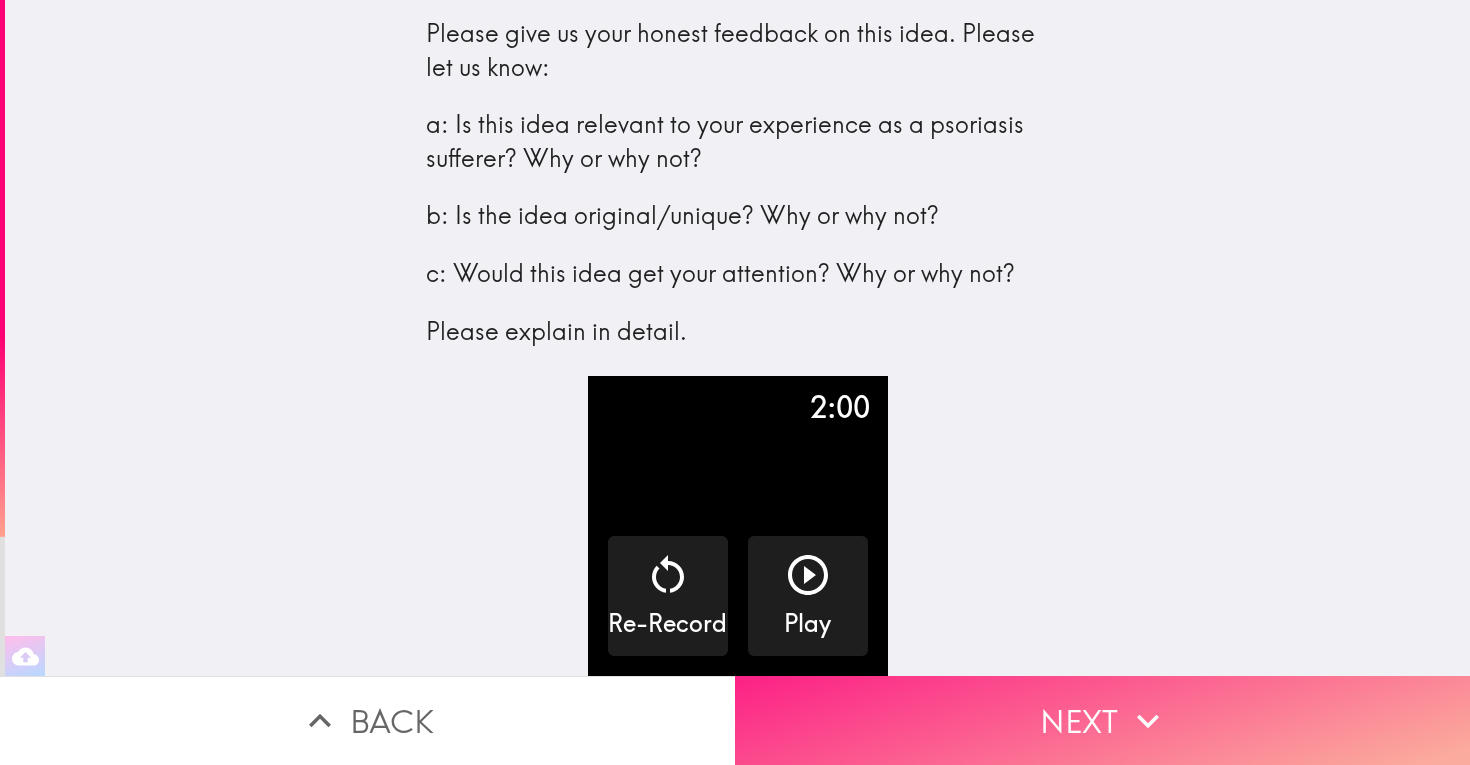 click 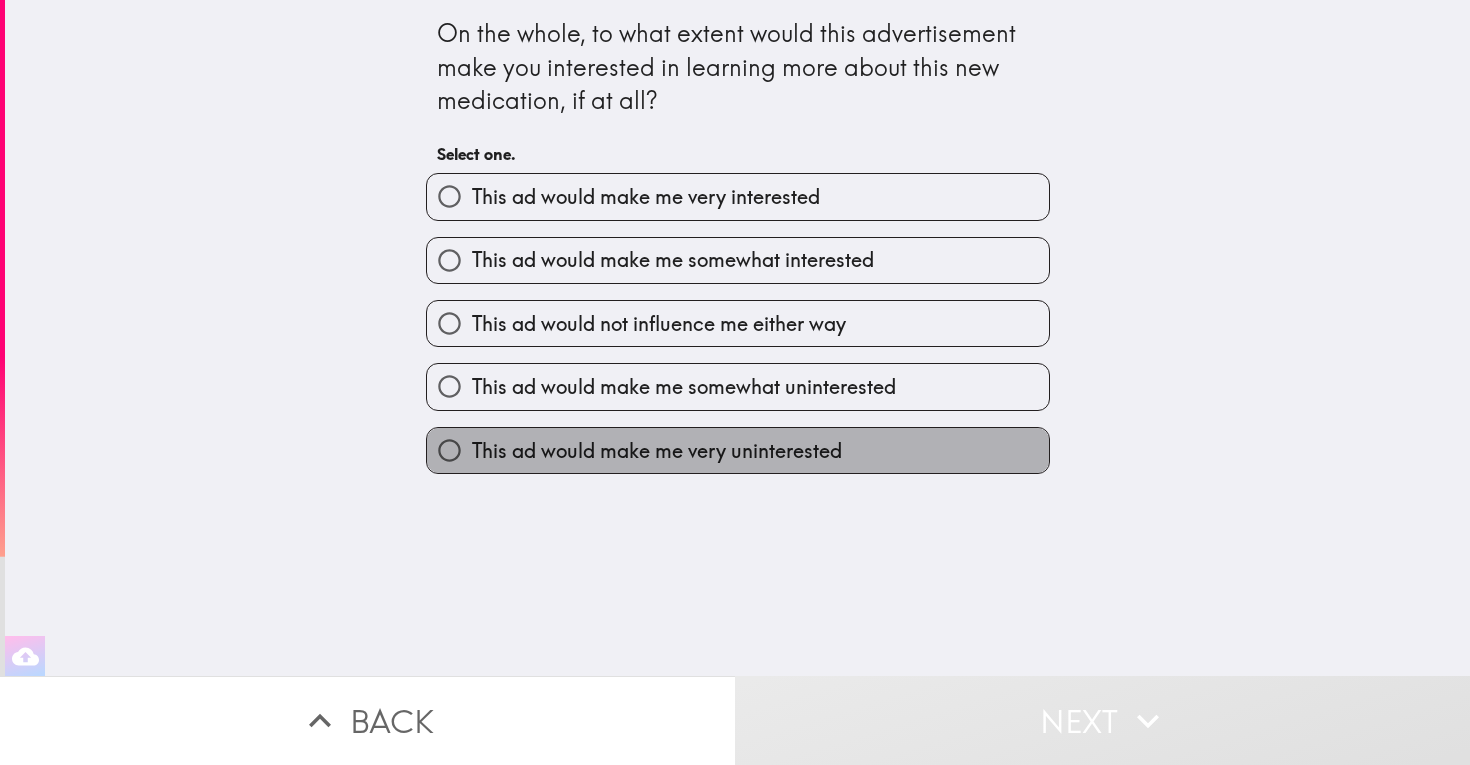 click on "This ad would make me very uninterested" at bounding box center (657, 451) 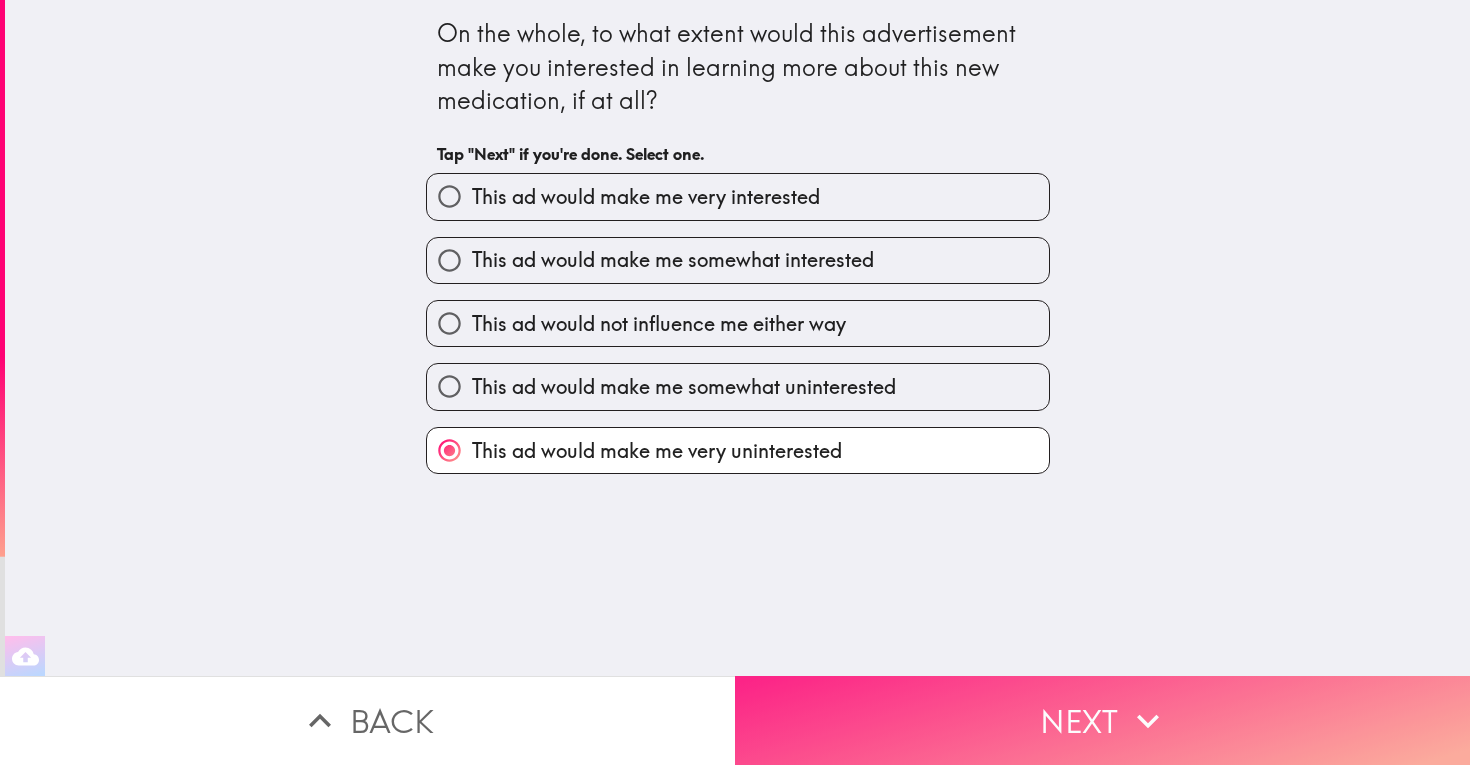click on "Next" at bounding box center (1102, 720) 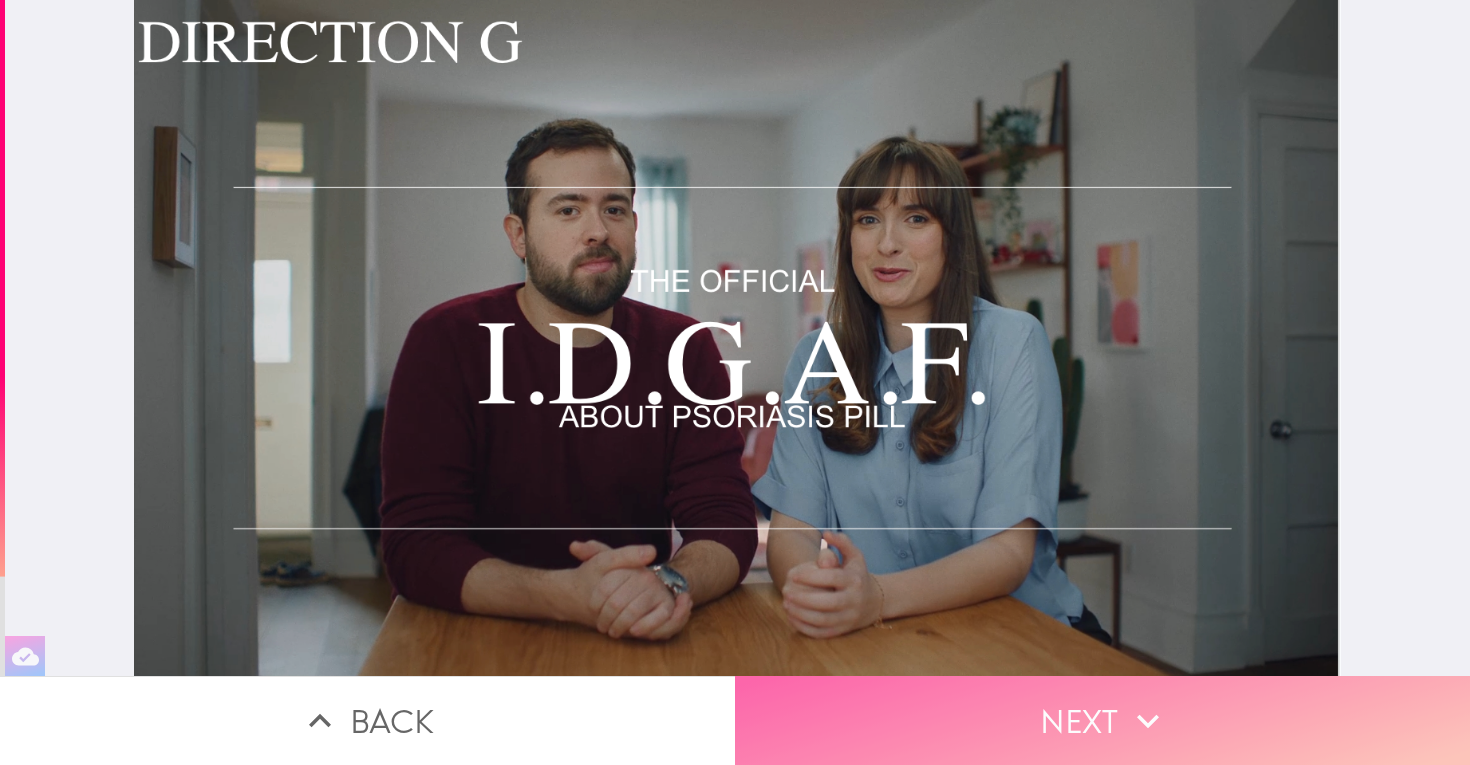click on "Next" at bounding box center [1102, 720] 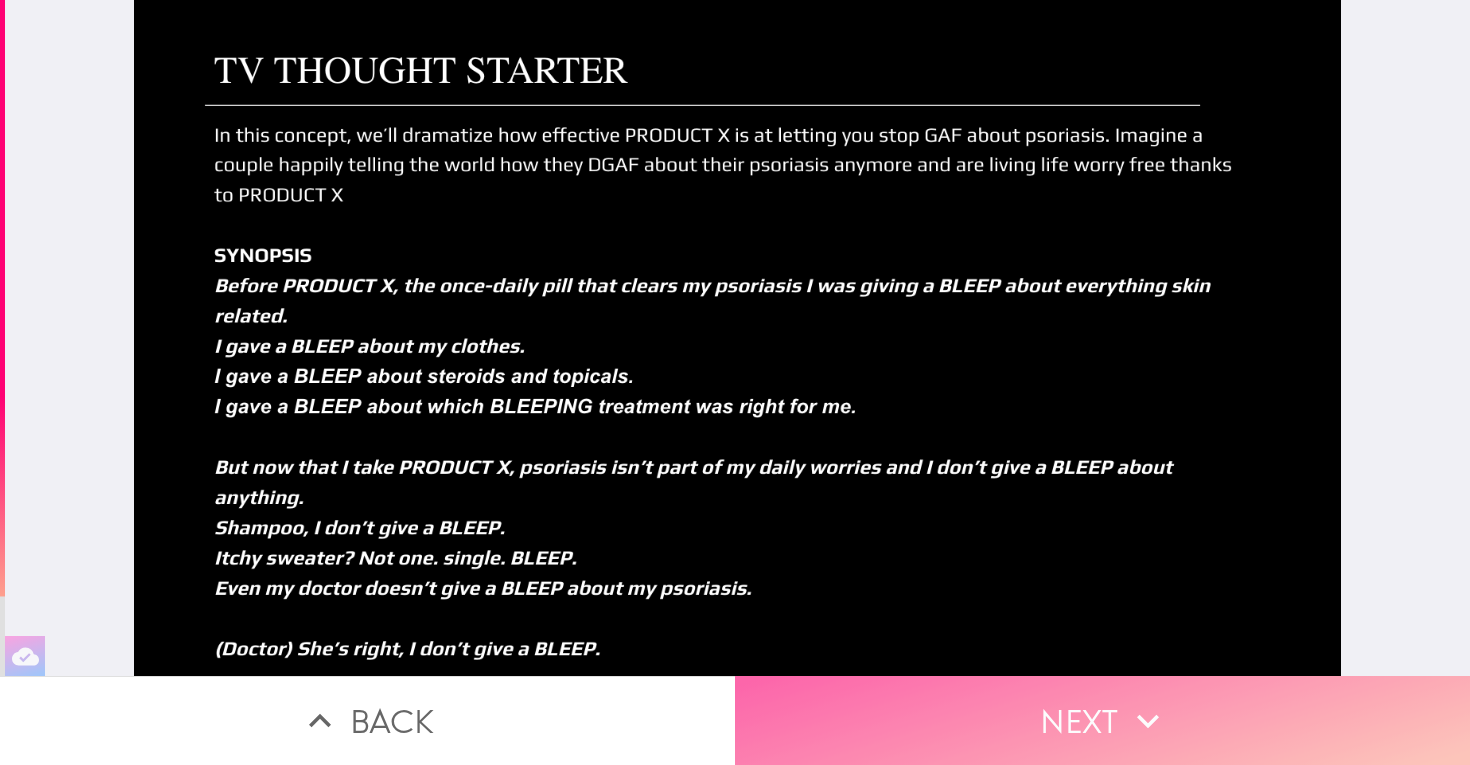 click 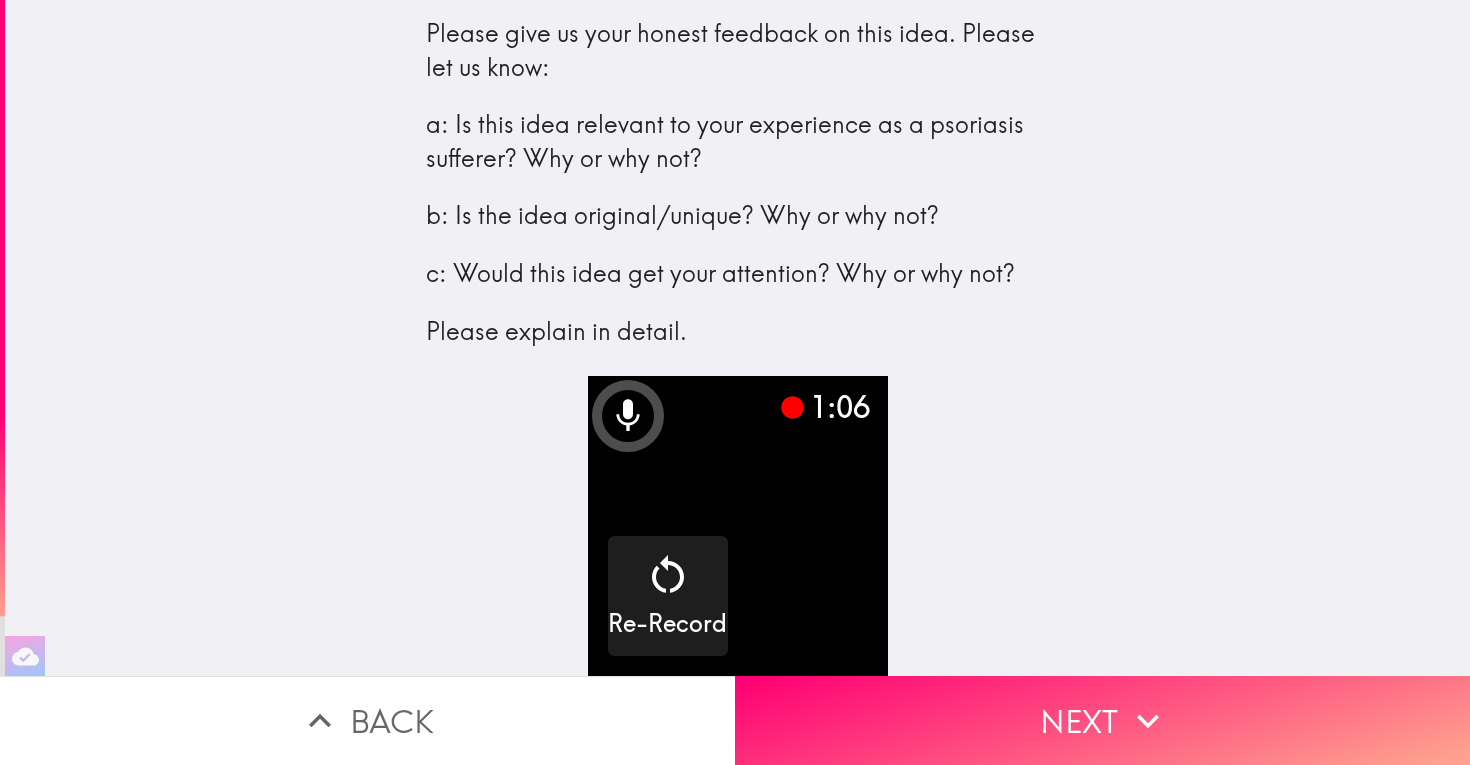 click at bounding box center [738, 526] 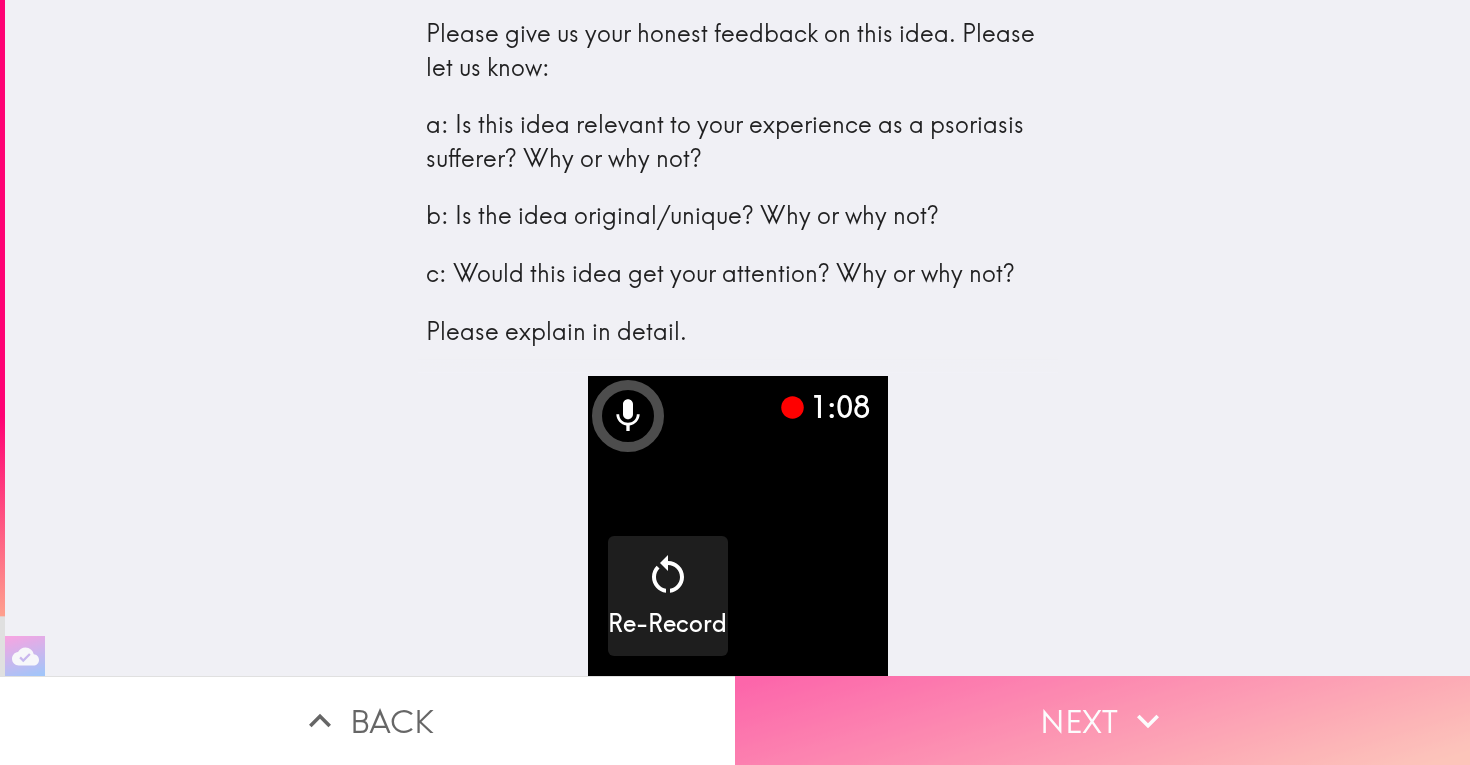 click on "Next" at bounding box center [1102, 720] 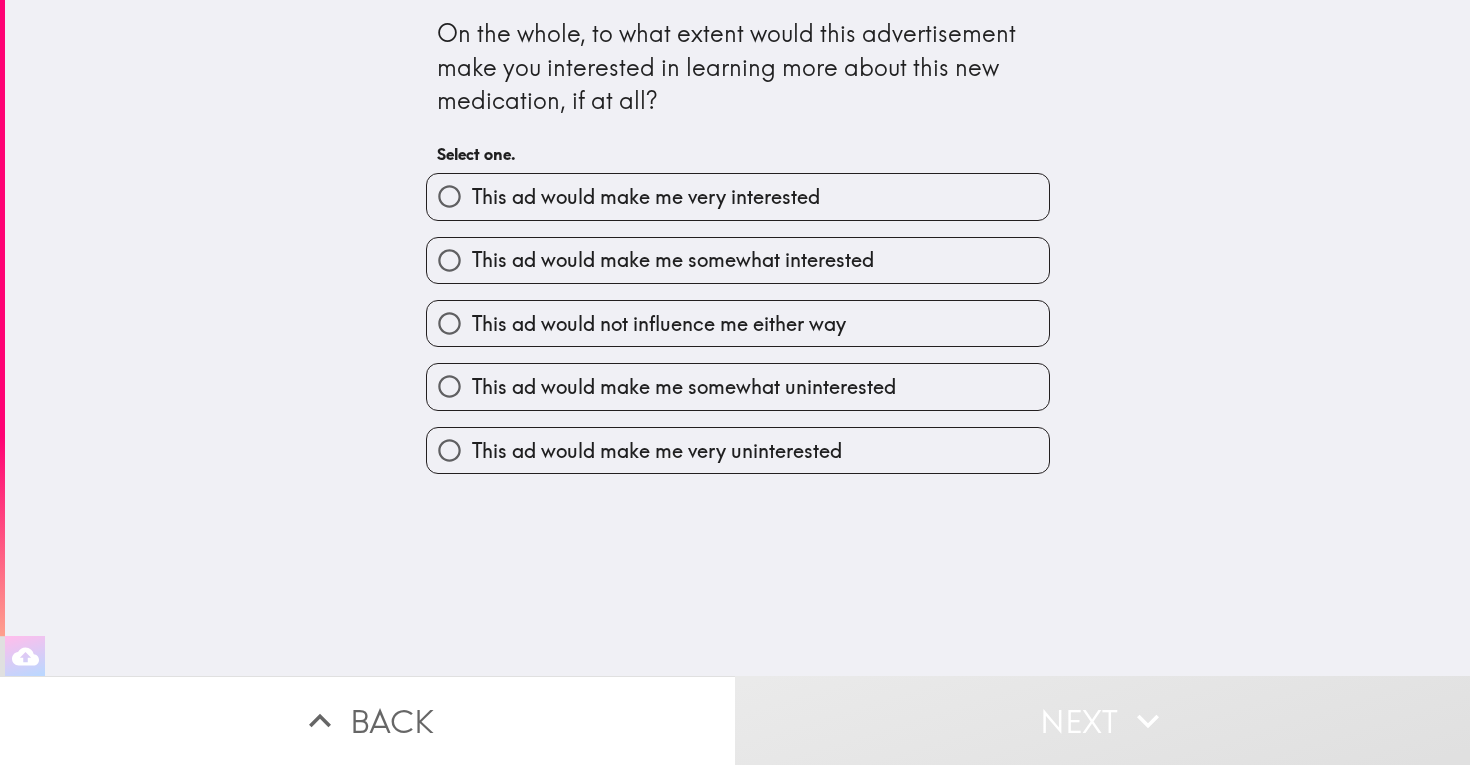 click on "This ad would make me somewhat interested" at bounding box center [673, 260] 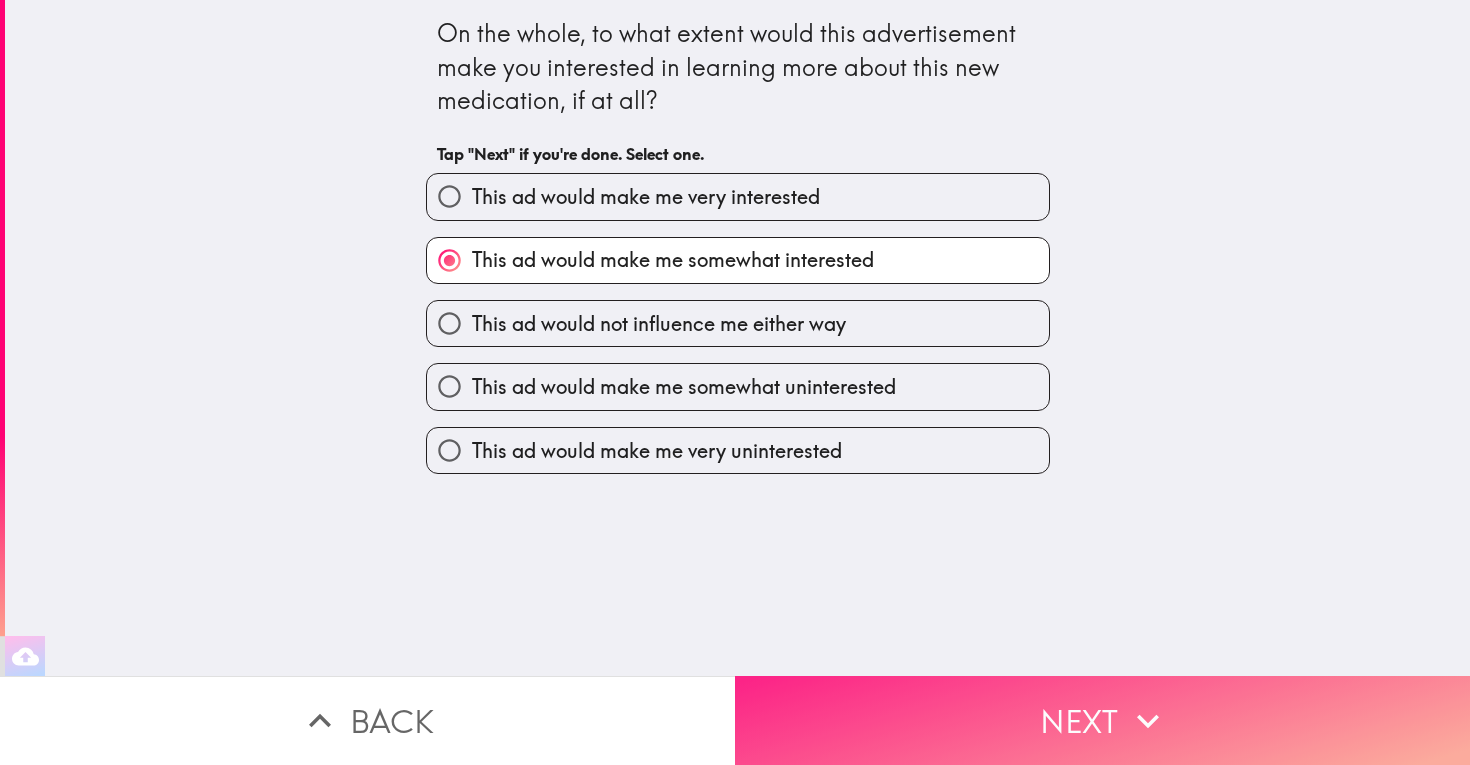 click on "Next" at bounding box center [1102, 720] 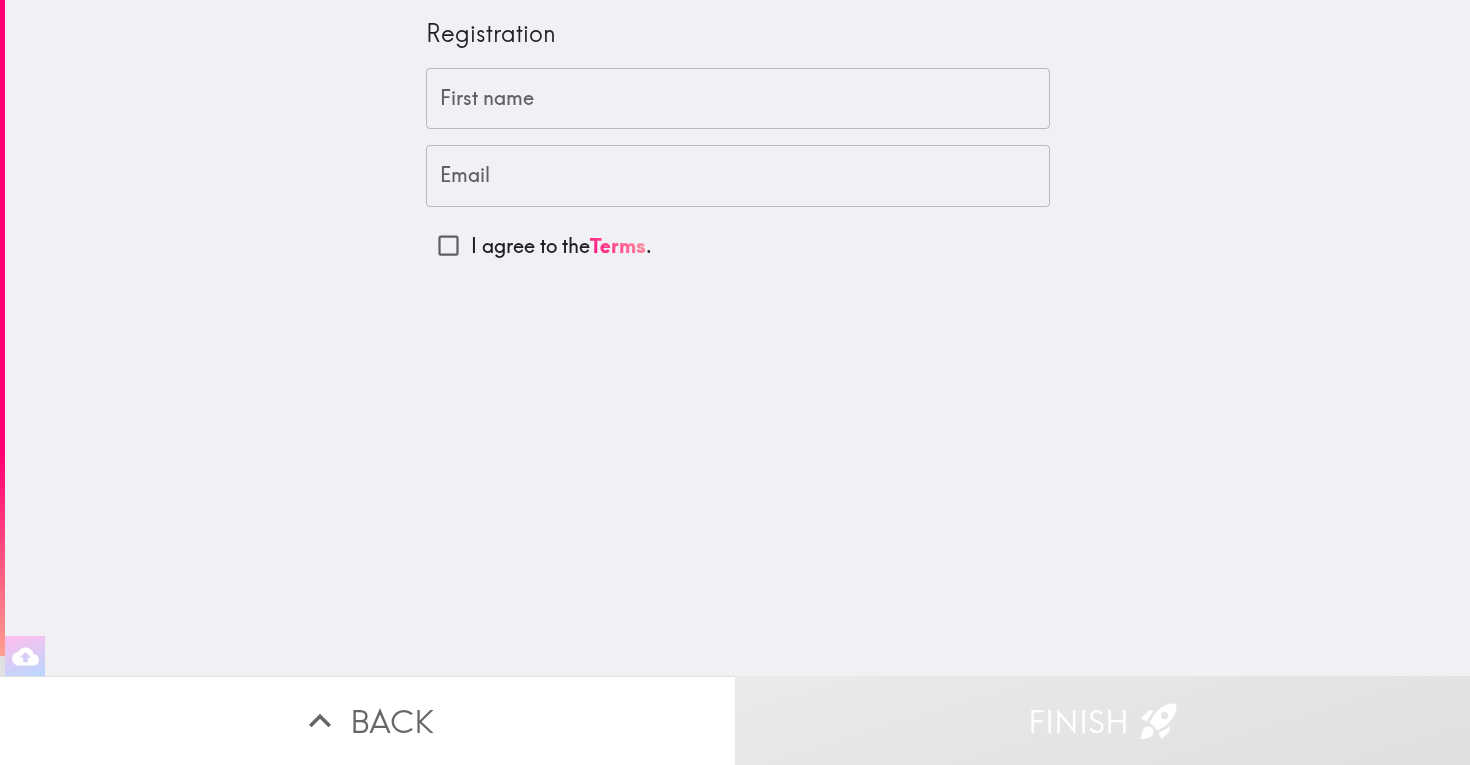 click on "First name" at bounding box center (738, 99) 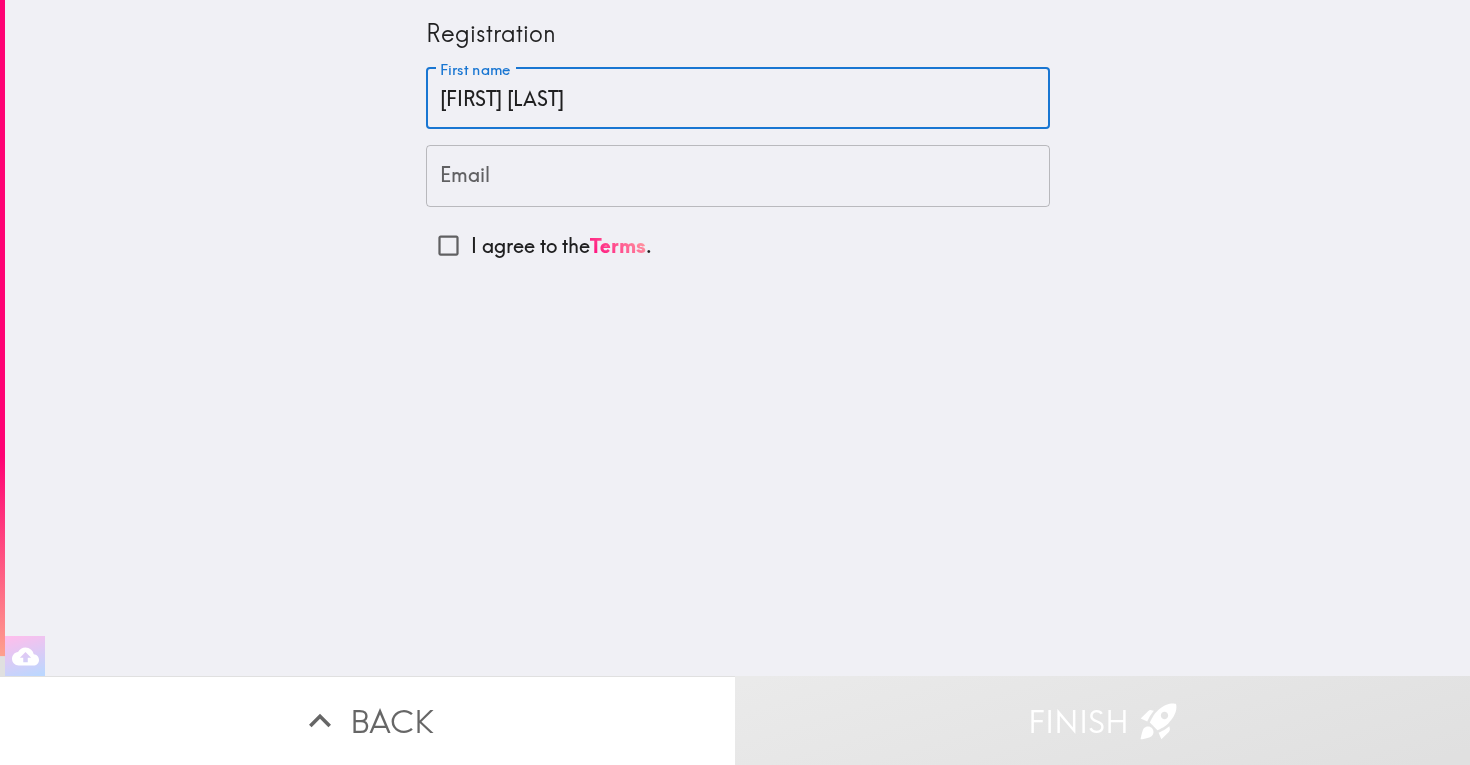 type on "[FIRST] [LAST]" 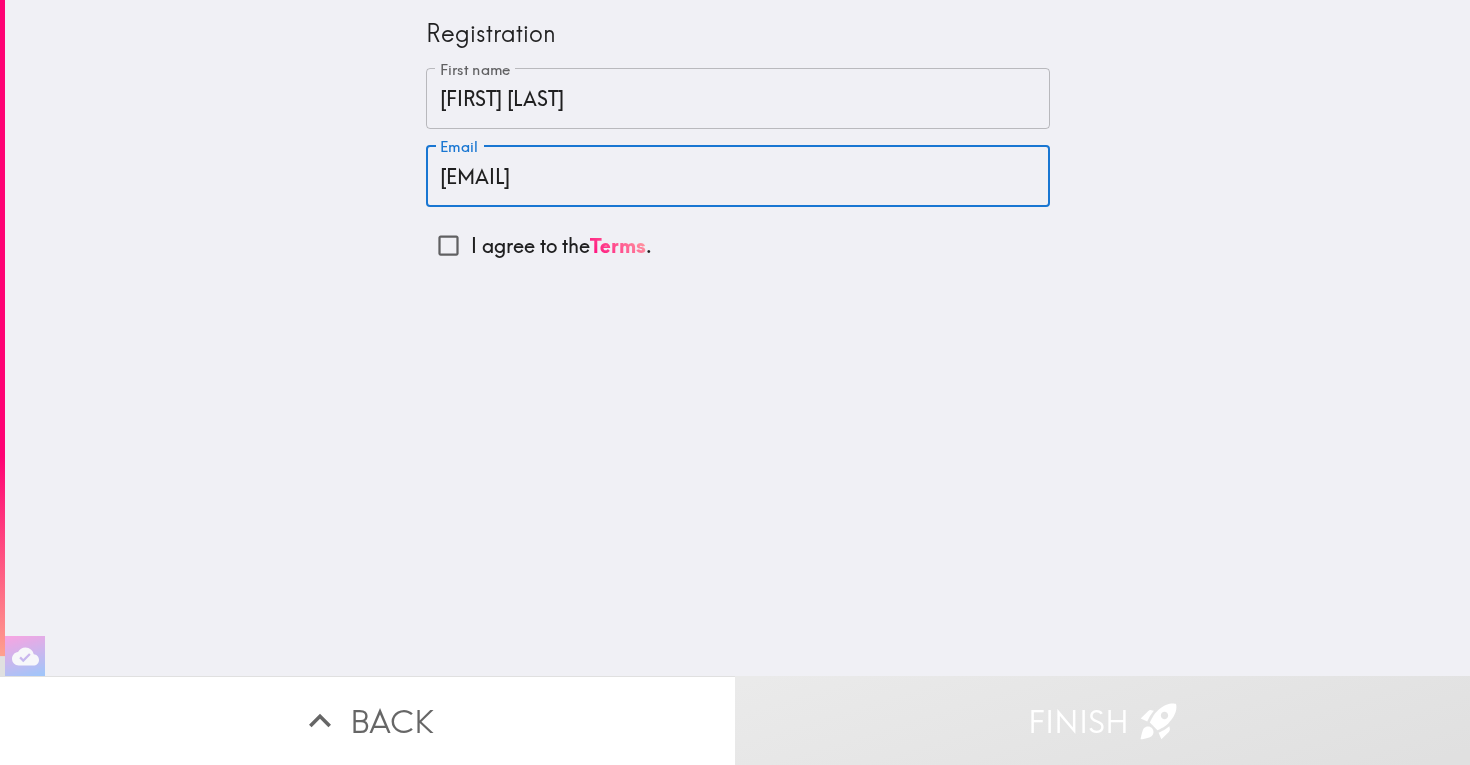 type on "[EMAIL]" 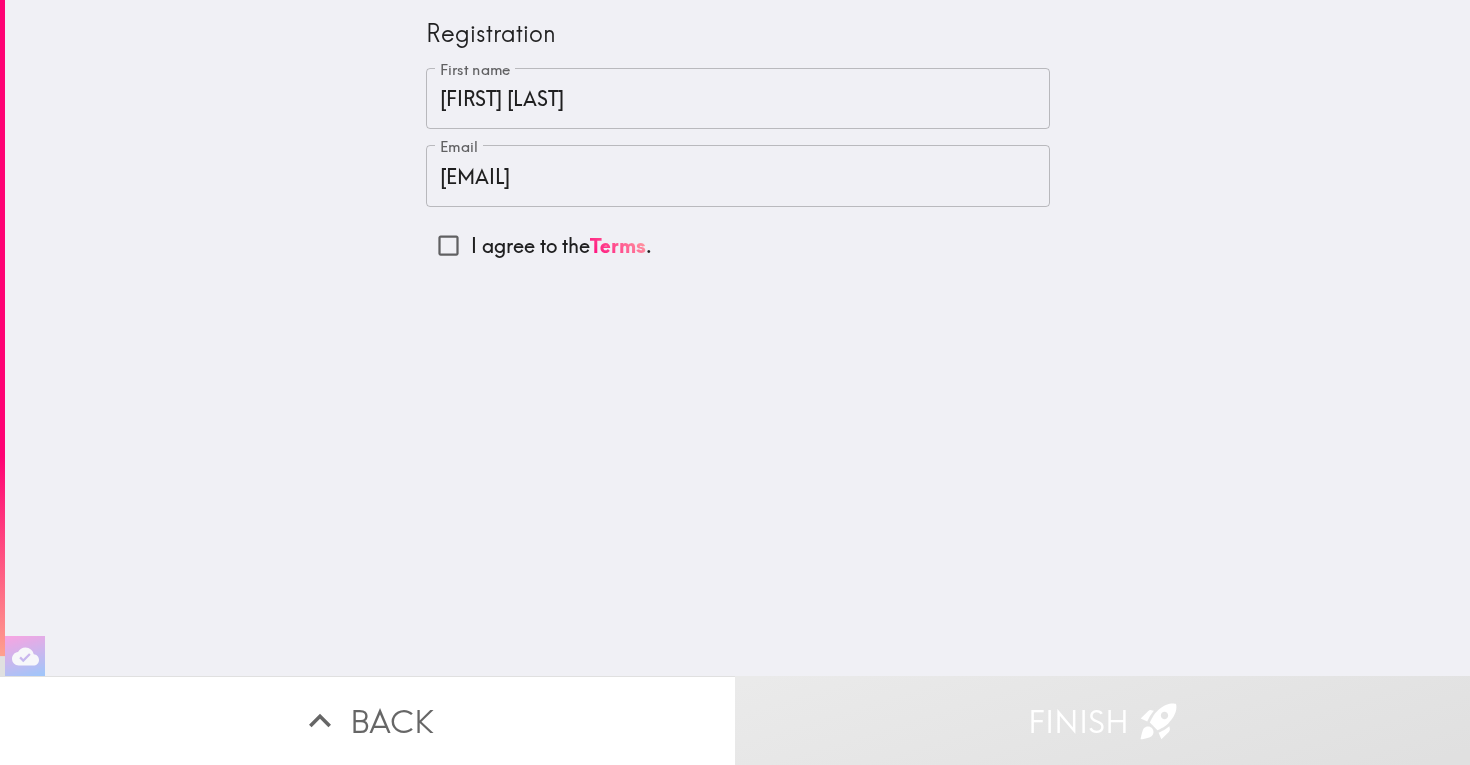 click on "Registration First name [FIRST] [LAST] First name Email [EMAIL] Email I agree to the Terms ." at bounding box center (737, 338) 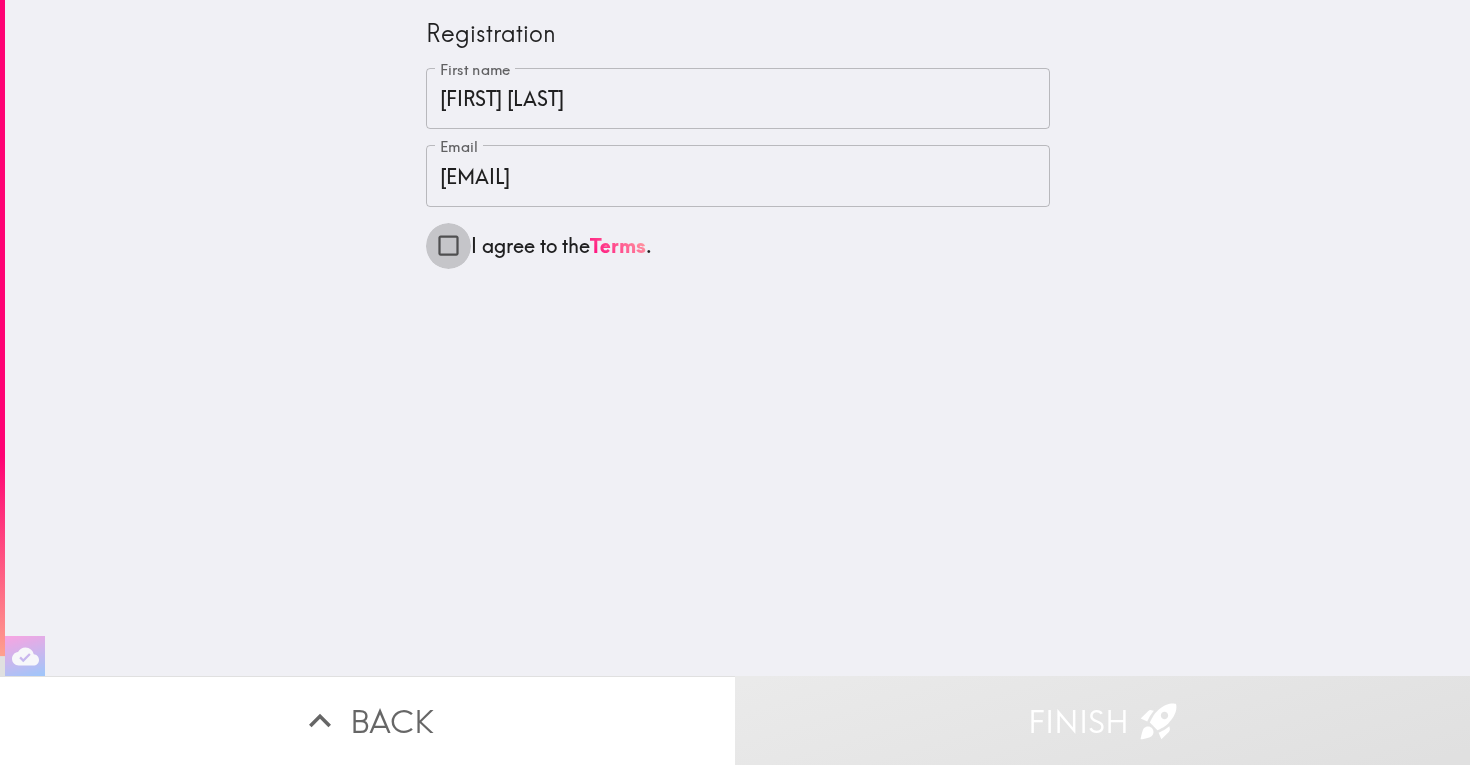 click on "I agree to the  Terms ." at bounding box center [448, 245] 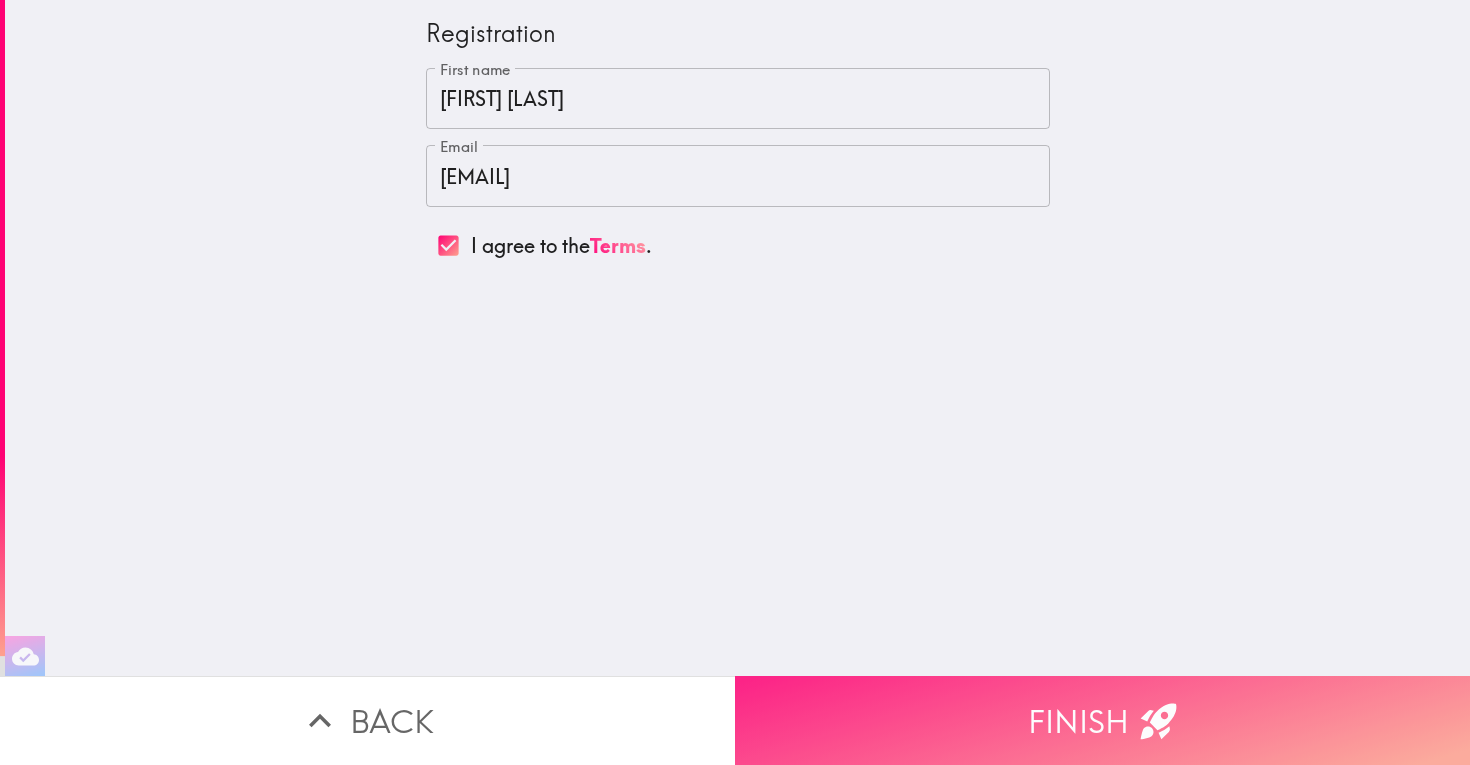 click on "Finish" at bounding box center [1102, 720] 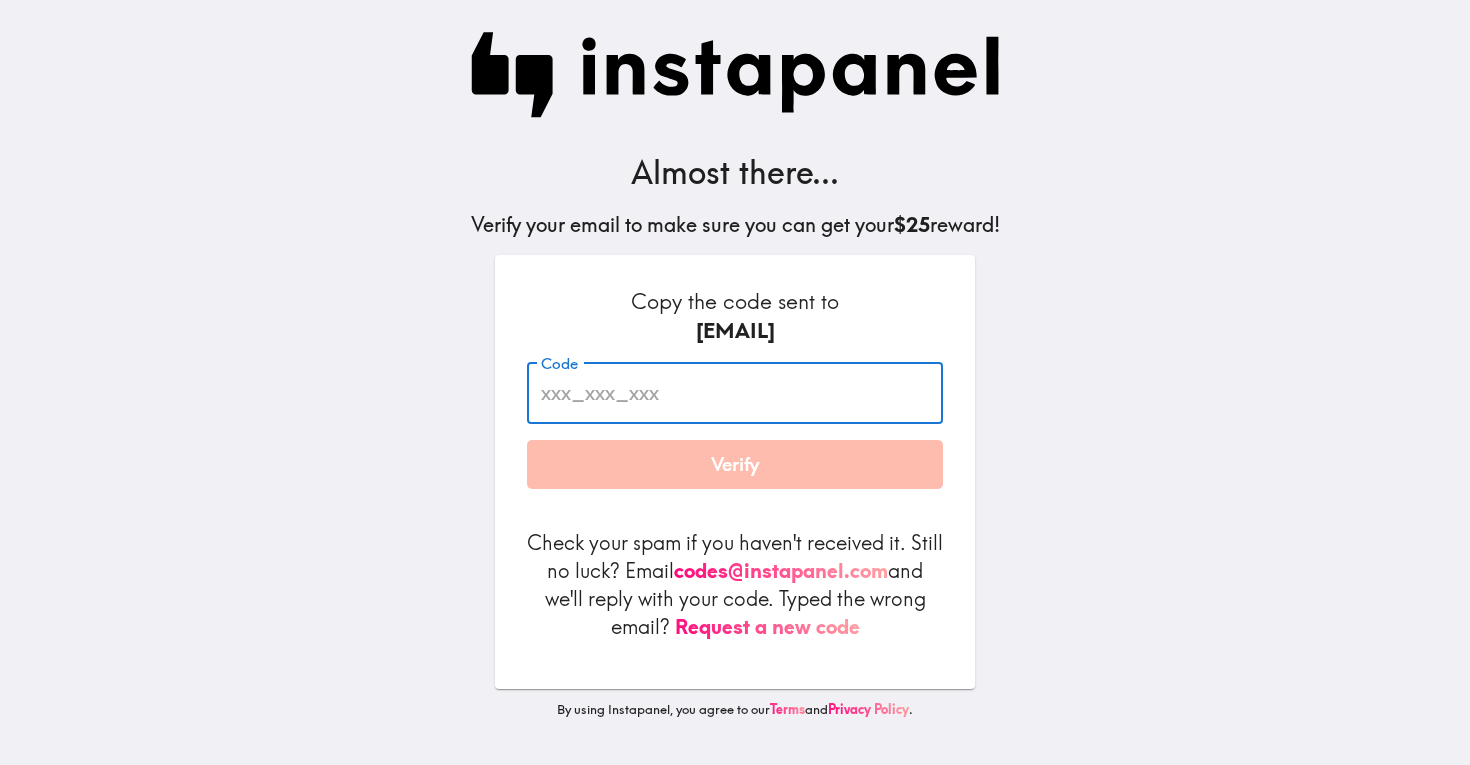 click on "Code" at bounding box center [735, 393] 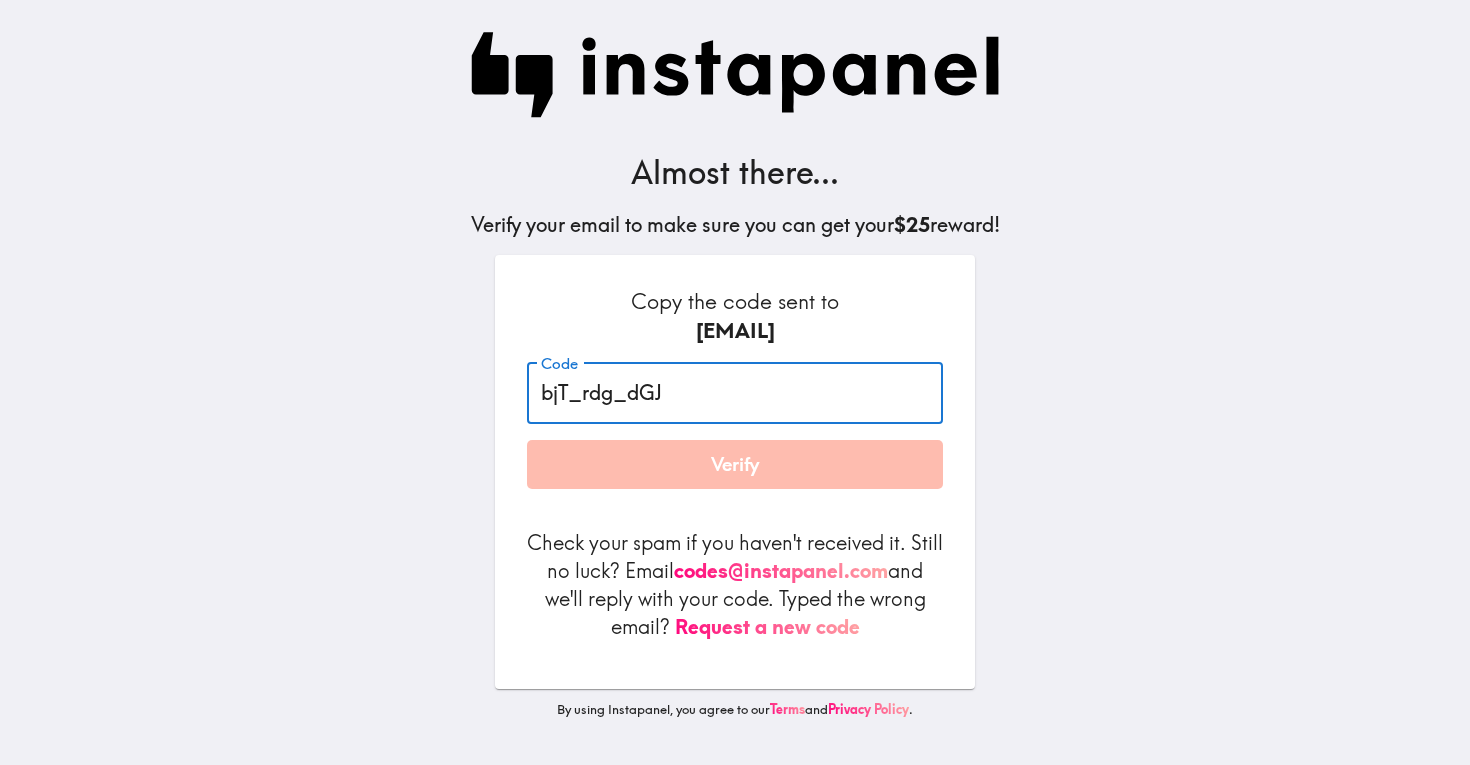 type on "bjT_rdg_dGJ" 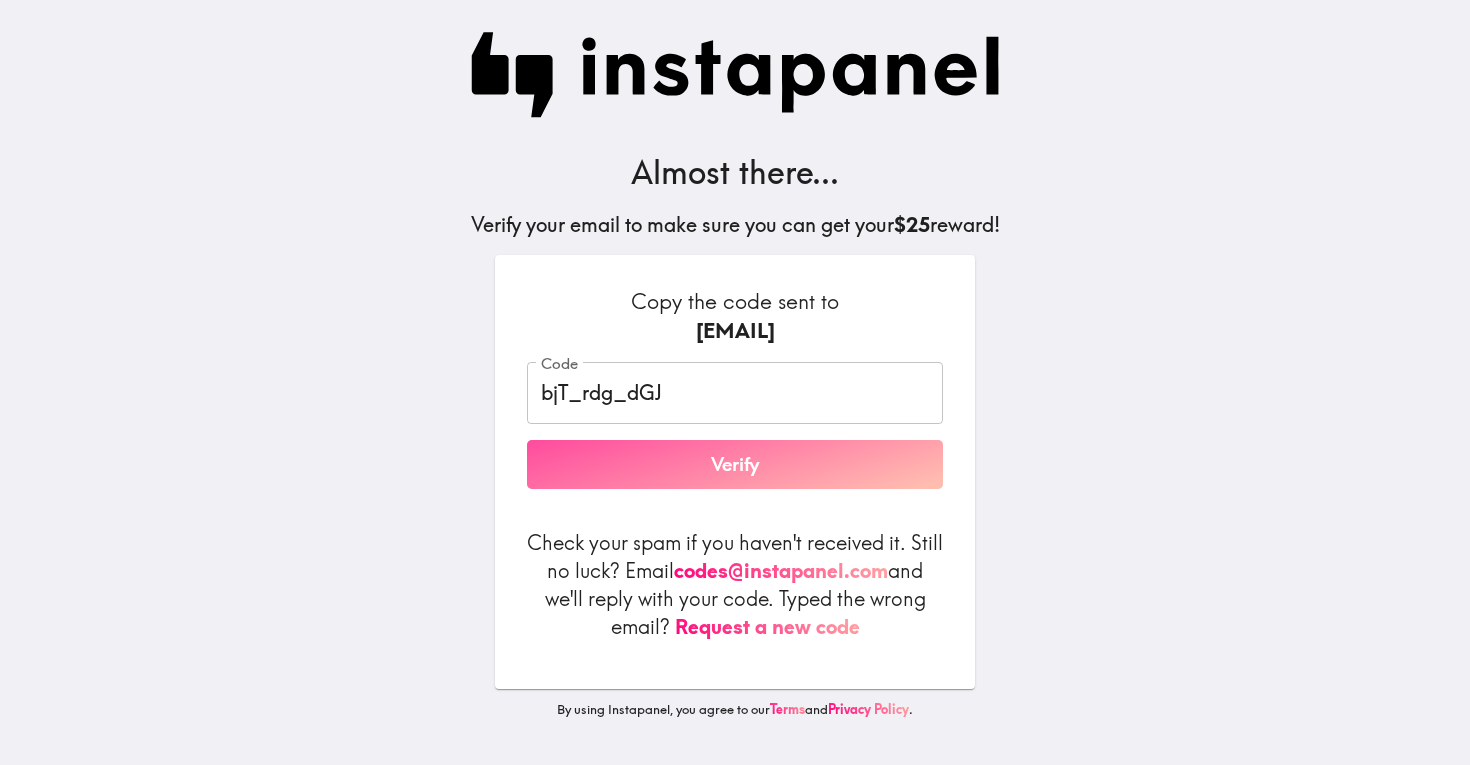 click on "Verify" at bounding box center [735, 465] 